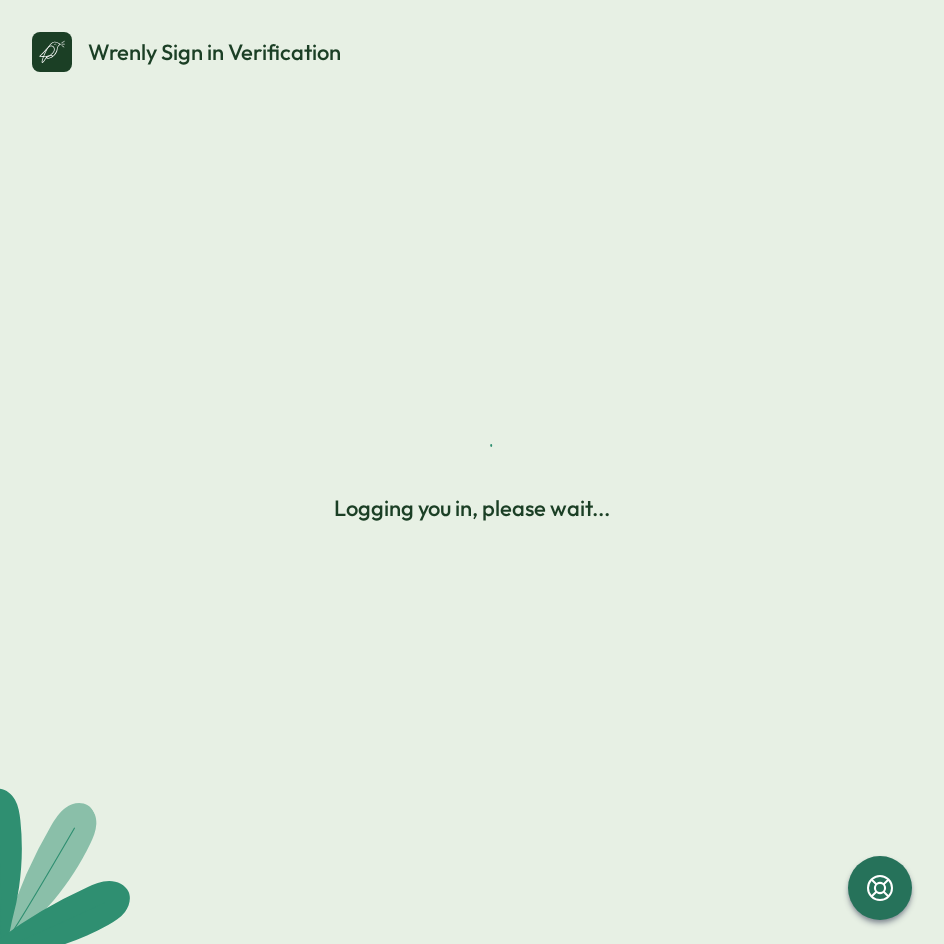 scroll, scrollTop: 0, scrollLeft: 0, axis: both 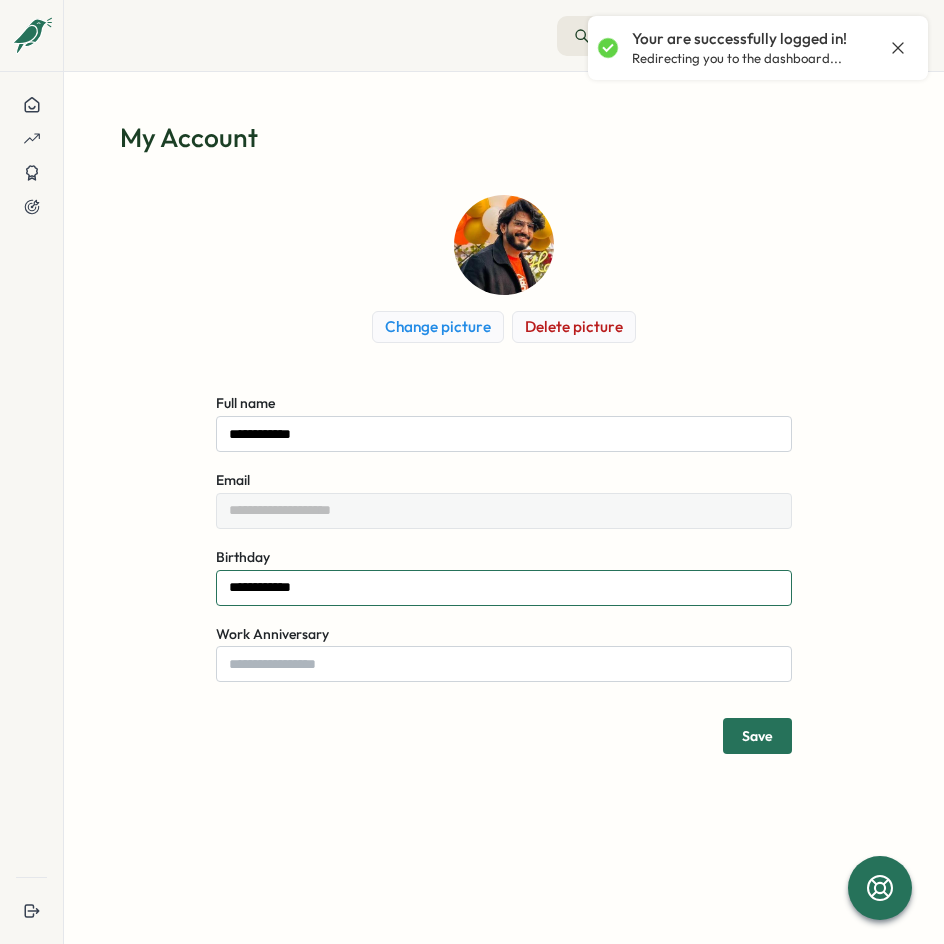 click on "**********" at bounding box center (504, 588) 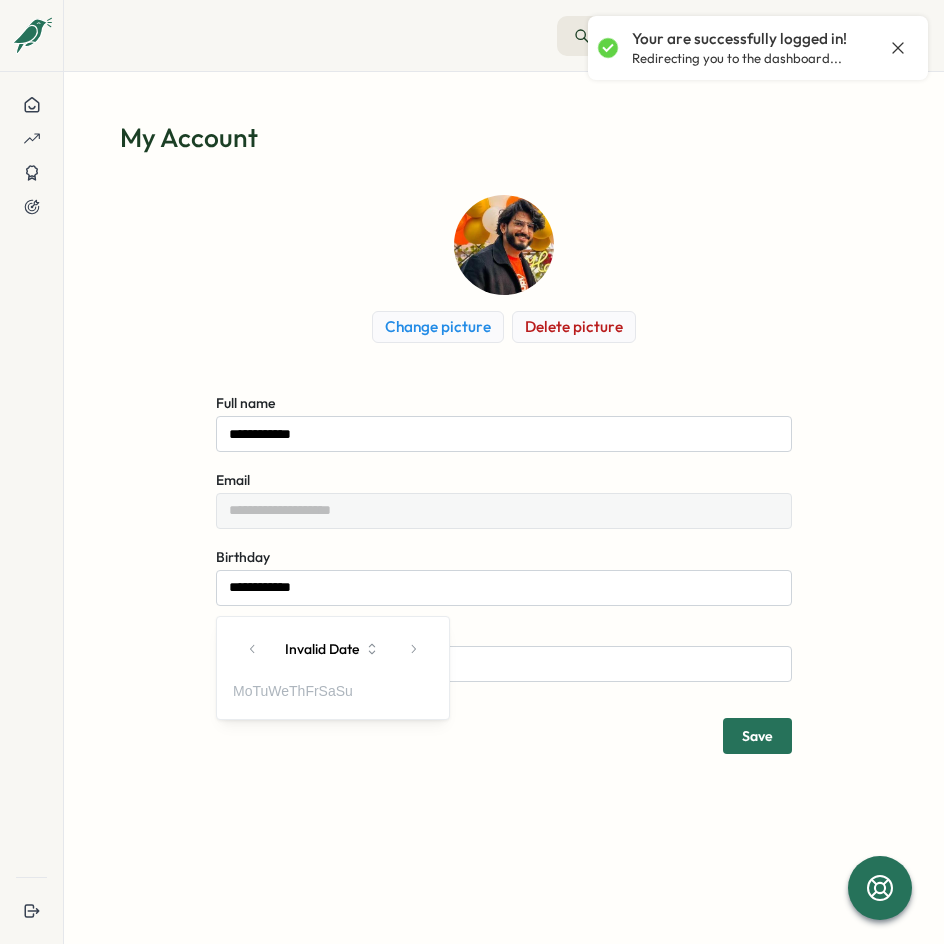 click 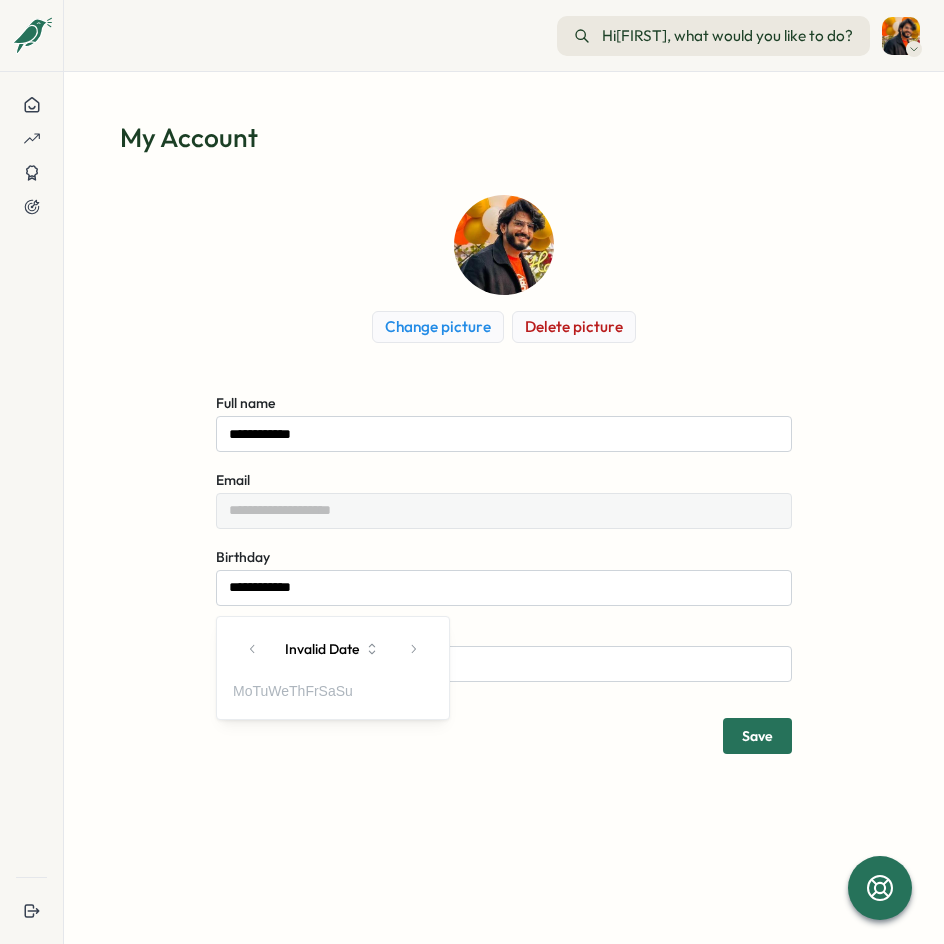 click 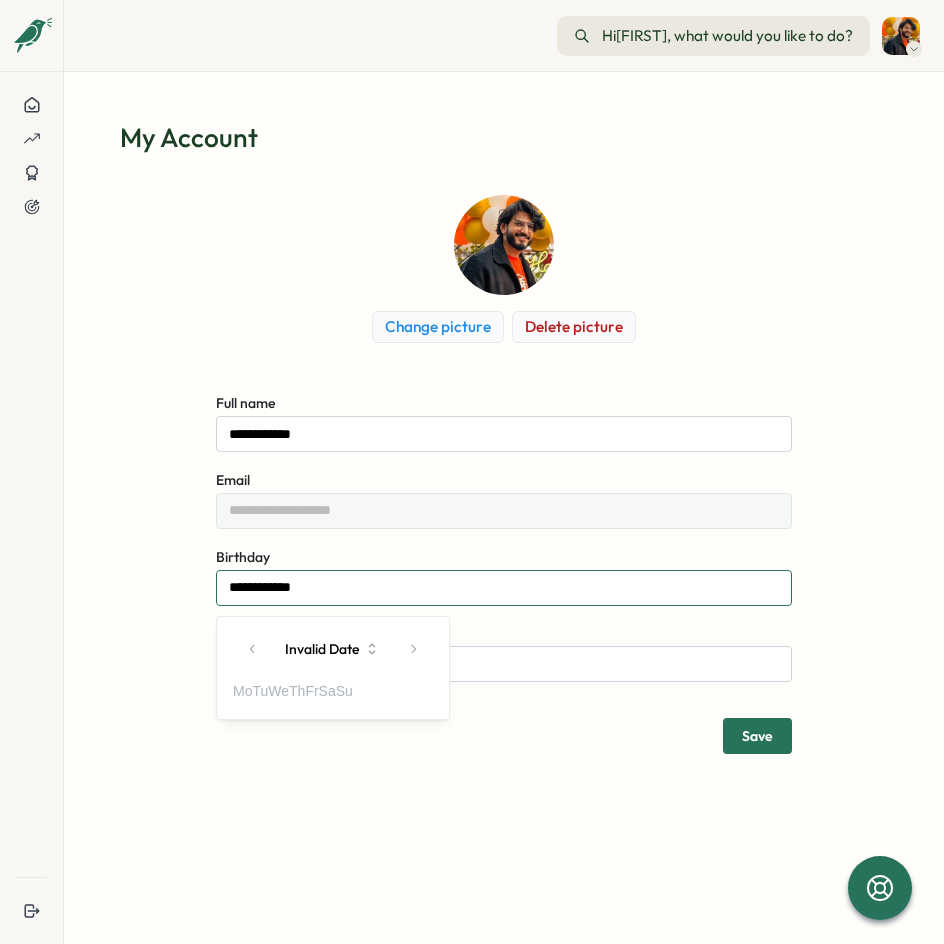 click on "**********" at bounding box center [504, 588] 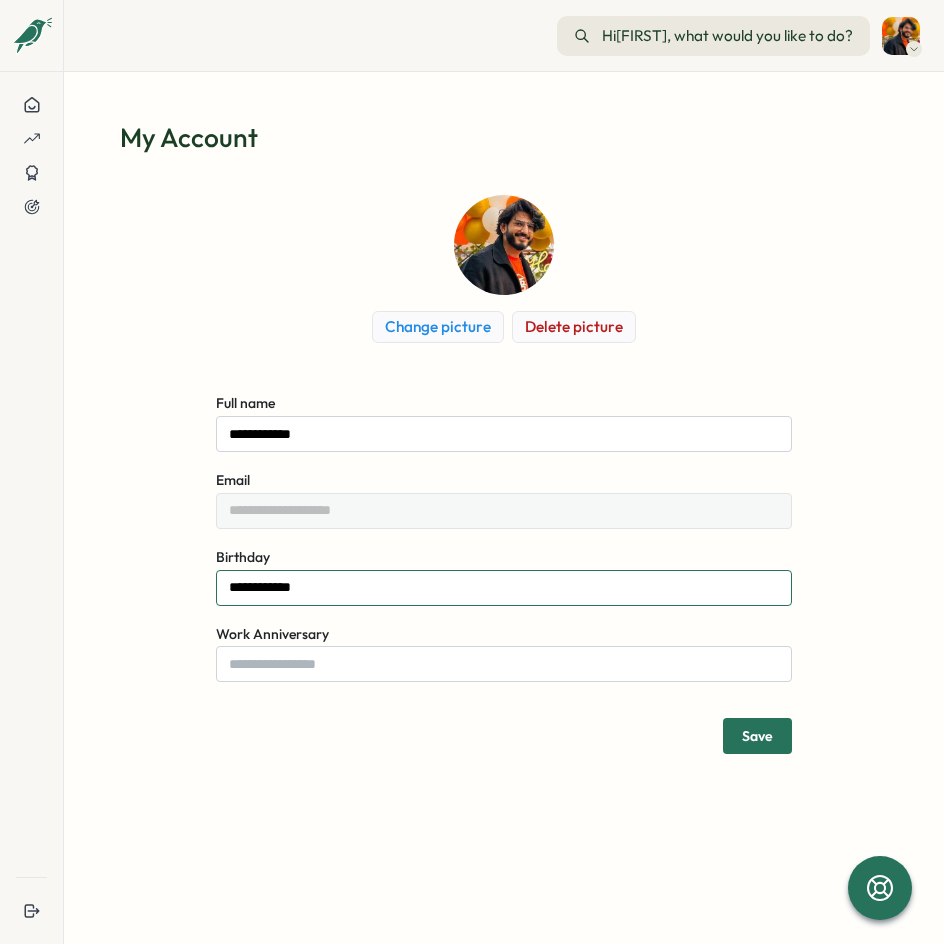 click on "**********" at bounding box center (504, 588) 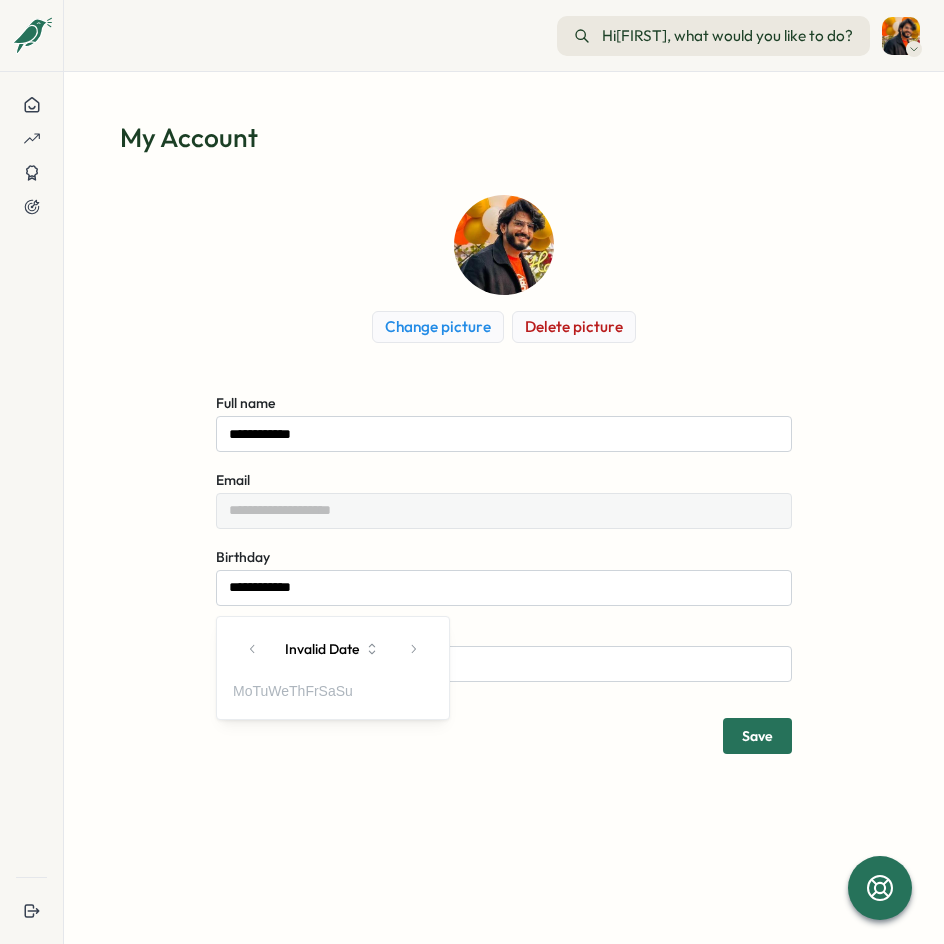 click on "**********" at bounding box center [504, 588] 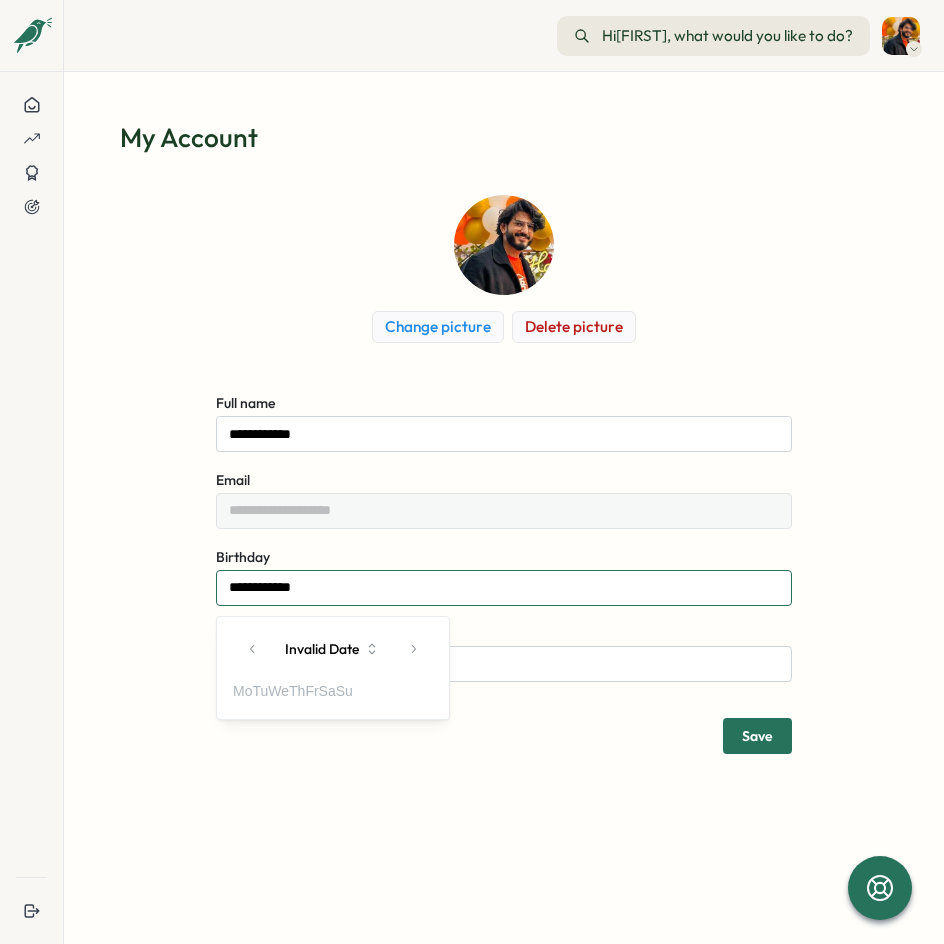 click on "**********" at bounding box center [504, 588] 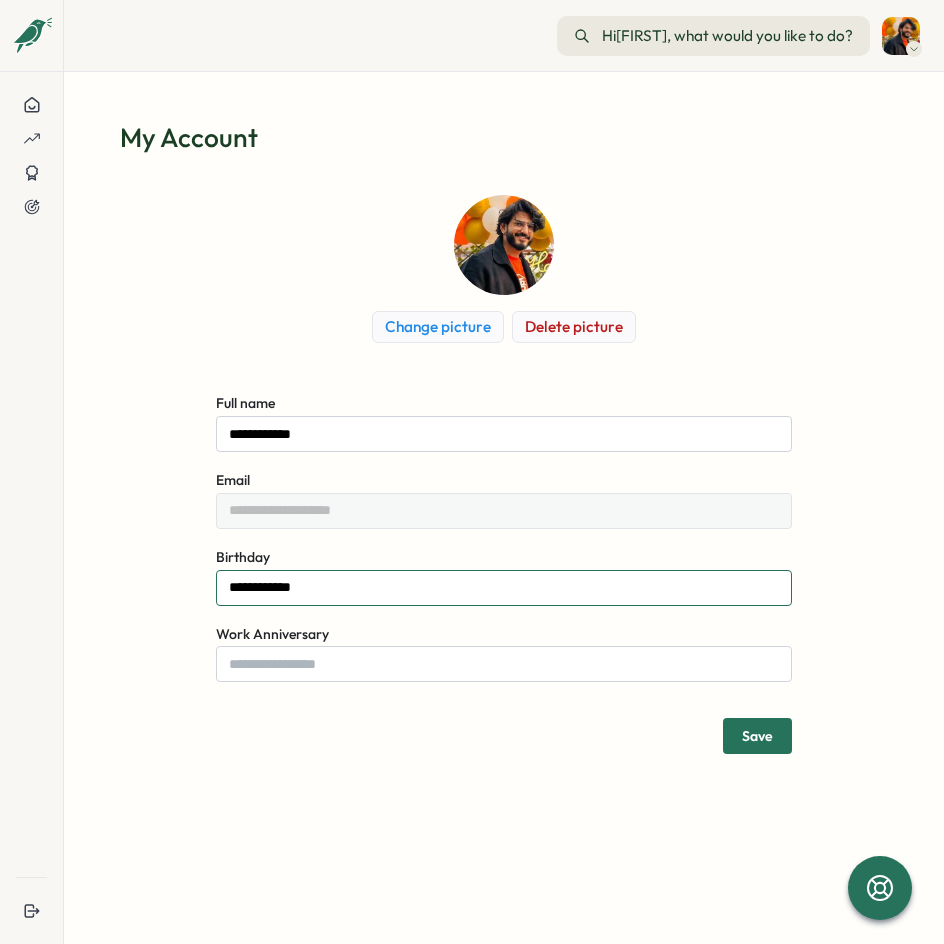 click on "**********" at bounding box center [504, 588] 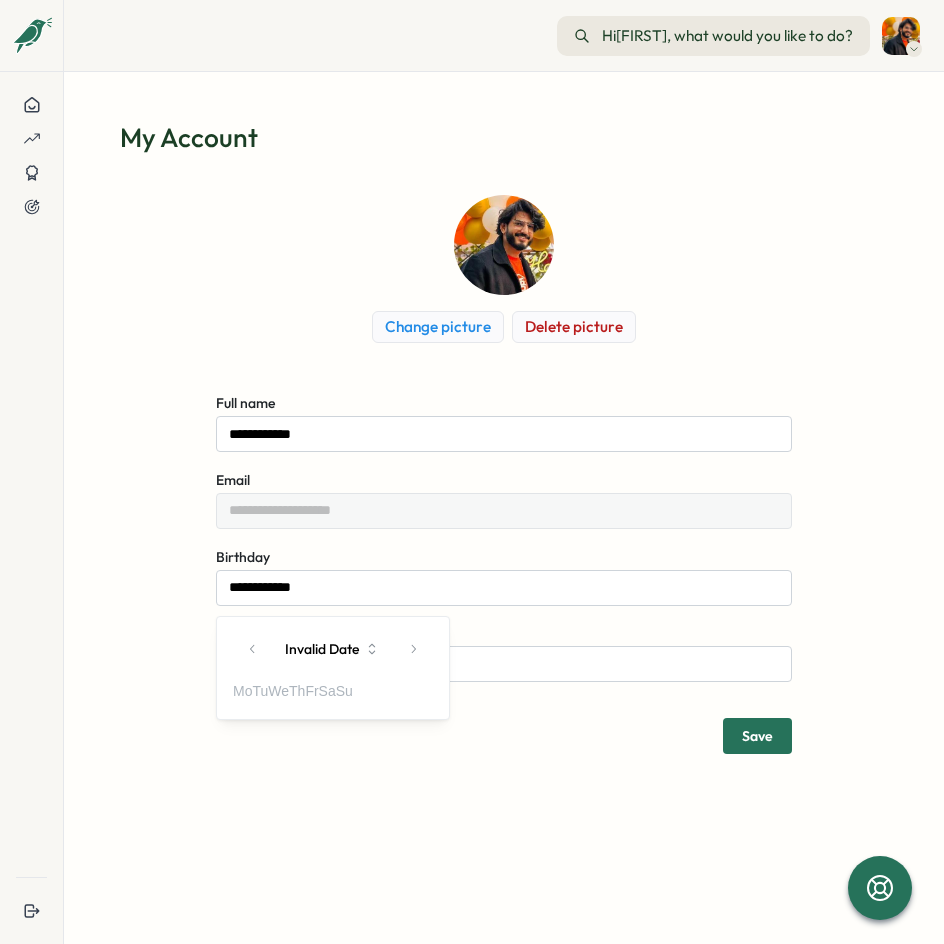 click on "Invalid Date" at bounding box center (333, 649) 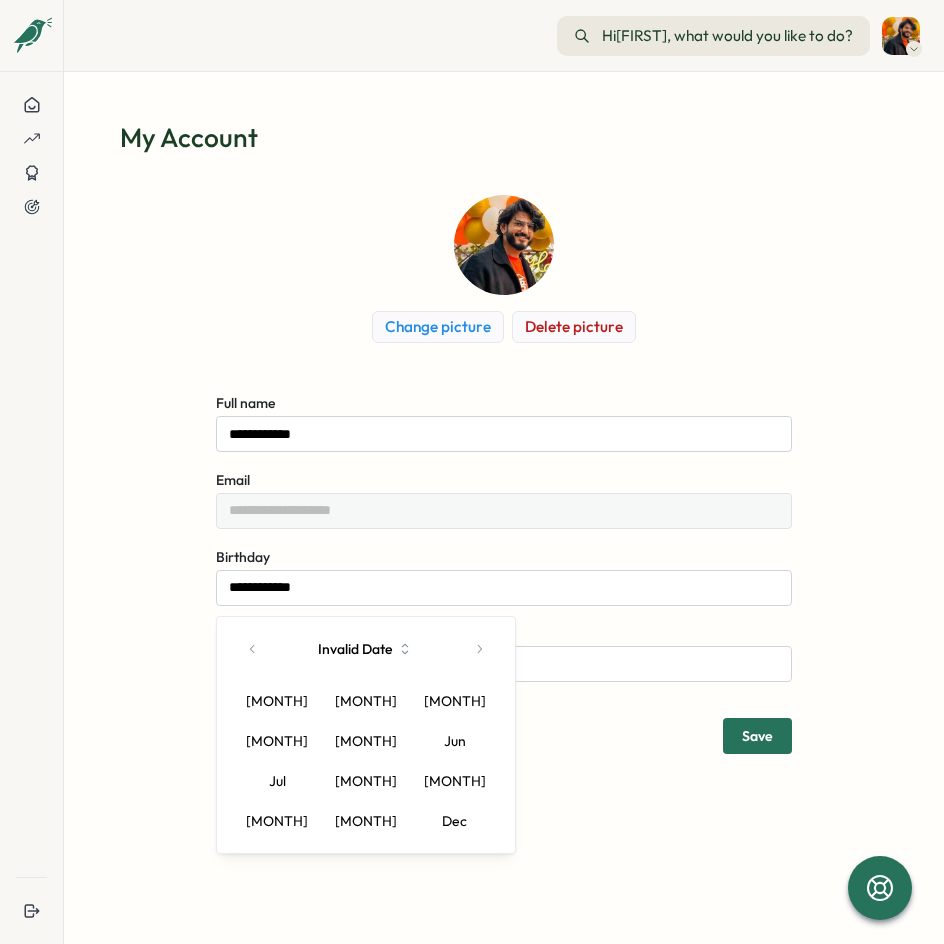 click on "Invalid Date" at bounding box center (366, 649) 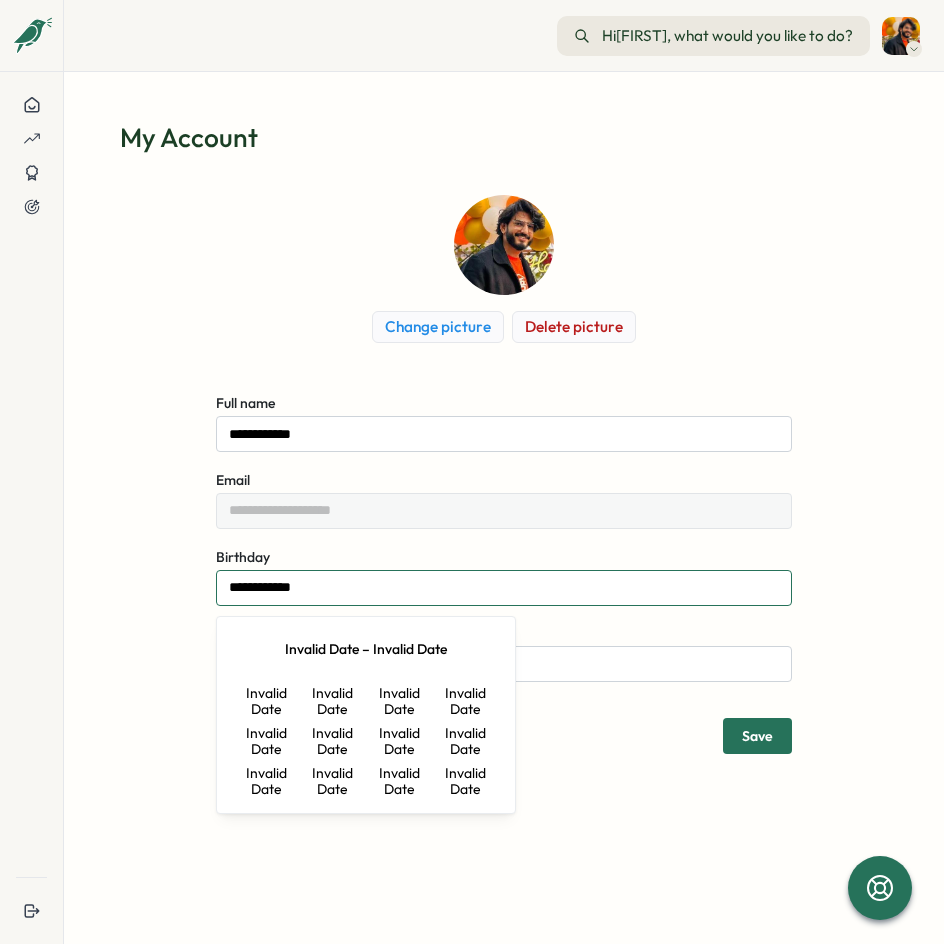 click on "**********" at bounding box center (504, 588) 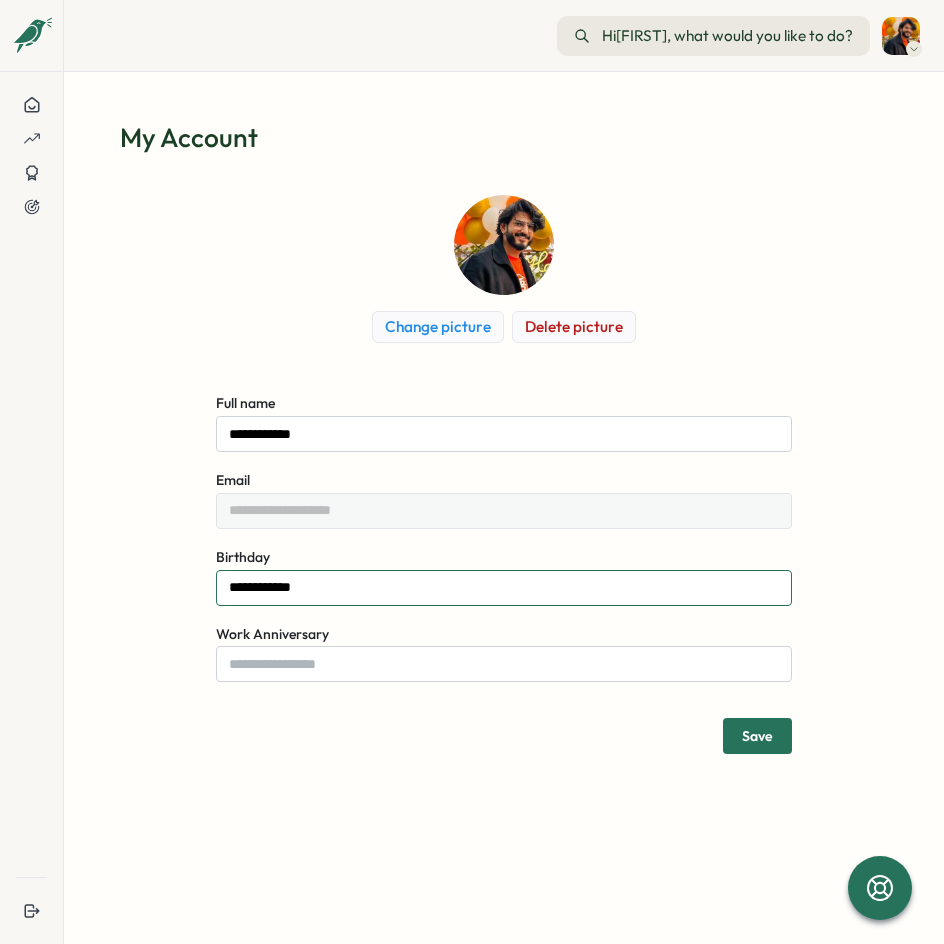 click on "**********" at bounding box center [504, 588] 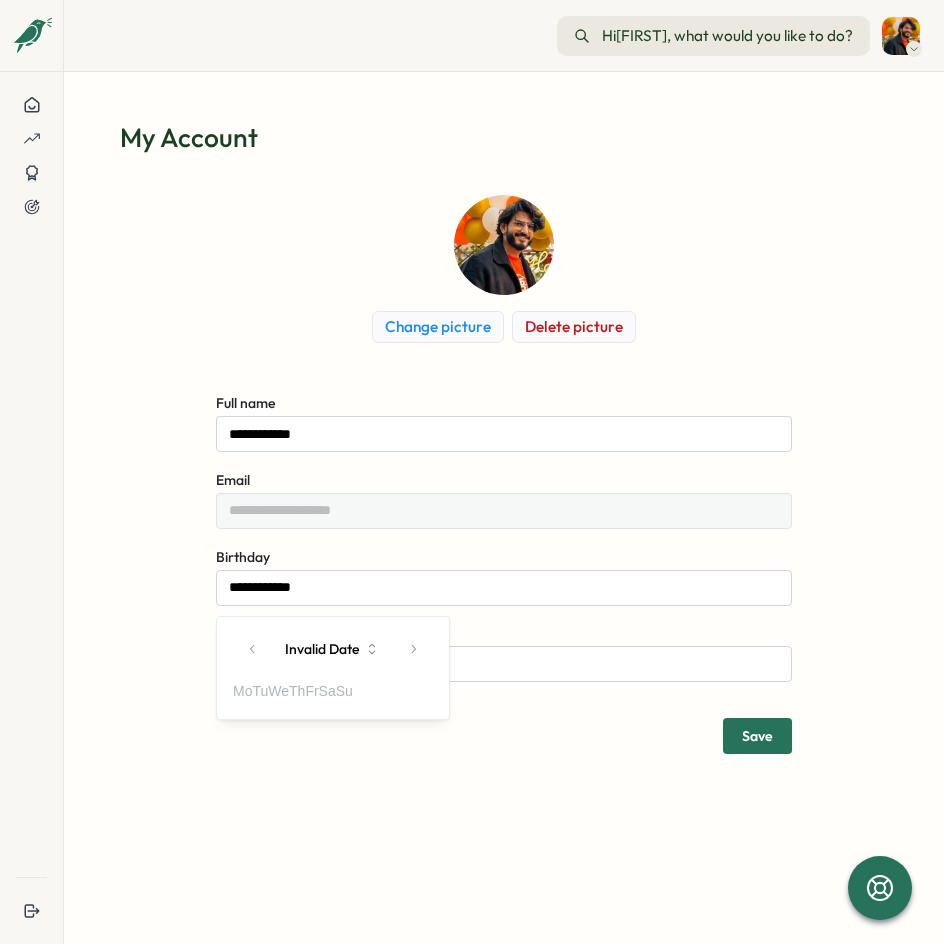 click on "Invalid Date" at bounding box center [333, 649] 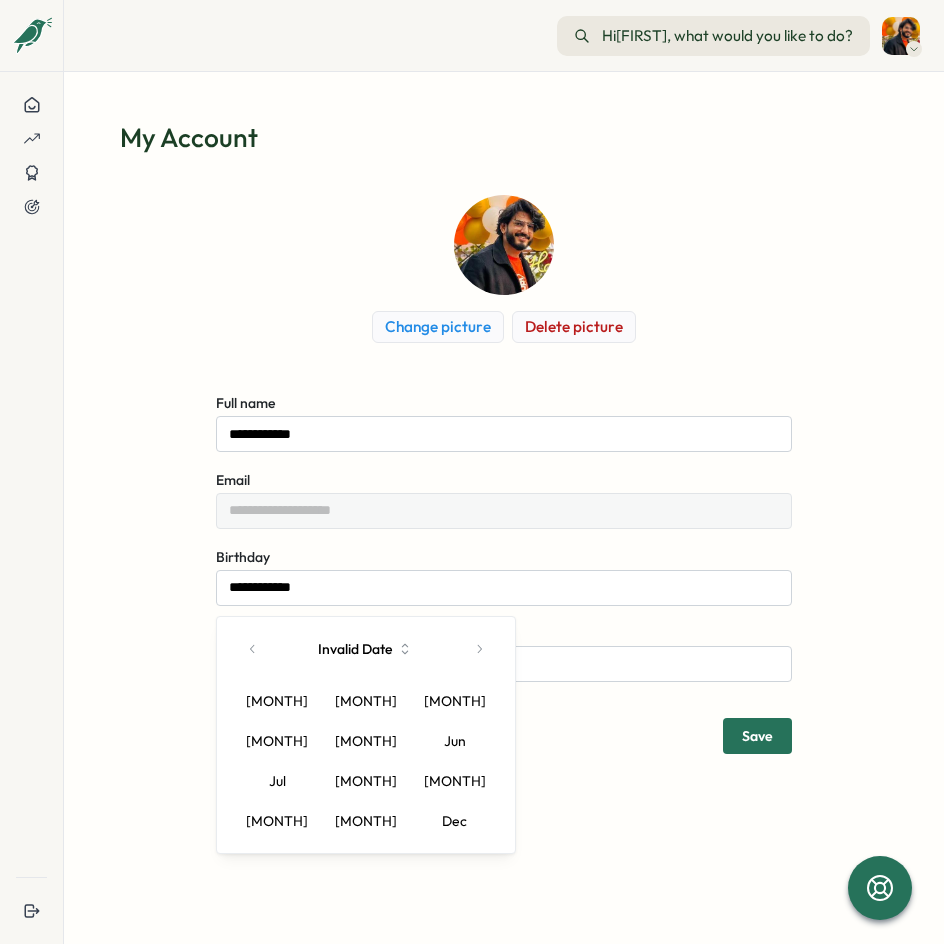 click on "[MONTH]" at bounding box center [366, 781] 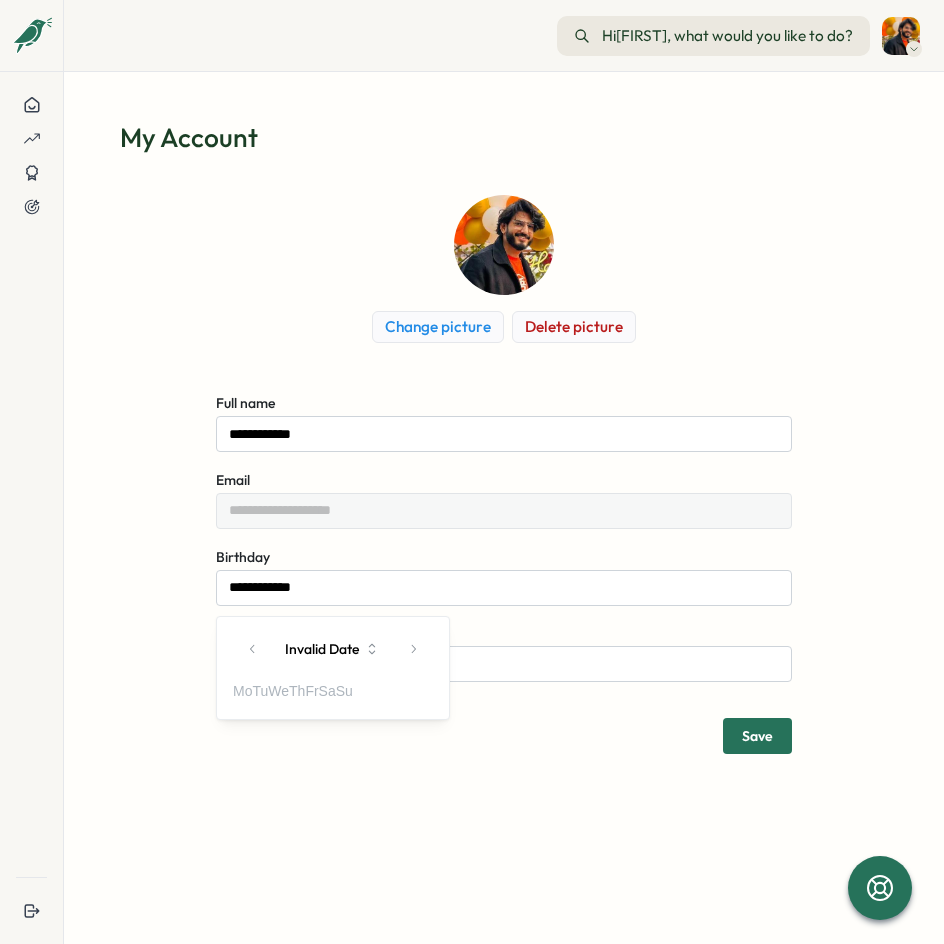 click on "Invalid Date" at bounding box center [333, 649] 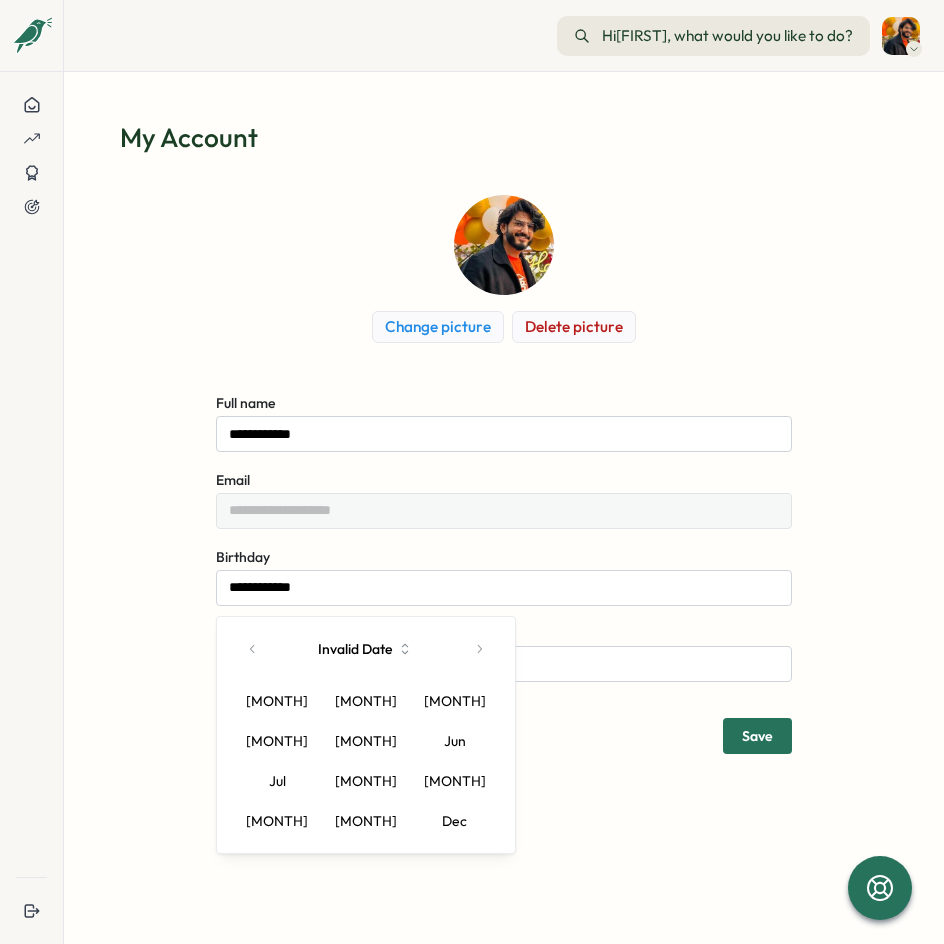 click on "[MONTH]" at bounding box center (366, 781) 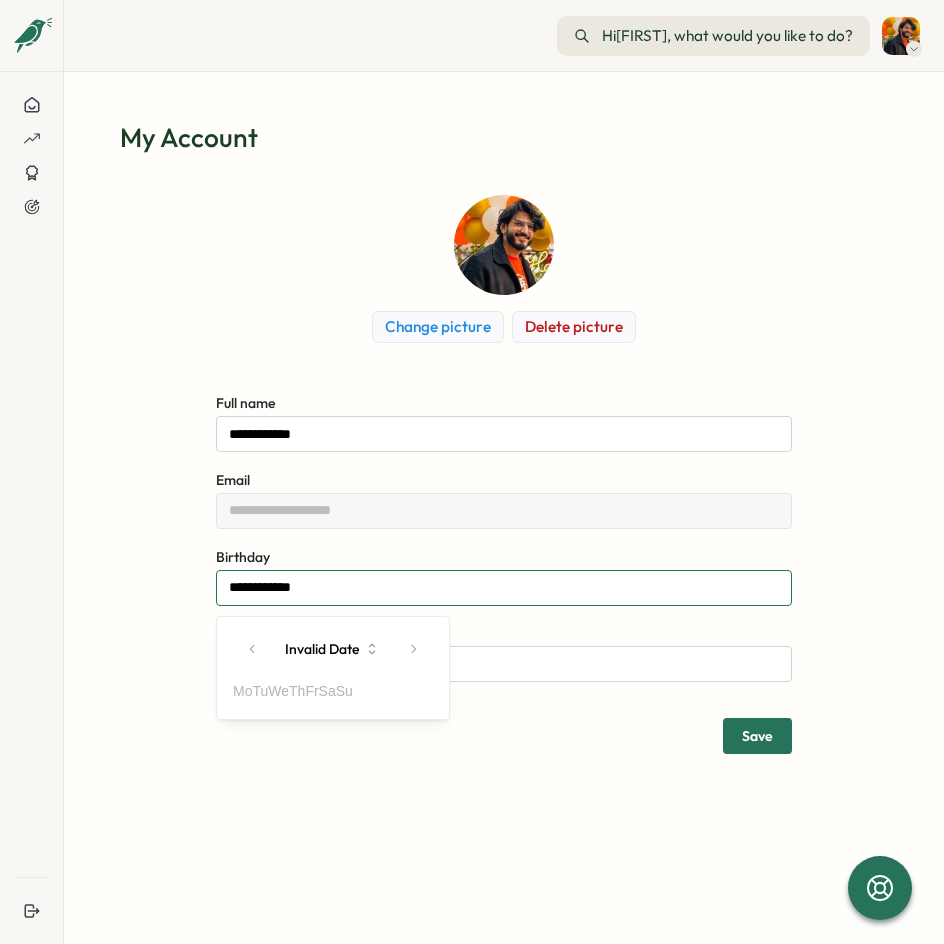 click on "**********" at bounding box center (504, 588) 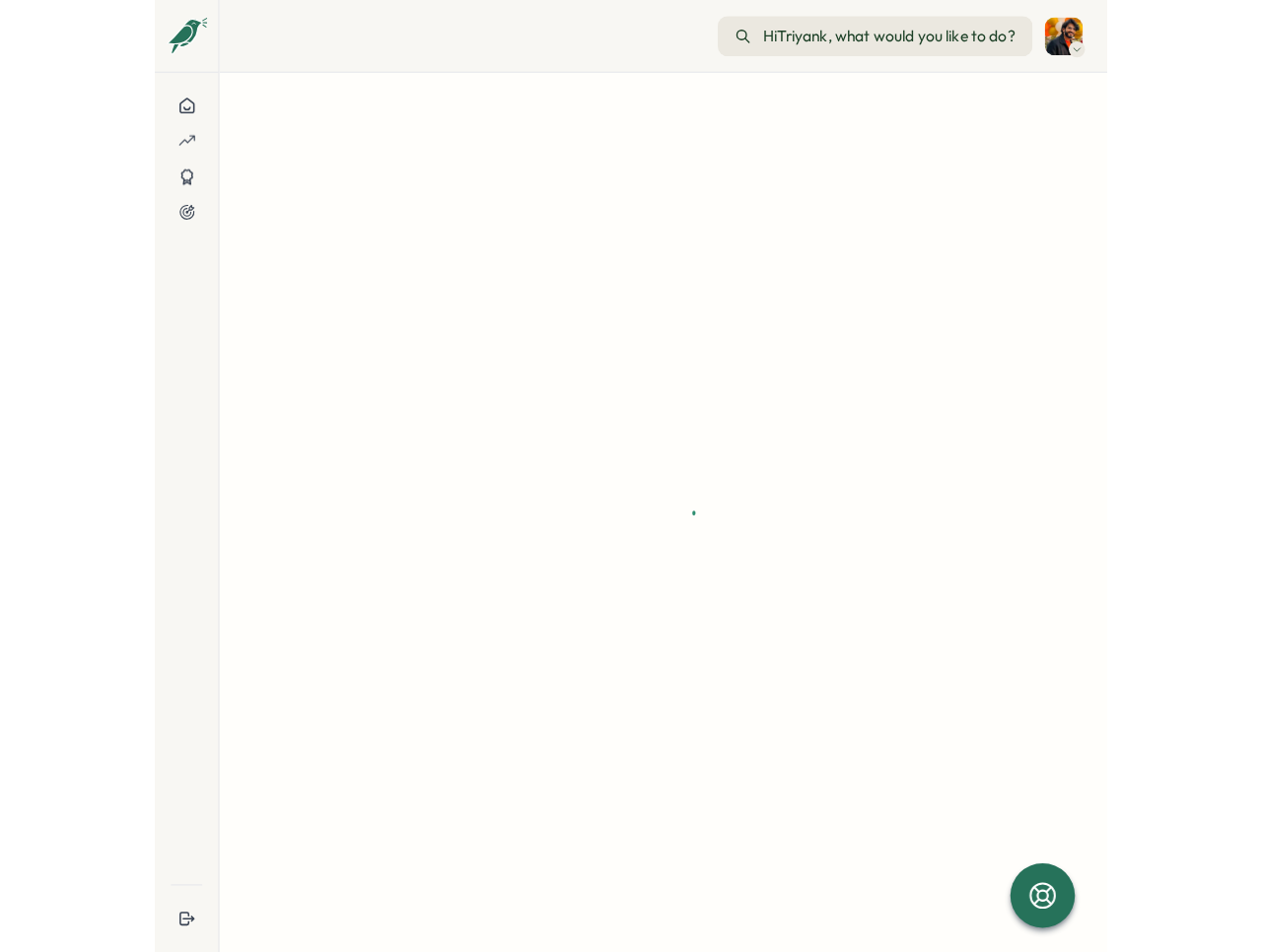 scroll, scrollTop: 0, scrollLeft: 0, axis: both 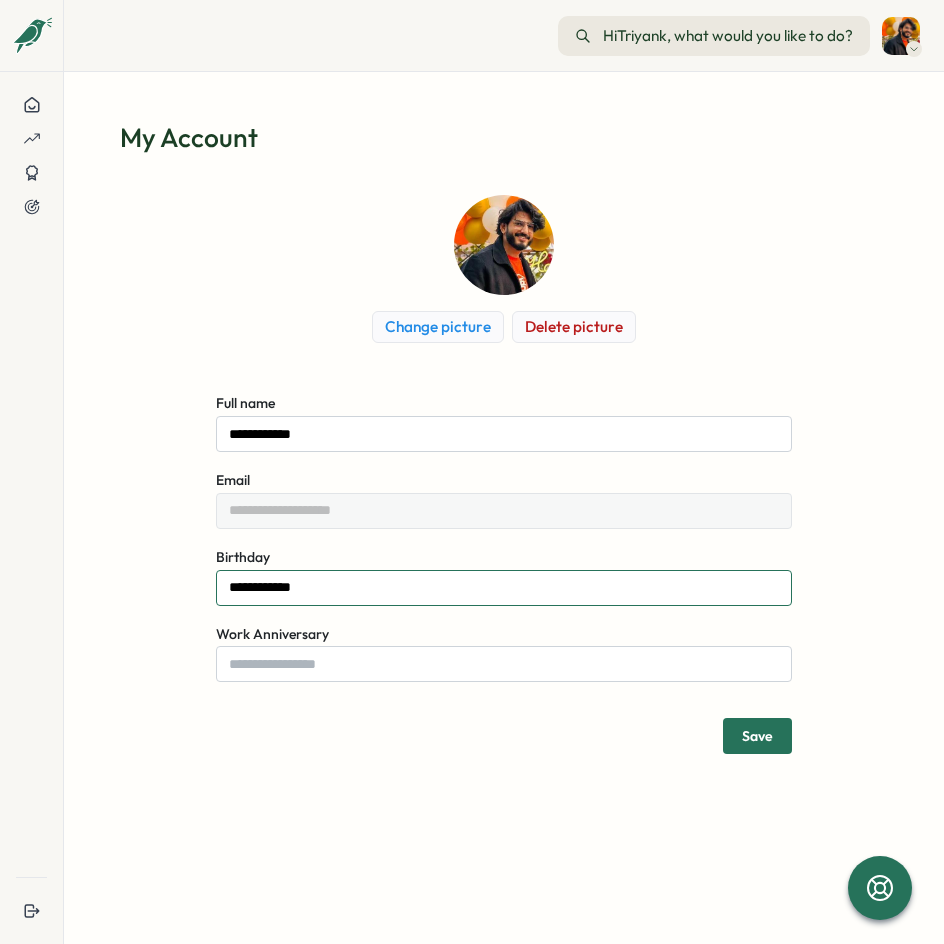 click on "**********" at bounding box center [504, 588] 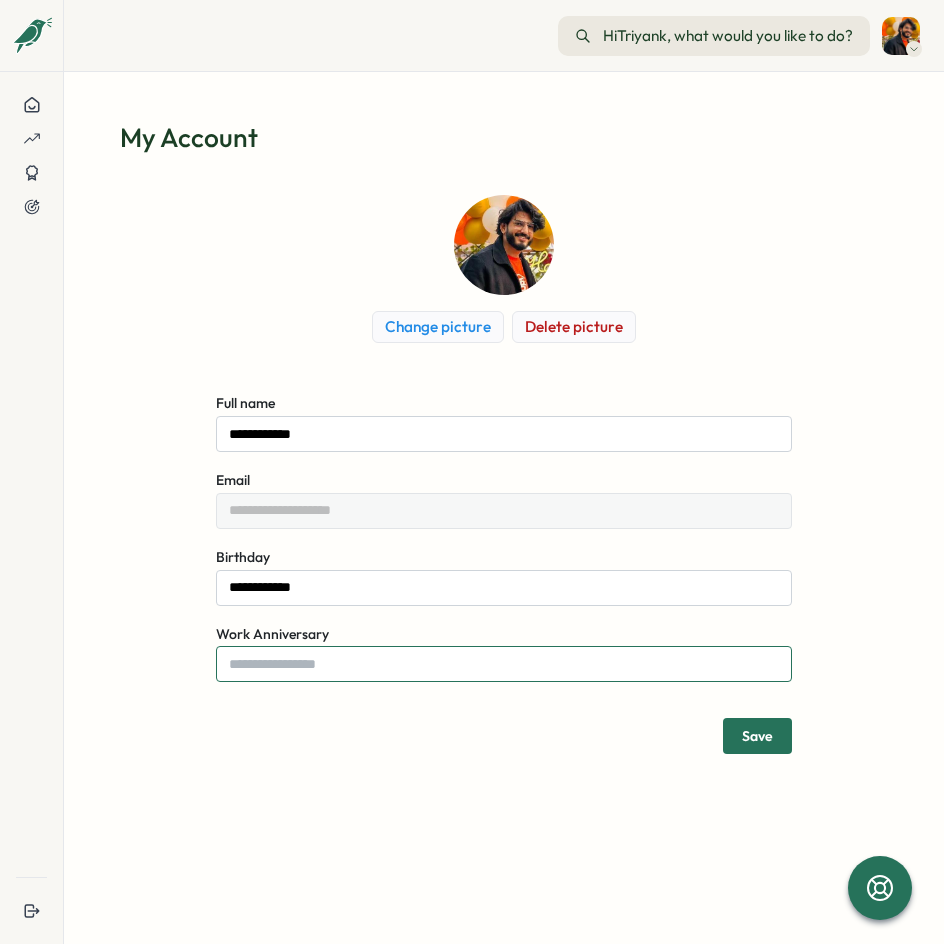 click on "Work Anniversary" at bounding box center (504, 664) 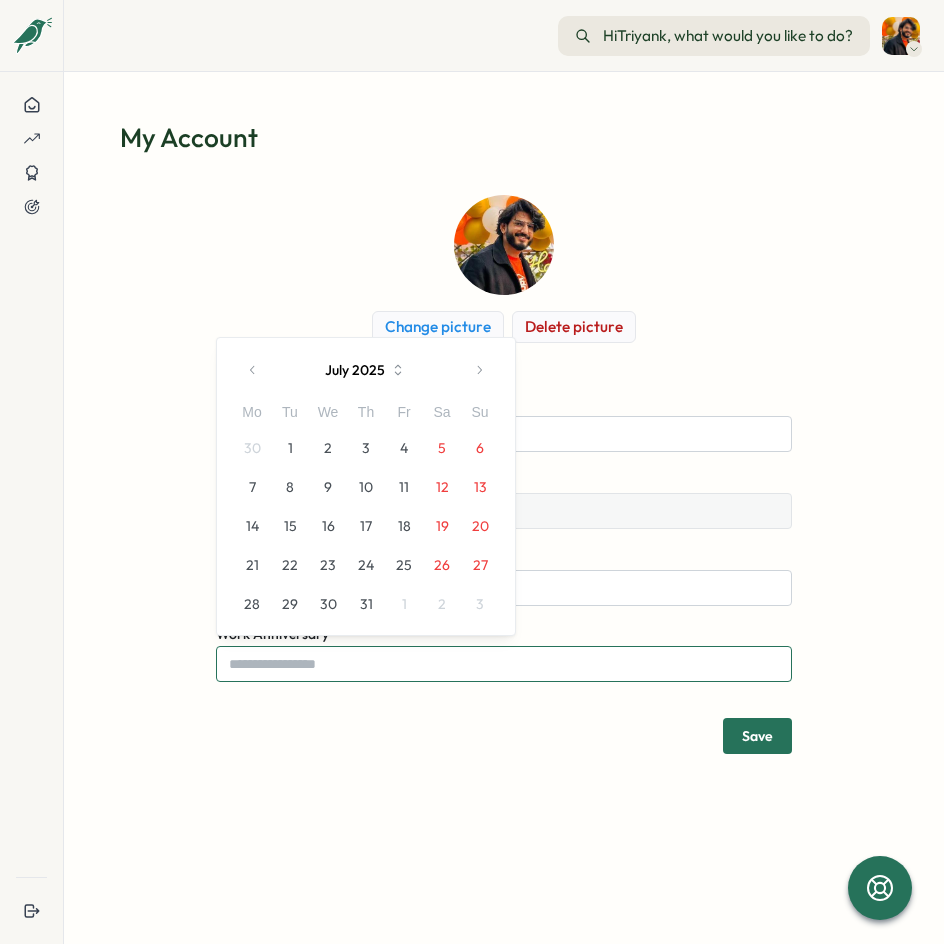 click on "Work Anniversary" at bounding box center [504, 664] 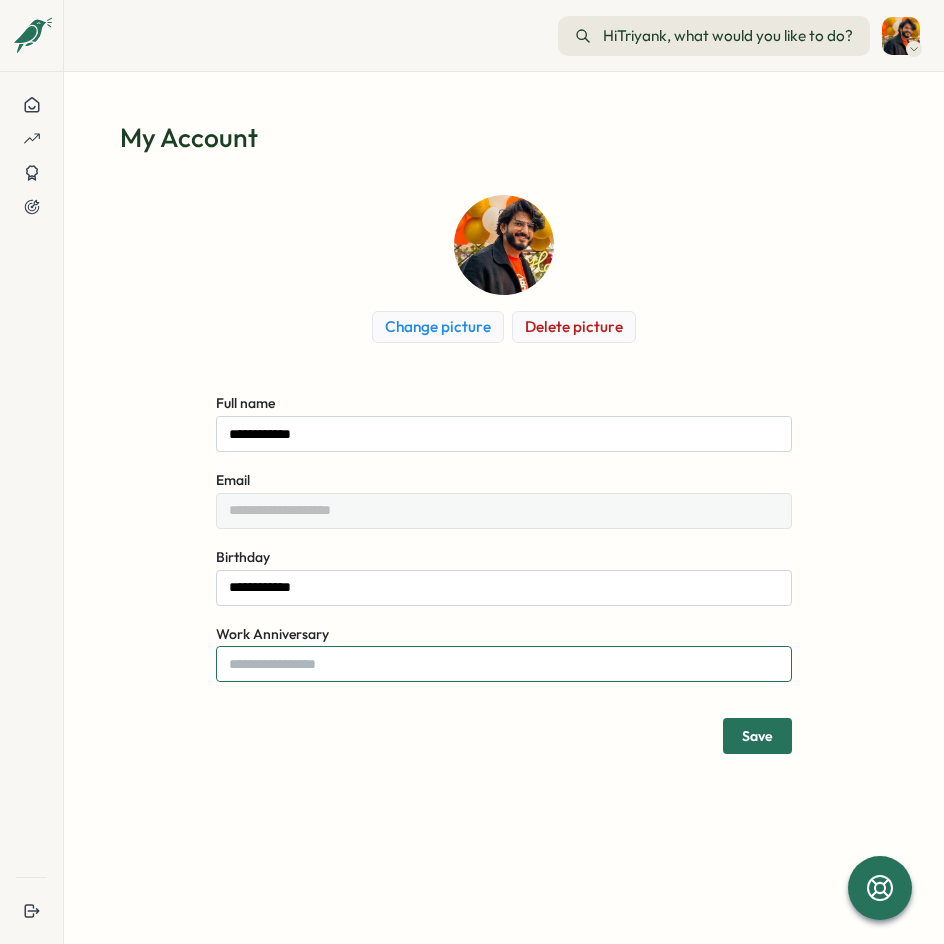 click on "Work Anniversary" at bounding box center [504, 664] 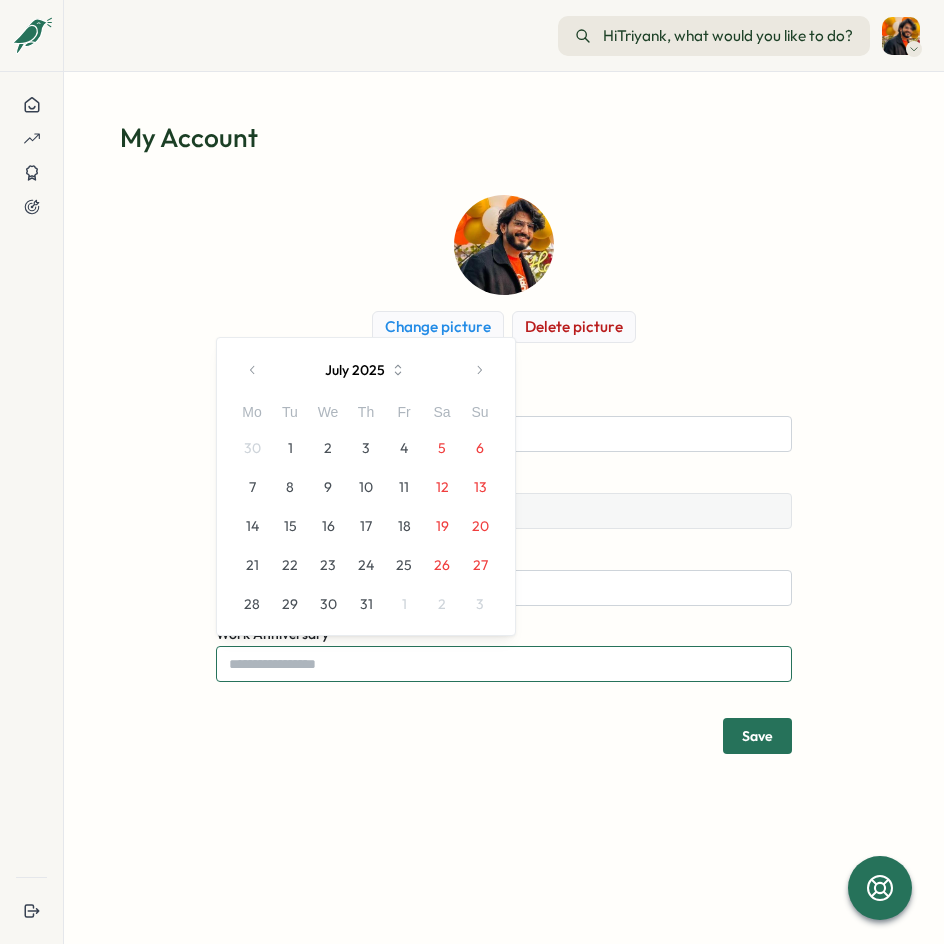 click on "Work Anniversary" at bounding box center (504, 664) 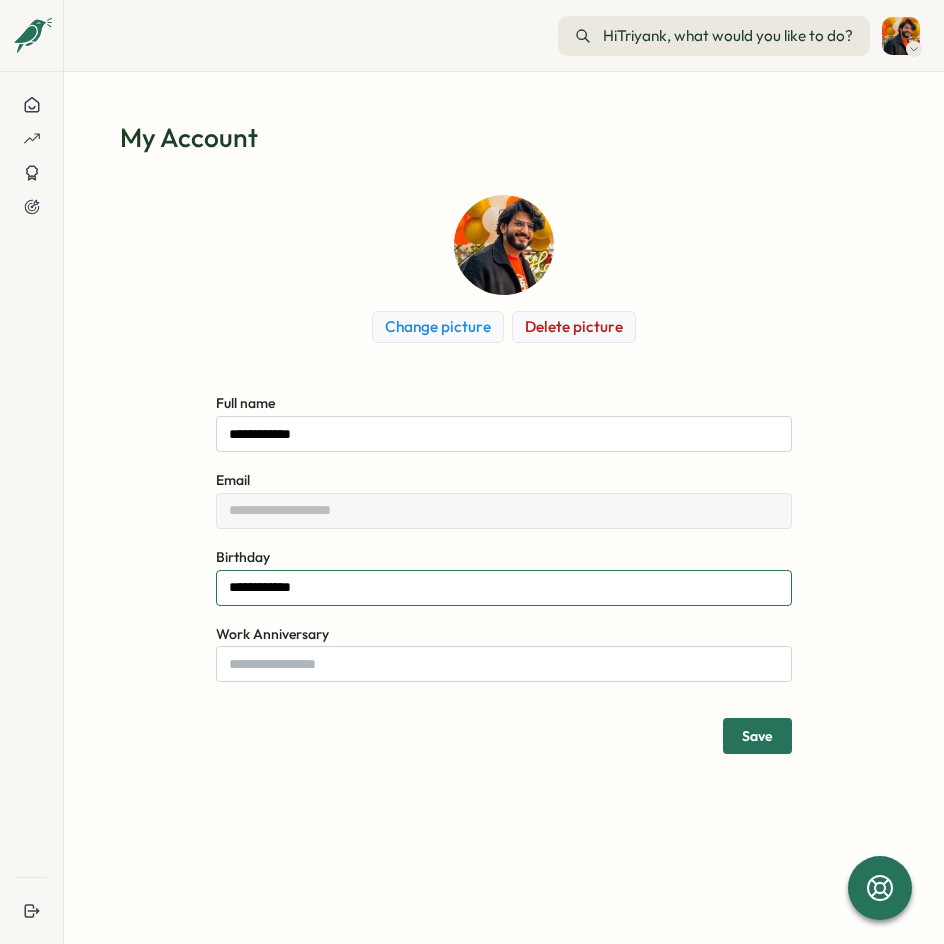 click on "**********" at bounding box center [504, 588] 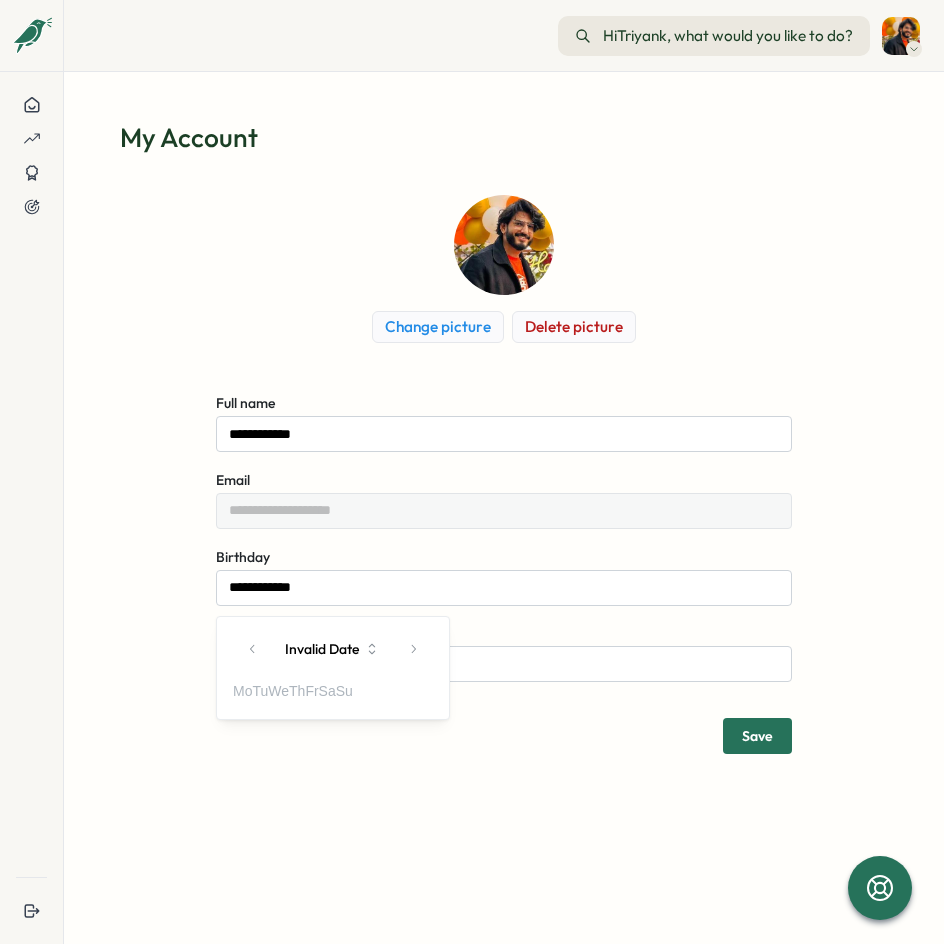 click on "Invalid Date" at bounding box center [333, 649] 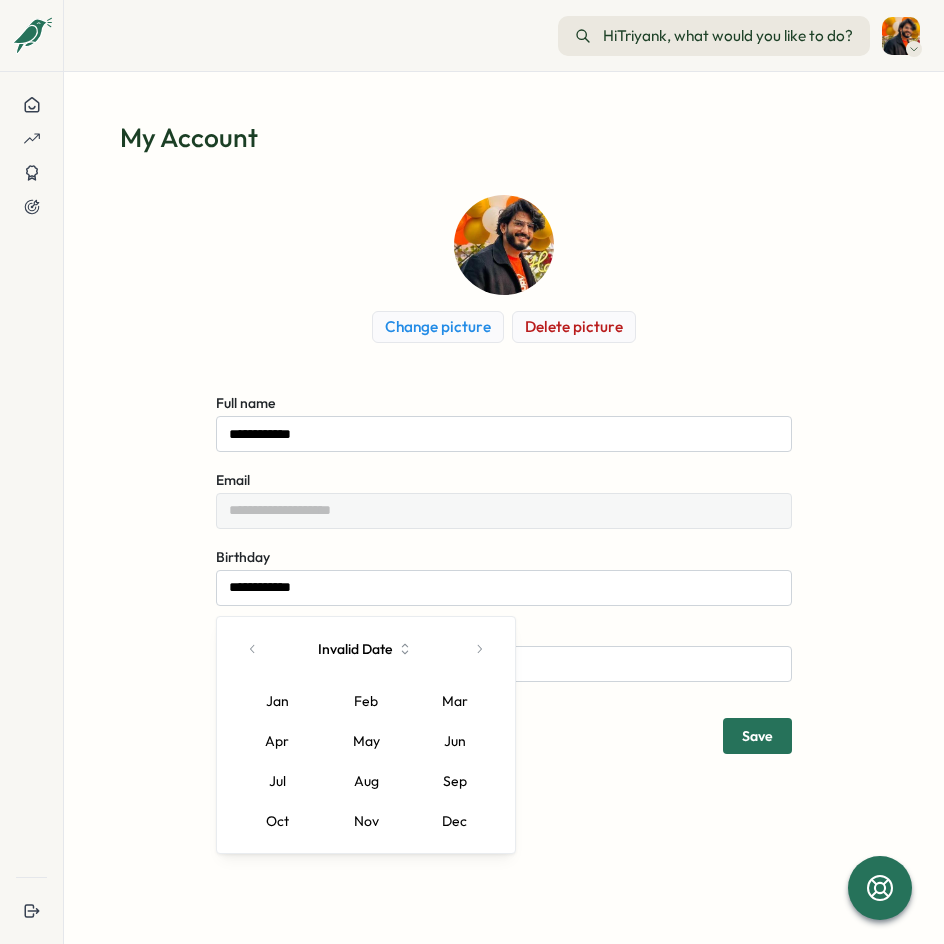 click at bounding box center (253, 649) 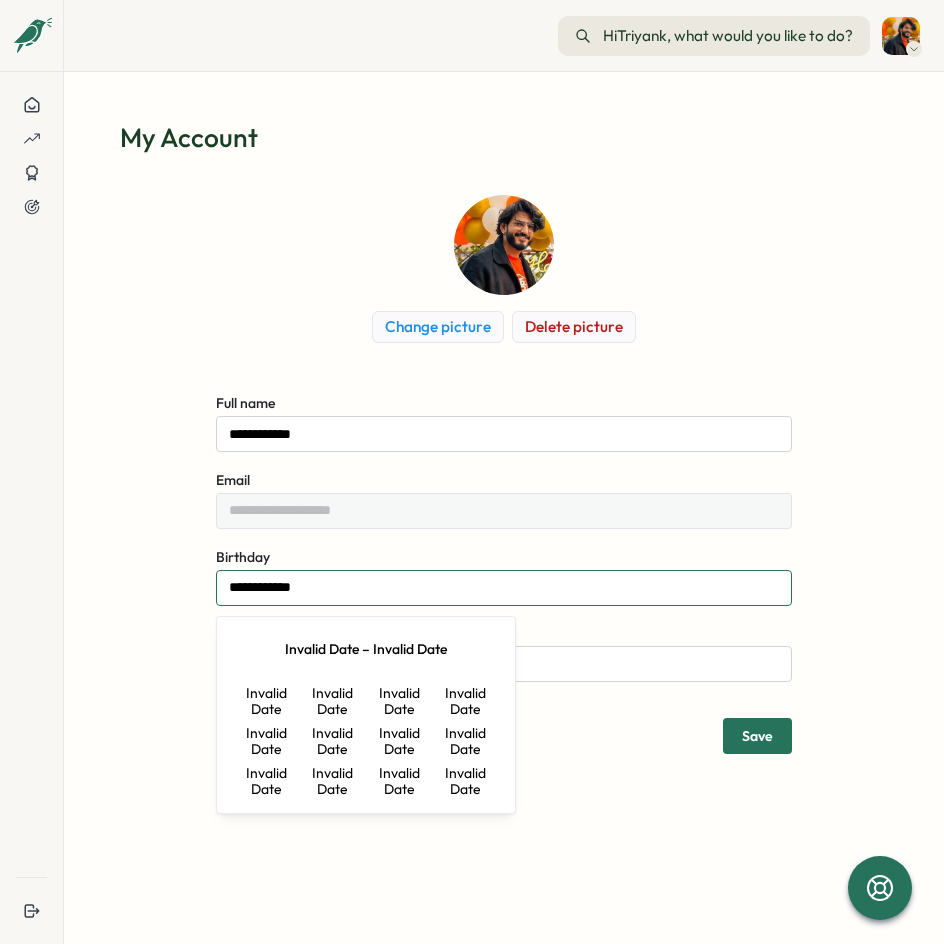 click on "**********" at bounding box center (504, 588) 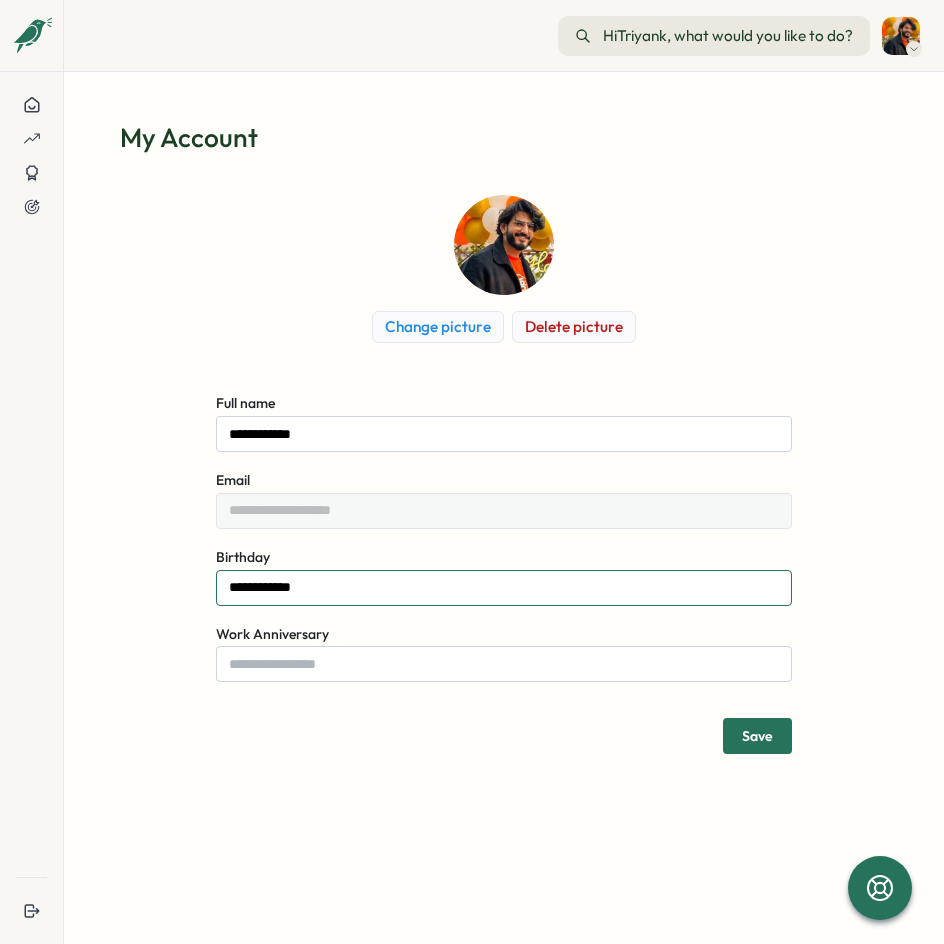 click on "**********" at bounding box center (504, 588) 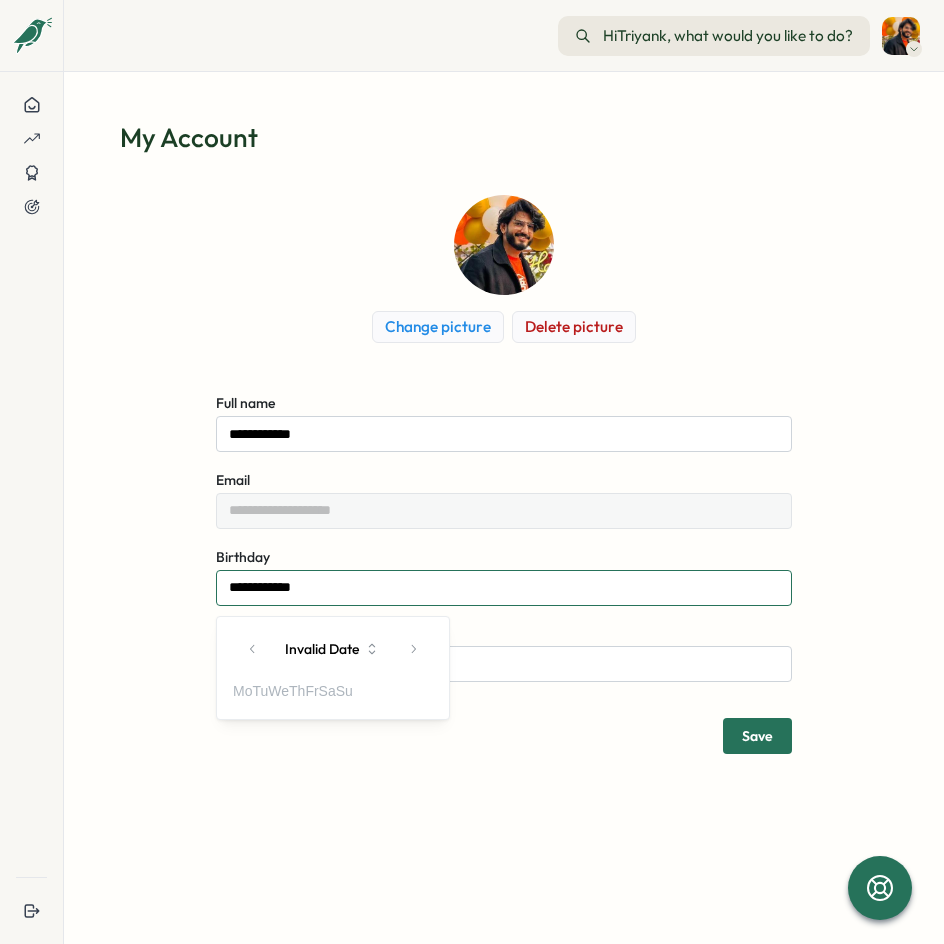 click on "**********" at bounding box center (504, 588) 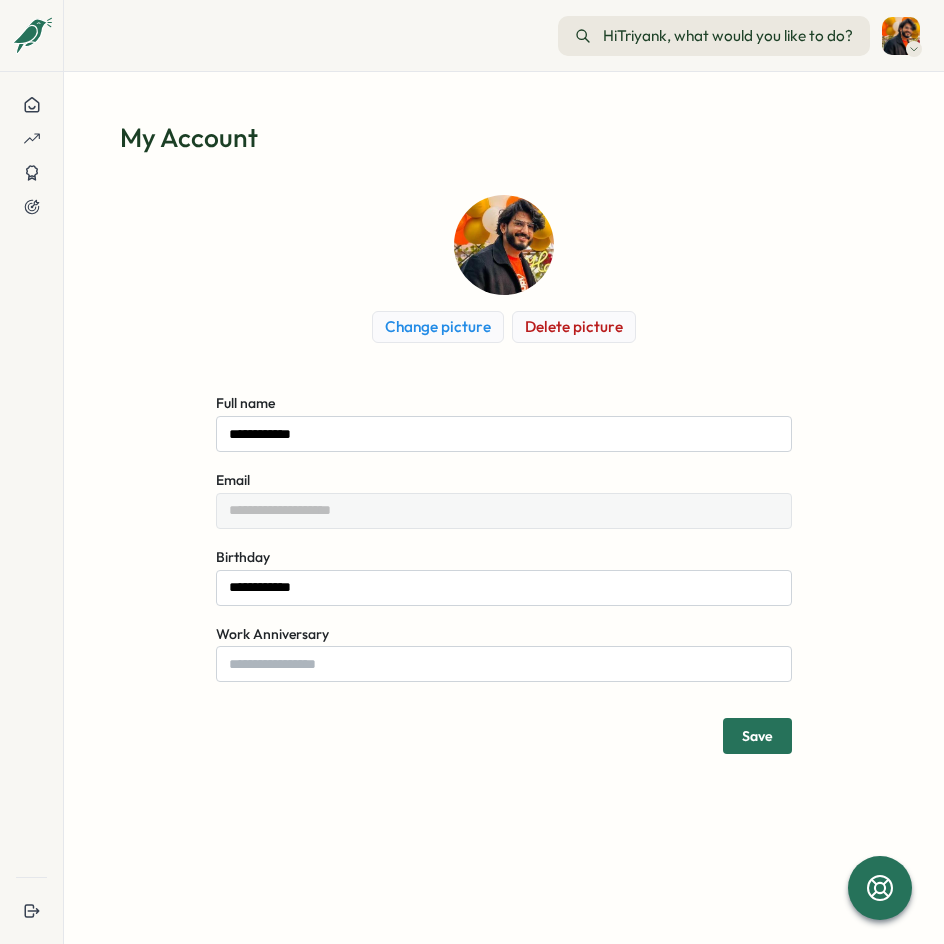 click on "My Account" at bounding box center [504, 137] 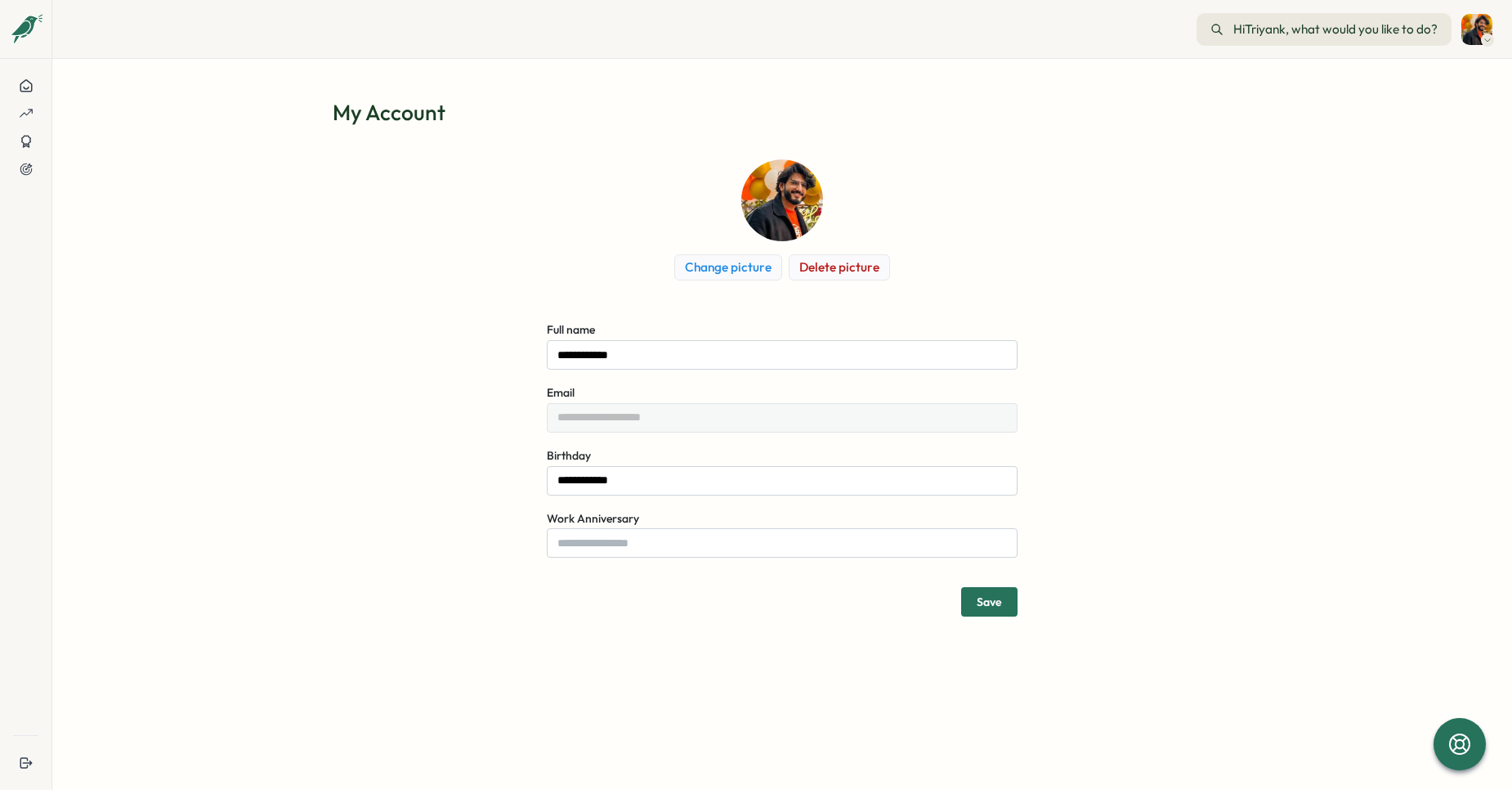 click on "**********" at bounding box center [782, 388] 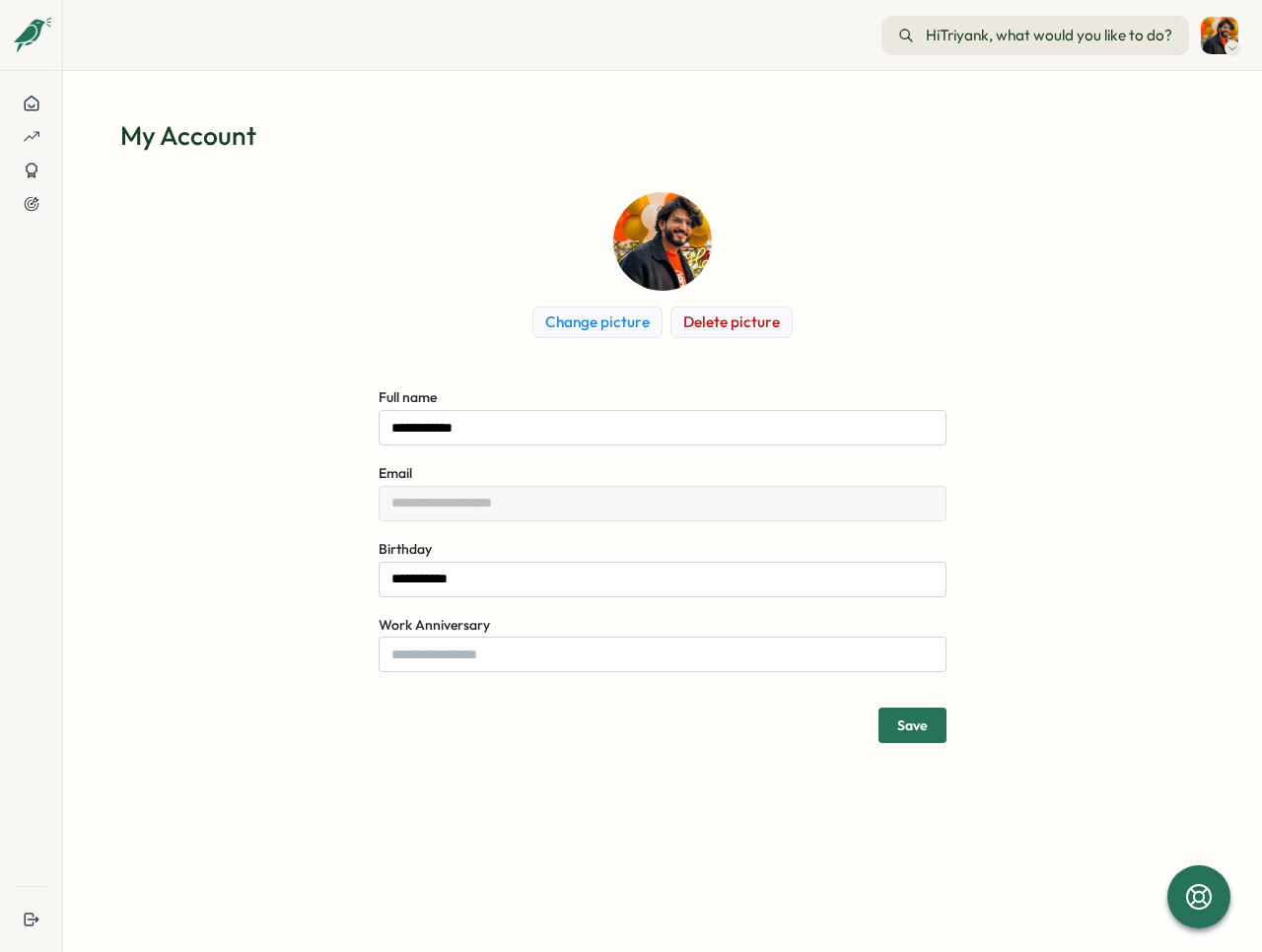 click on "**********" at bounding box center [663, 528] 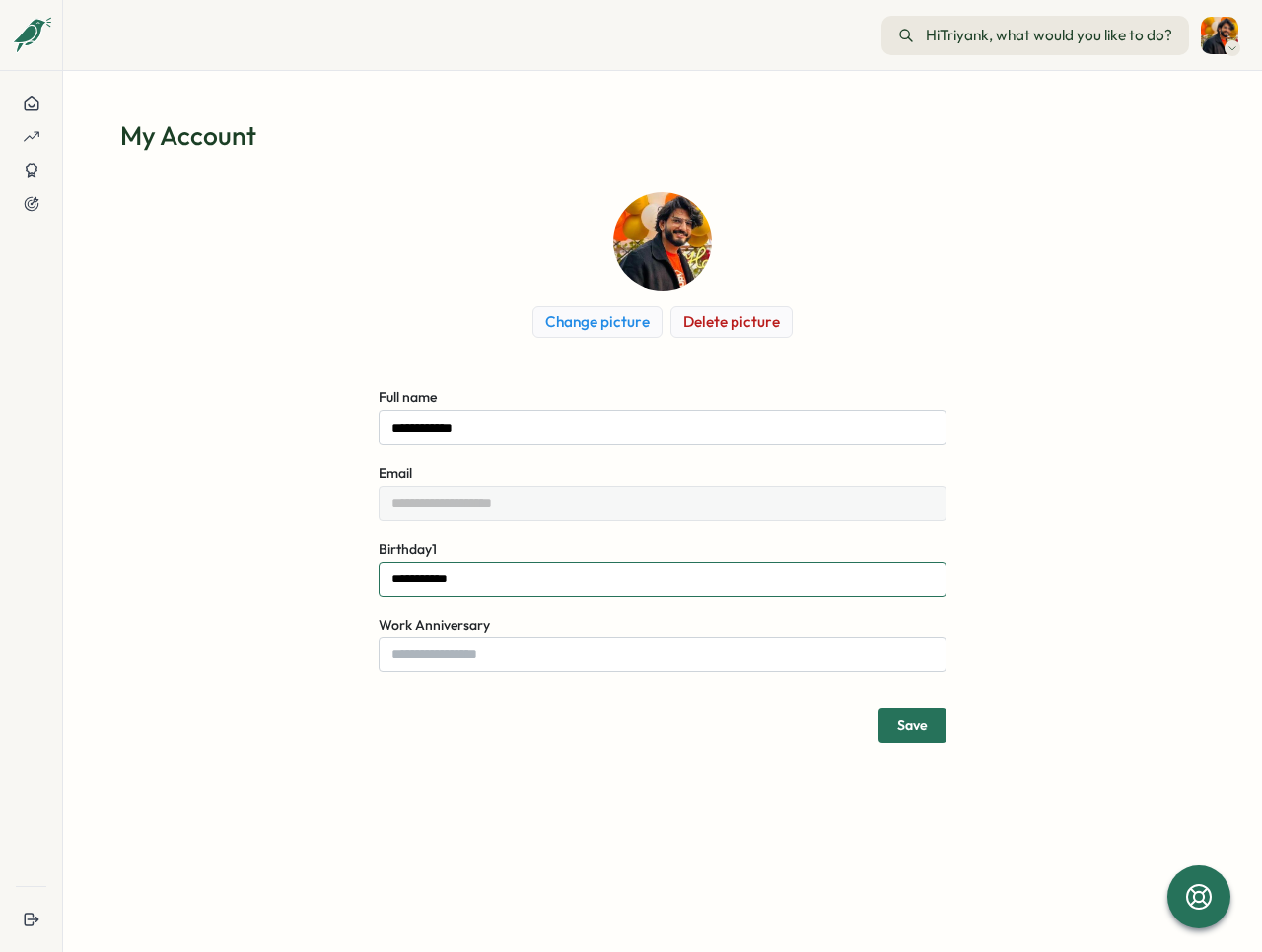 click on "**********" at bounding box center [663, 579] 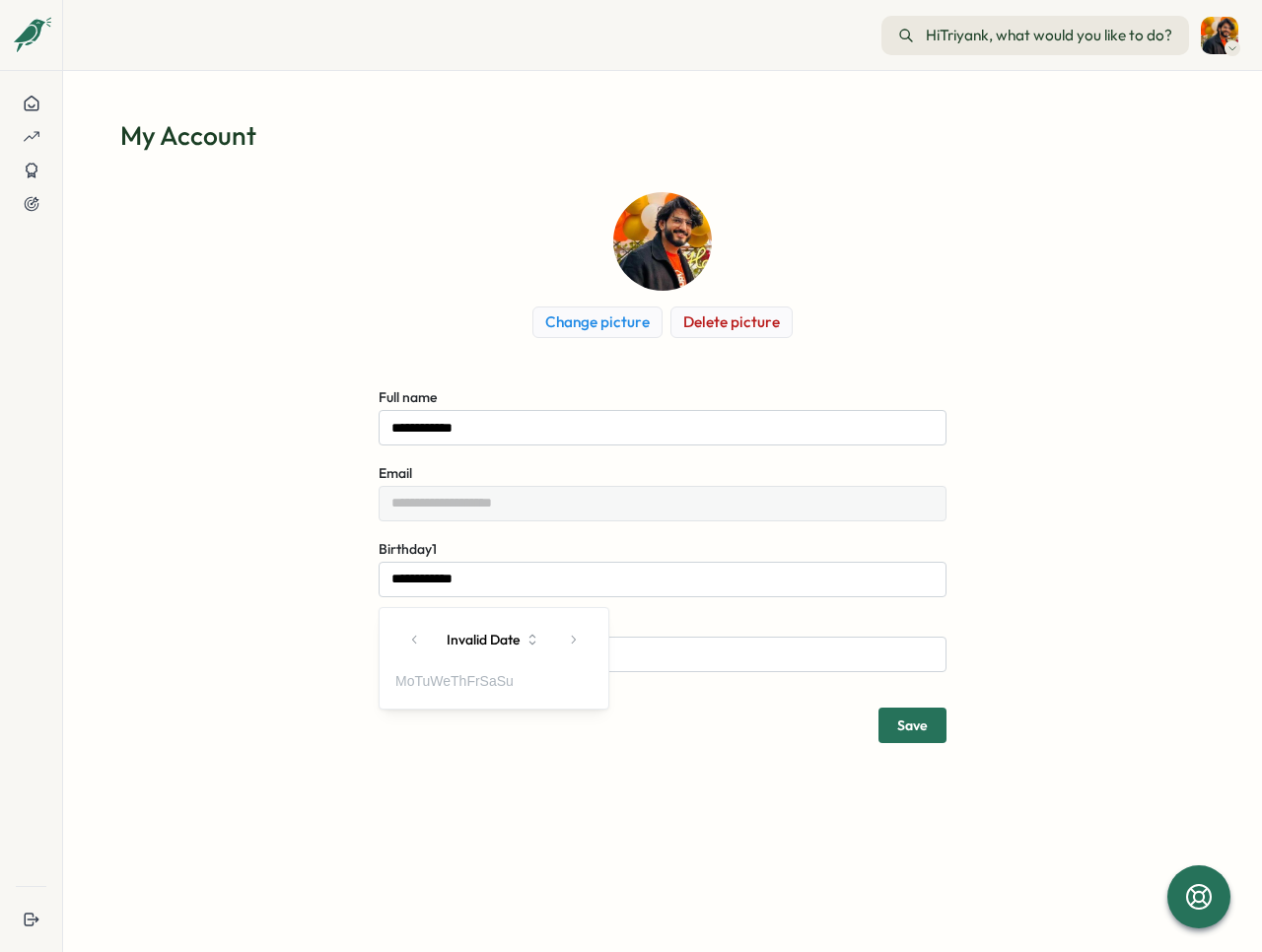 click 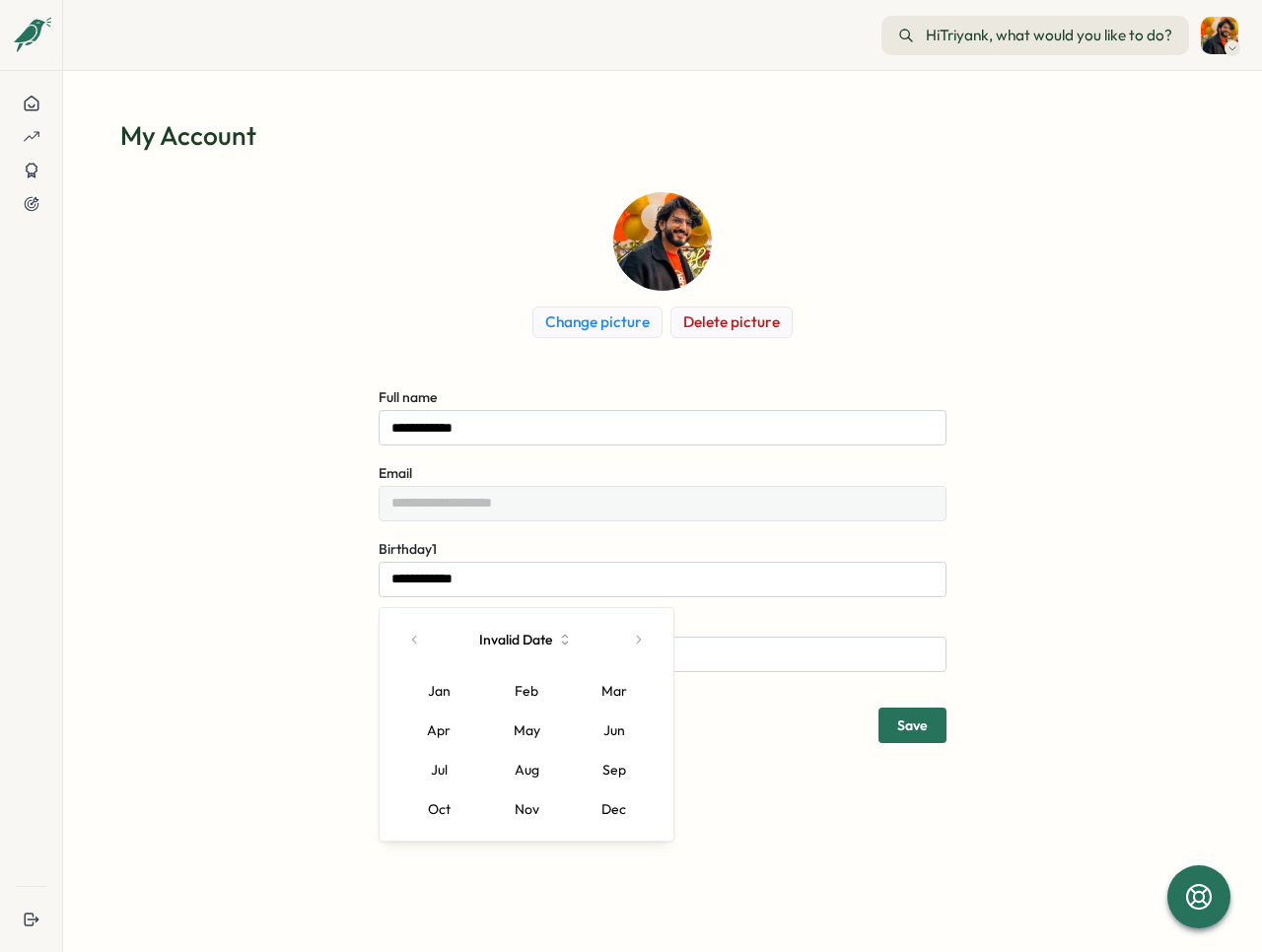 click on "[MONTH]" at bounding box center (526, 730) 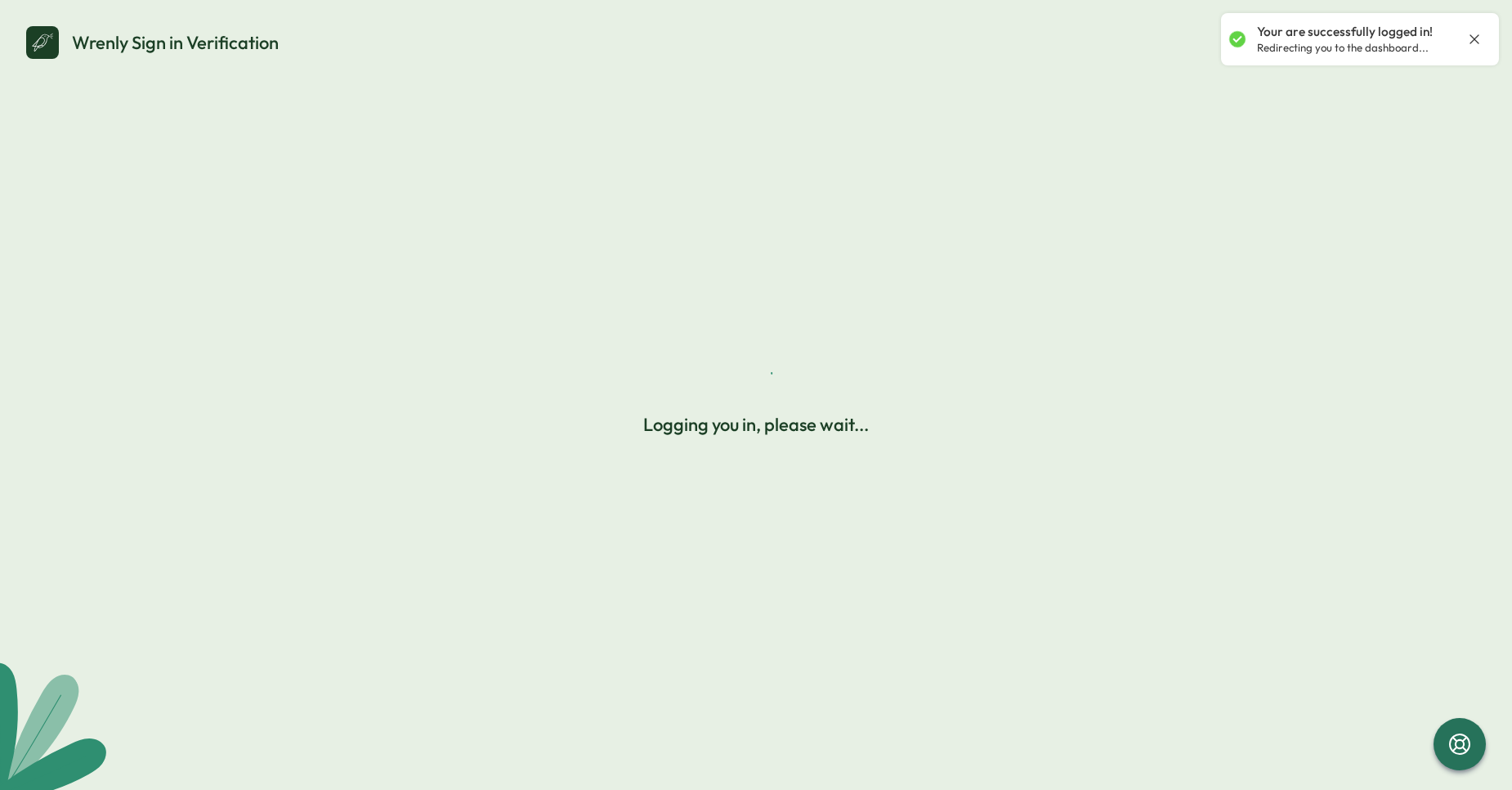 scroll, scrollTop: 0, scrollLeft: 0, axis: both 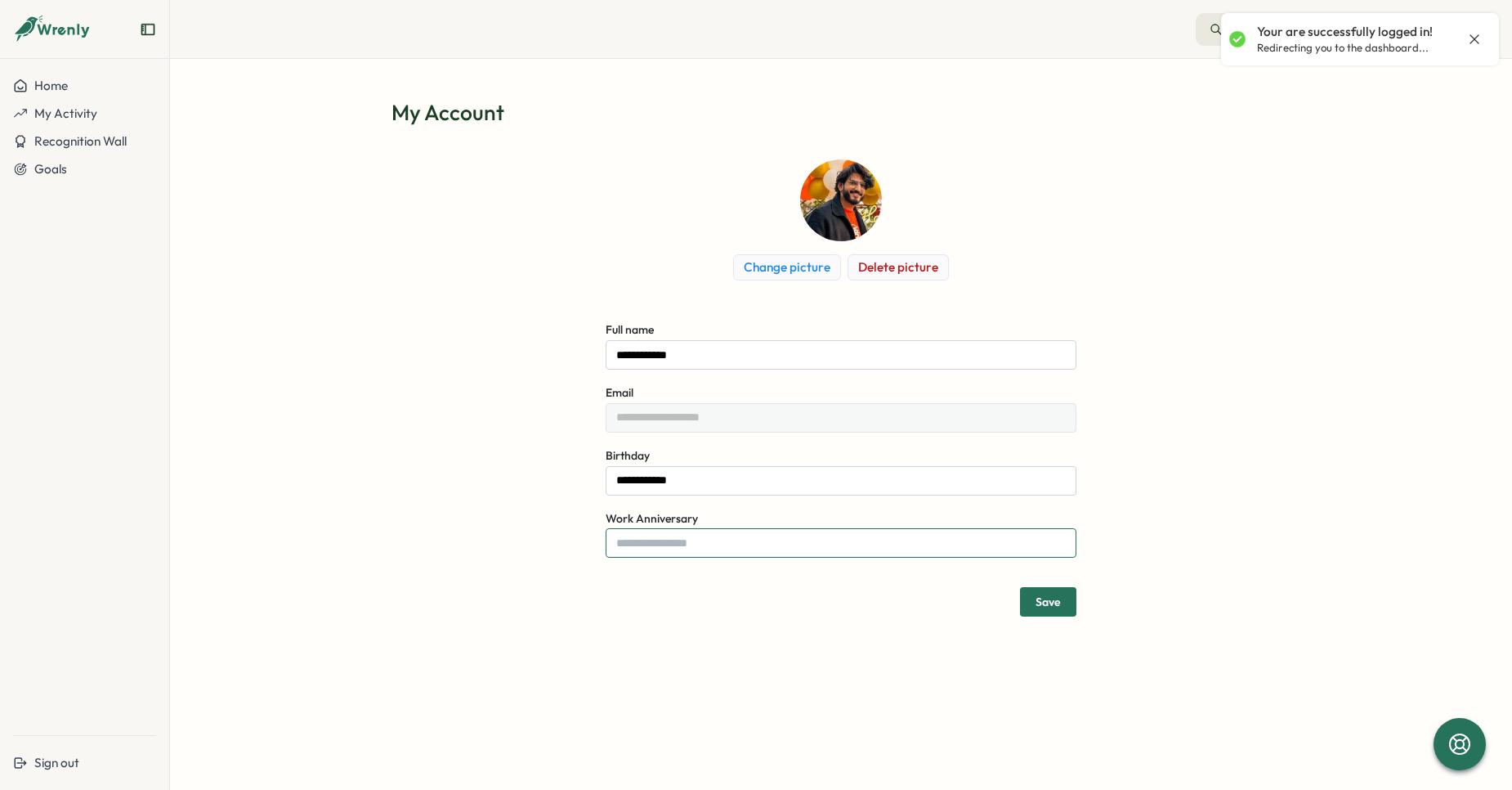 click on "Work Anniversary" at bounding box center [841, 543] 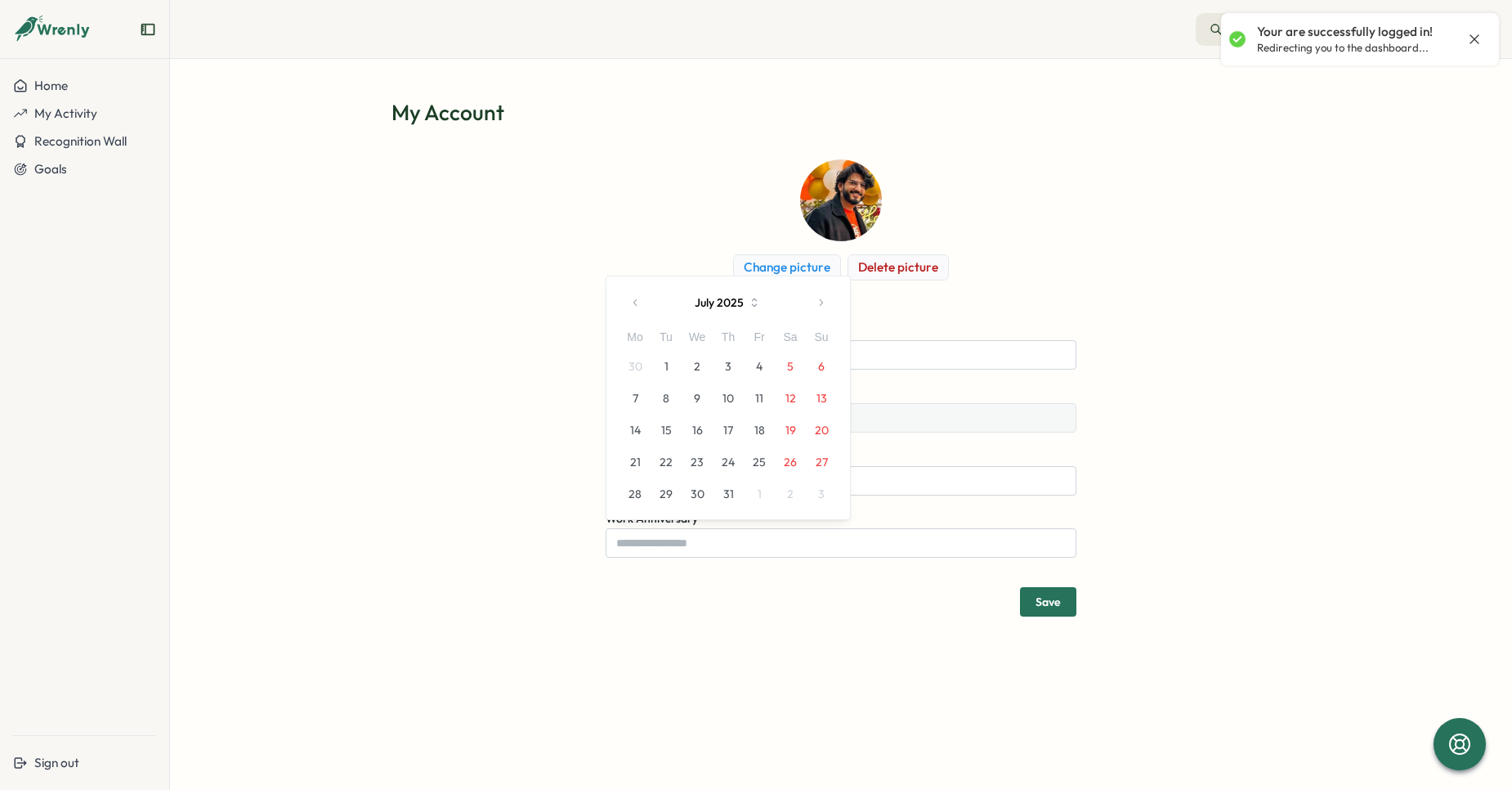 click 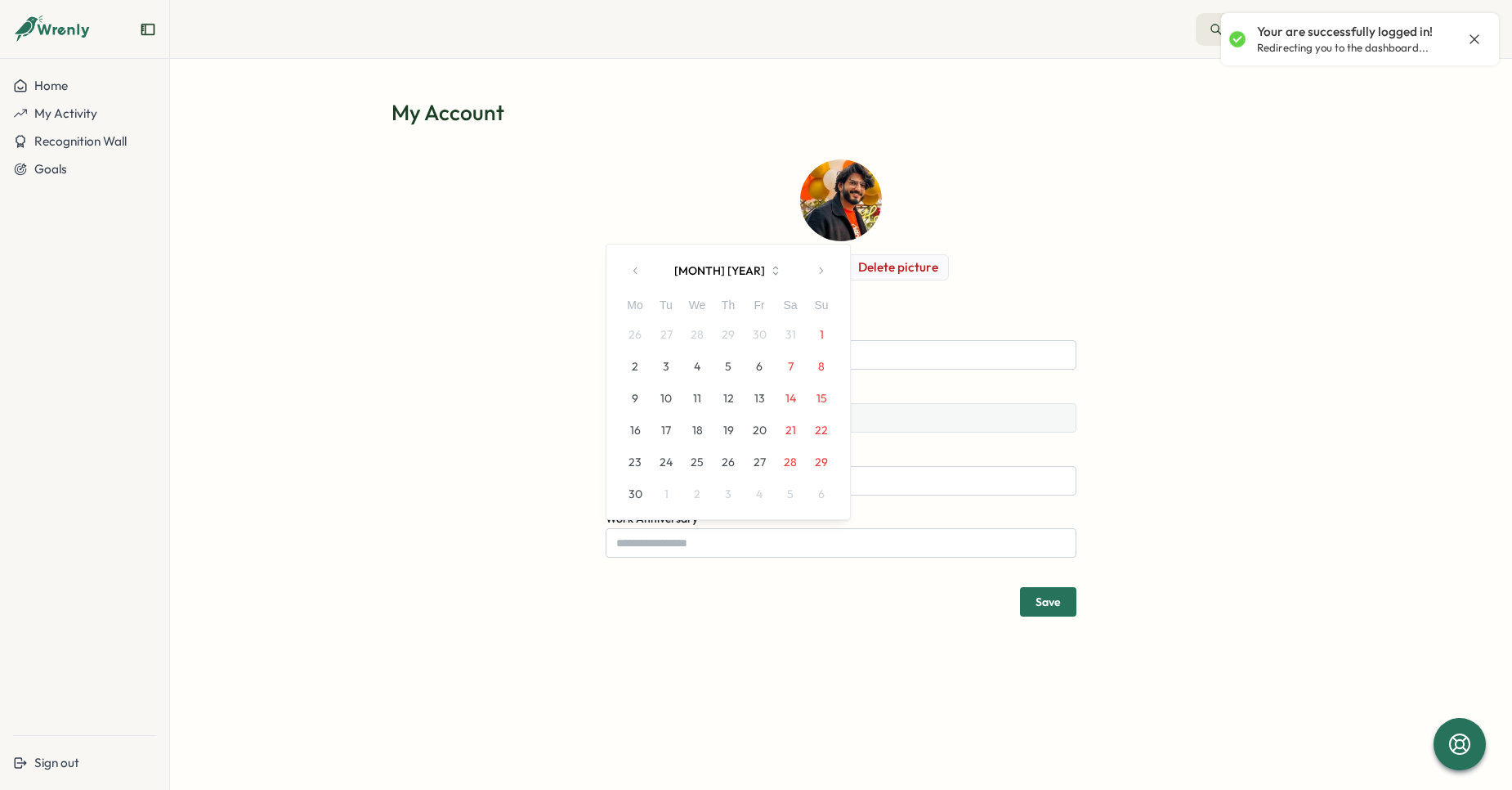 click on "[MONTH] [YEAR] Mo Tu We Th Fr Sa Su 26 27 28 29 30 31 1 2 3 4 5 6 7 8 9 10 11 12 13 14 15 16 17 18 19 20 21 22 23 24 25 26 27 28 29 30 1 2 3 4 5 6" at bounding box center [728, 382] 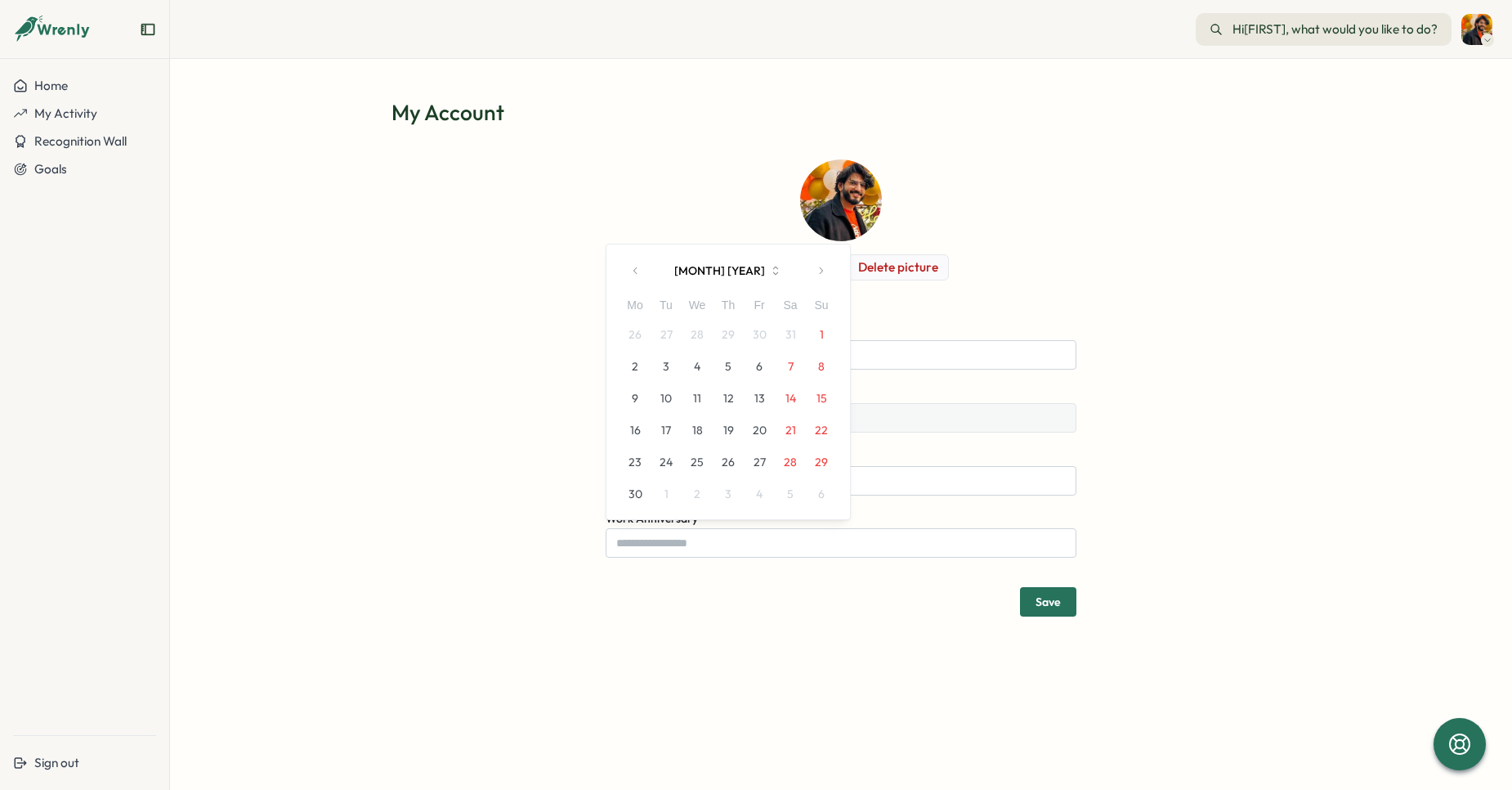click 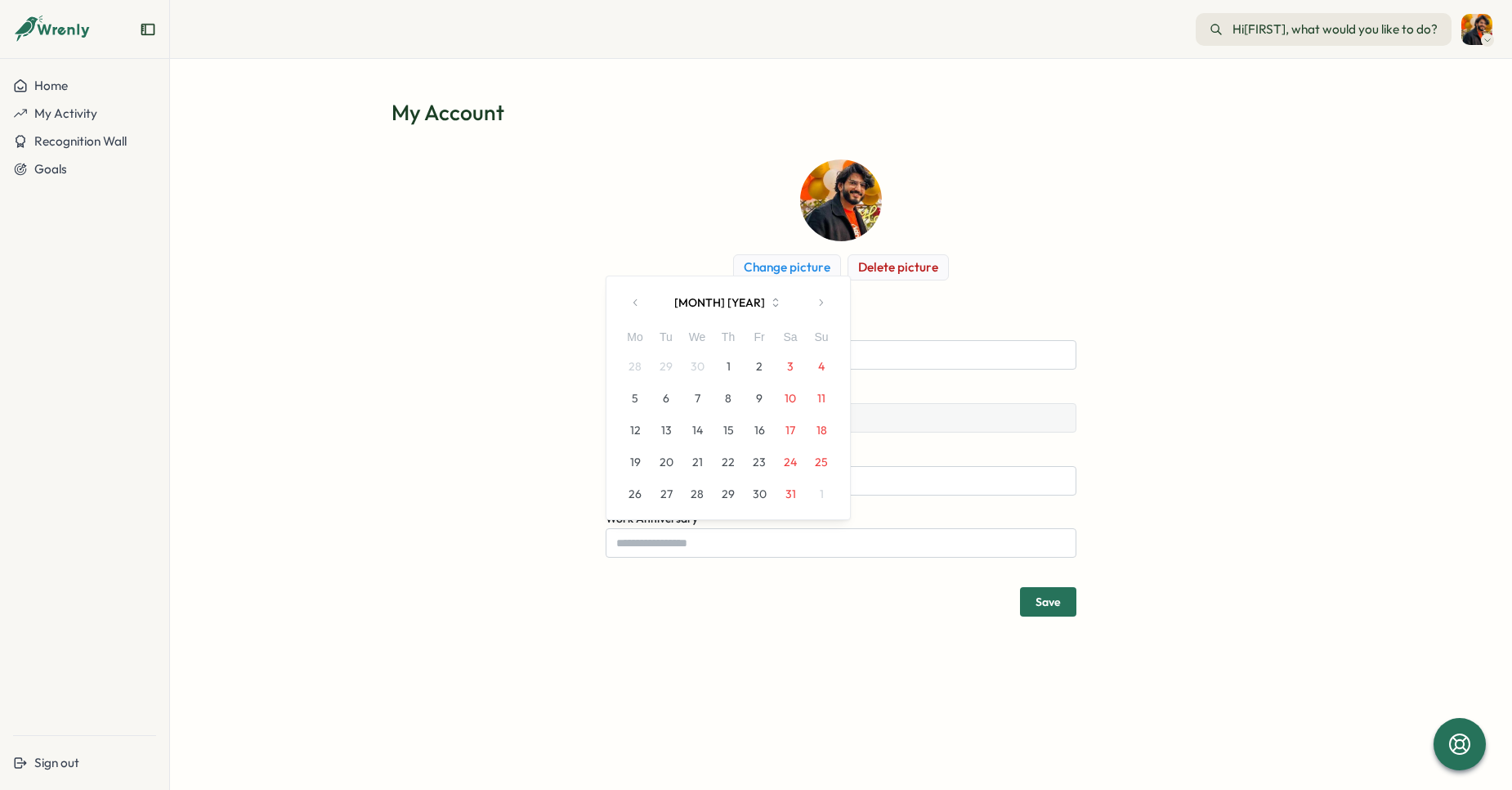 click on "**********" at bounding box center (841, 388) 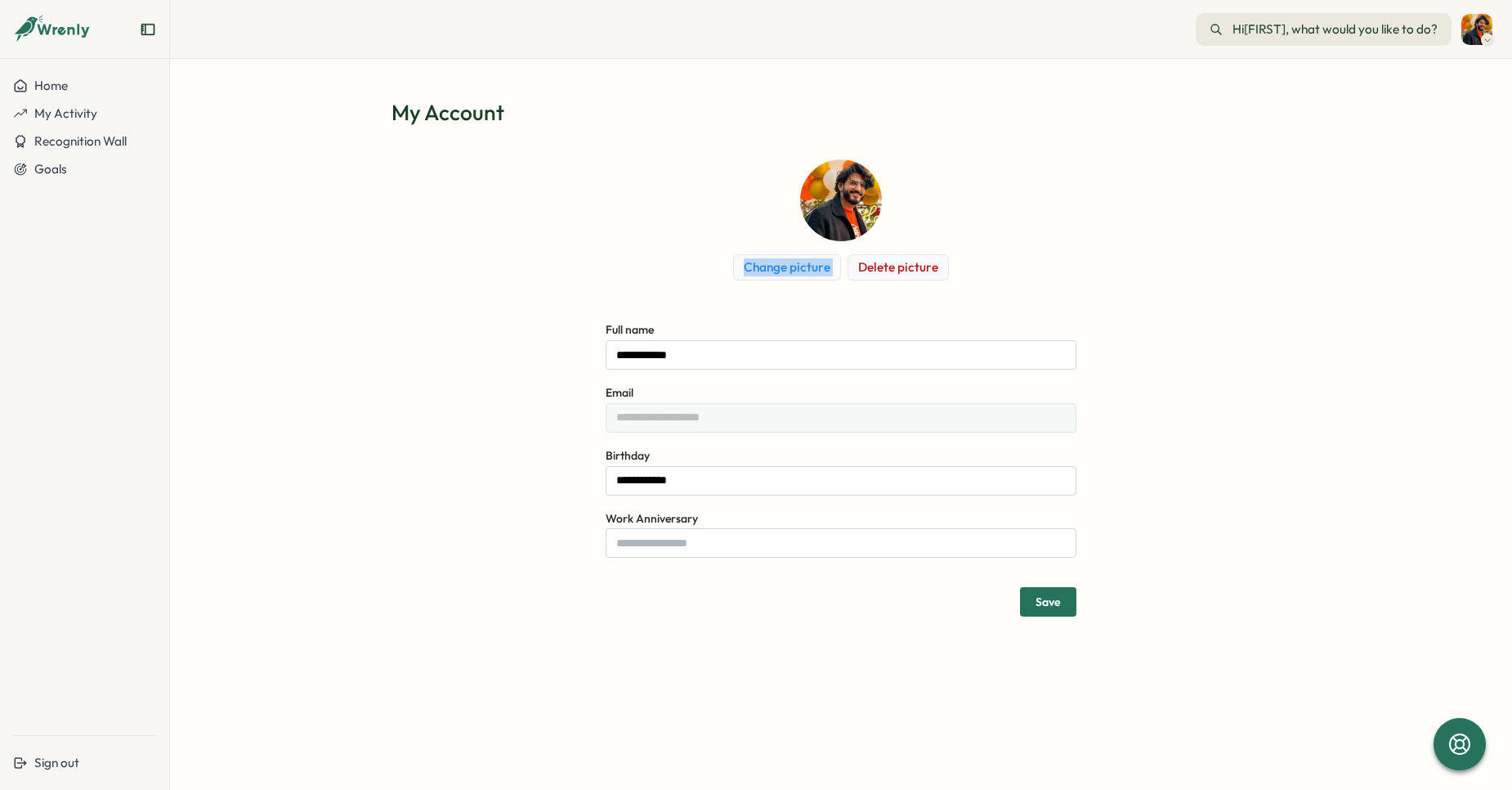 click on "**********" at bounding box center (841, 388) 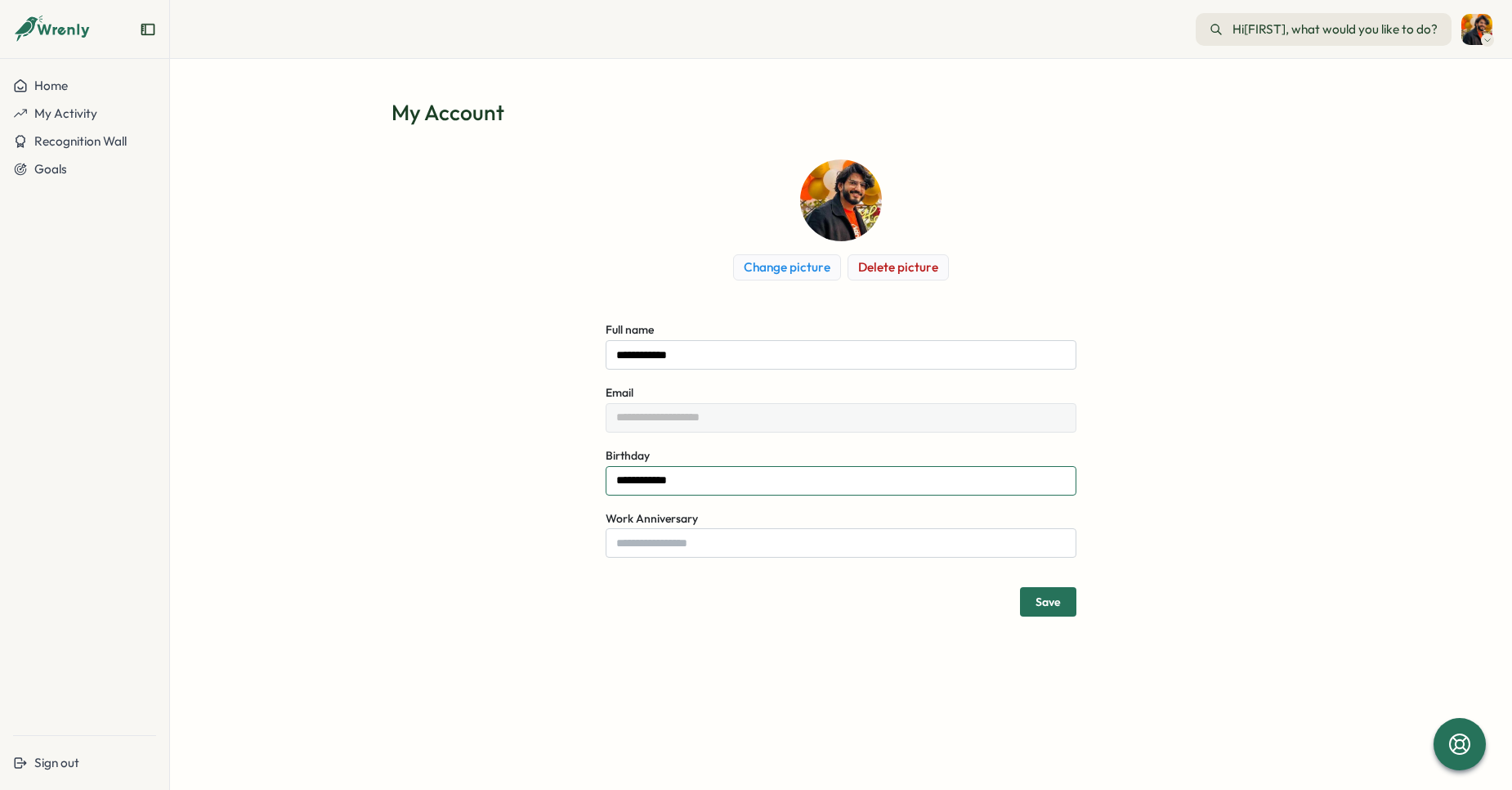 click on "**********" at bounding box center (841, 481) 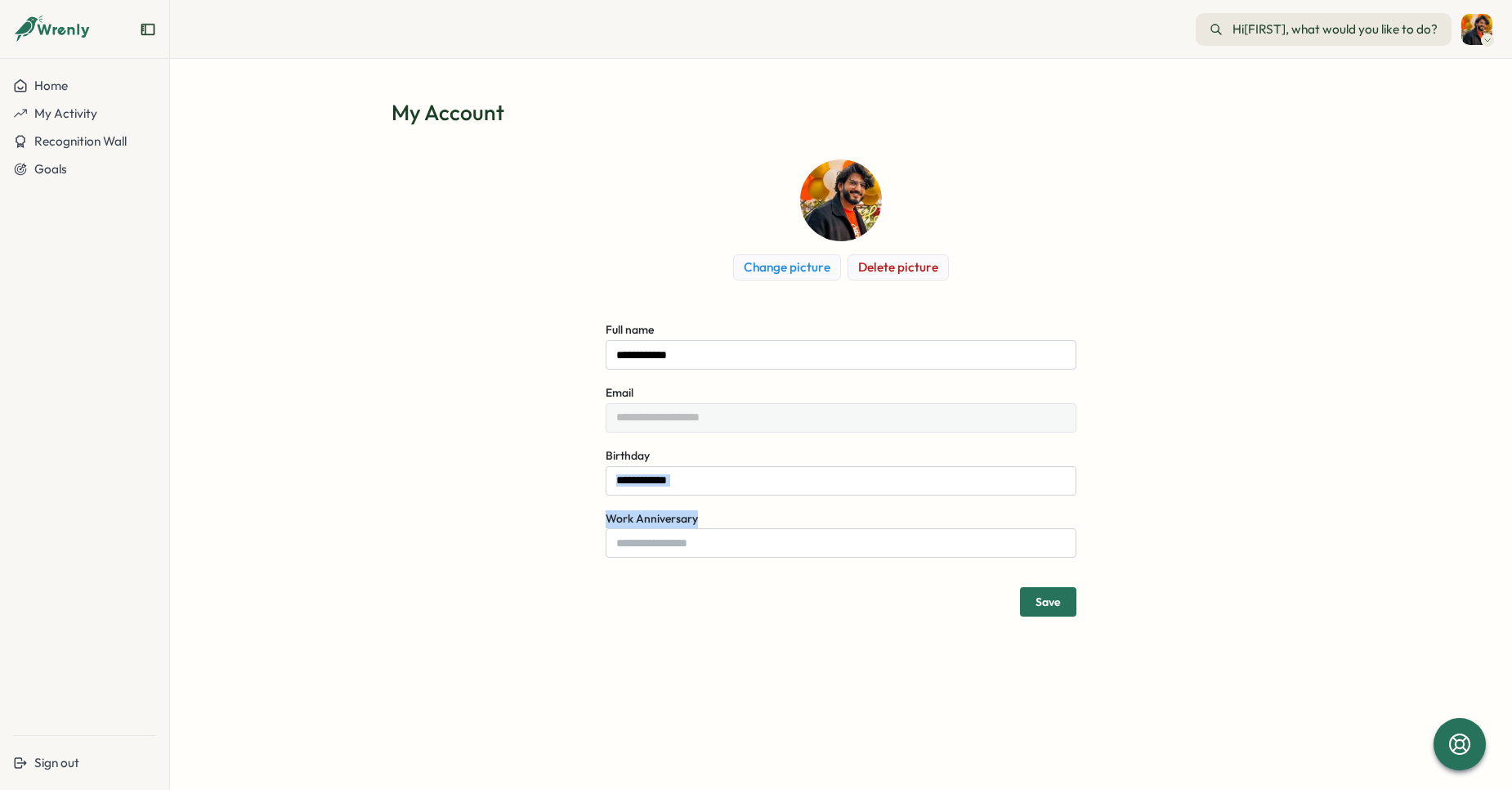 drag, startPoint x: 562, startPoint y: 608, endPoint x: 644, endPoint y: 486, distance: 146.9966 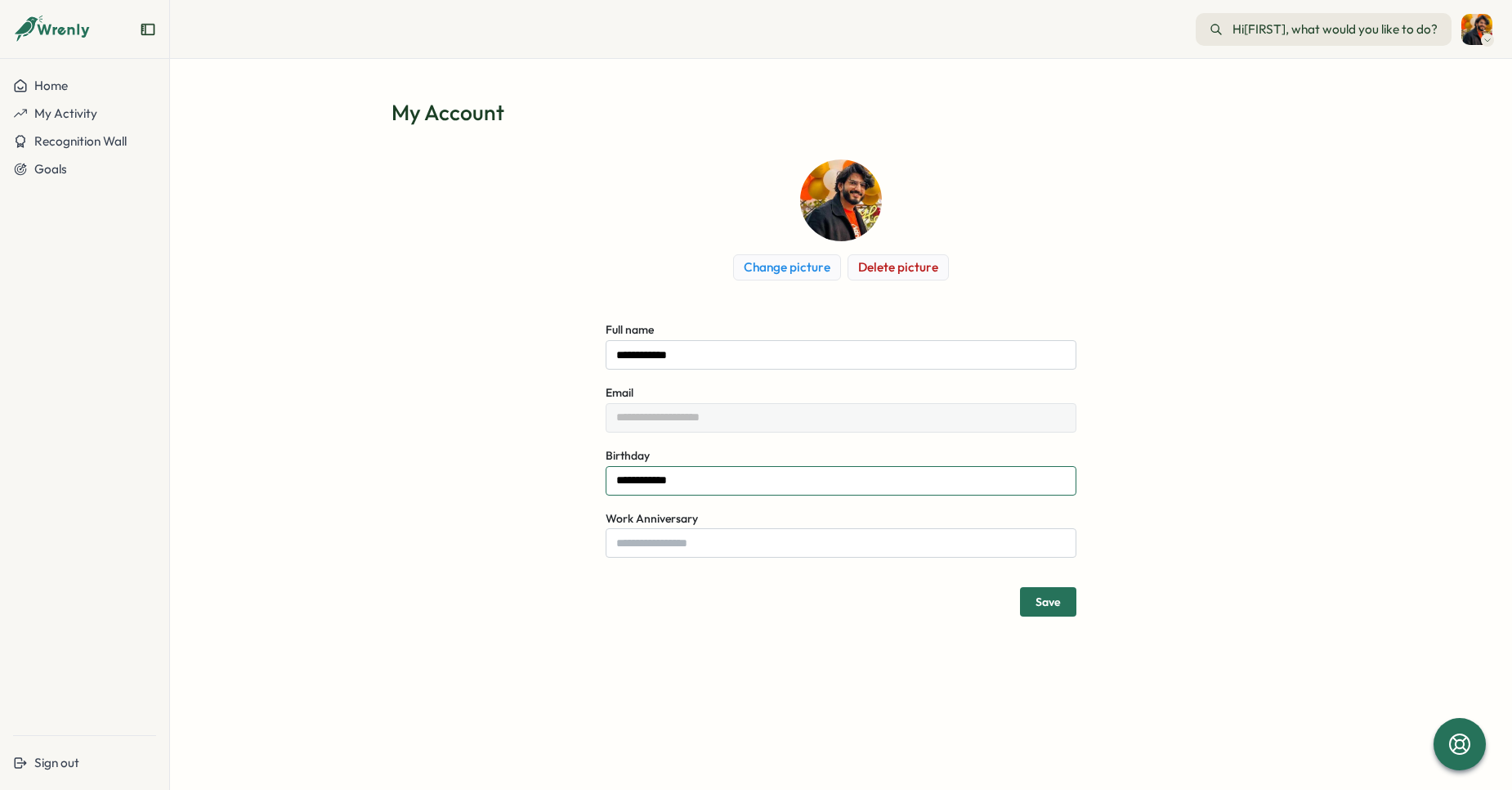 click on "**********" at bounding box center (841, 481) 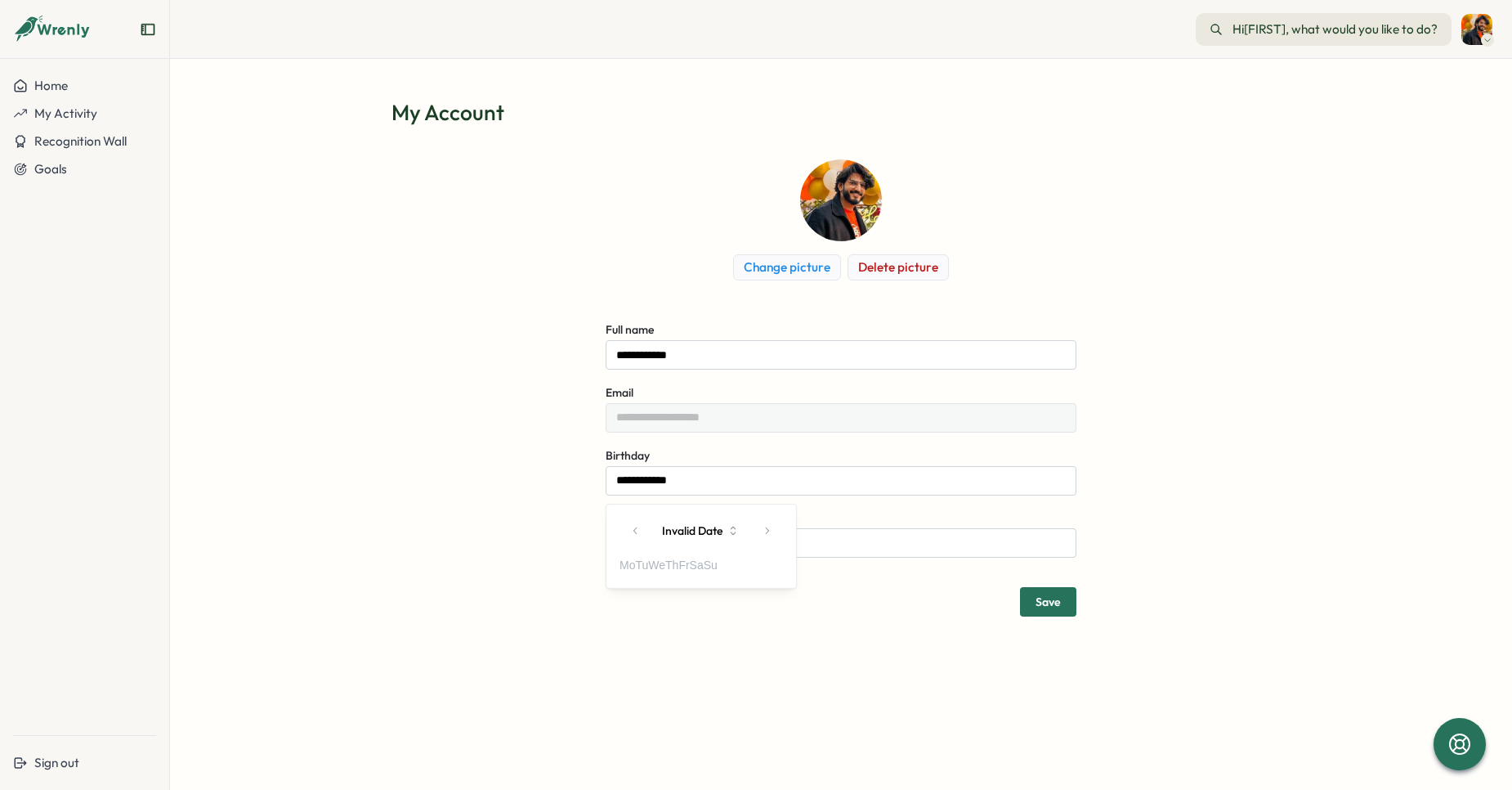 drag, startPoint x: 651, startPoint y: 563, endPoint x: 687, endPoint y: 533, distance: 46.8615 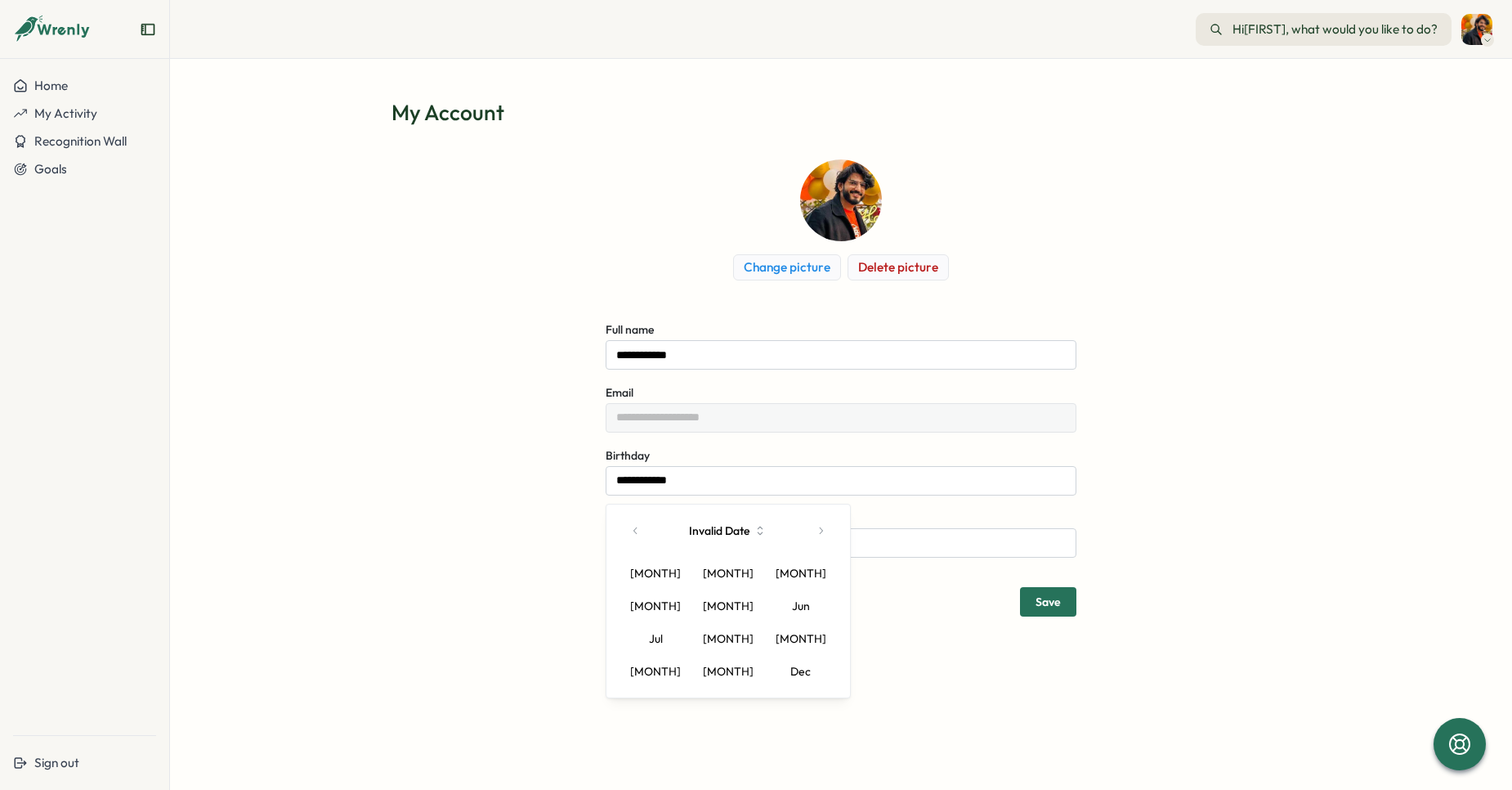 click on "[MONTH]" at bounding box center [728, 573] 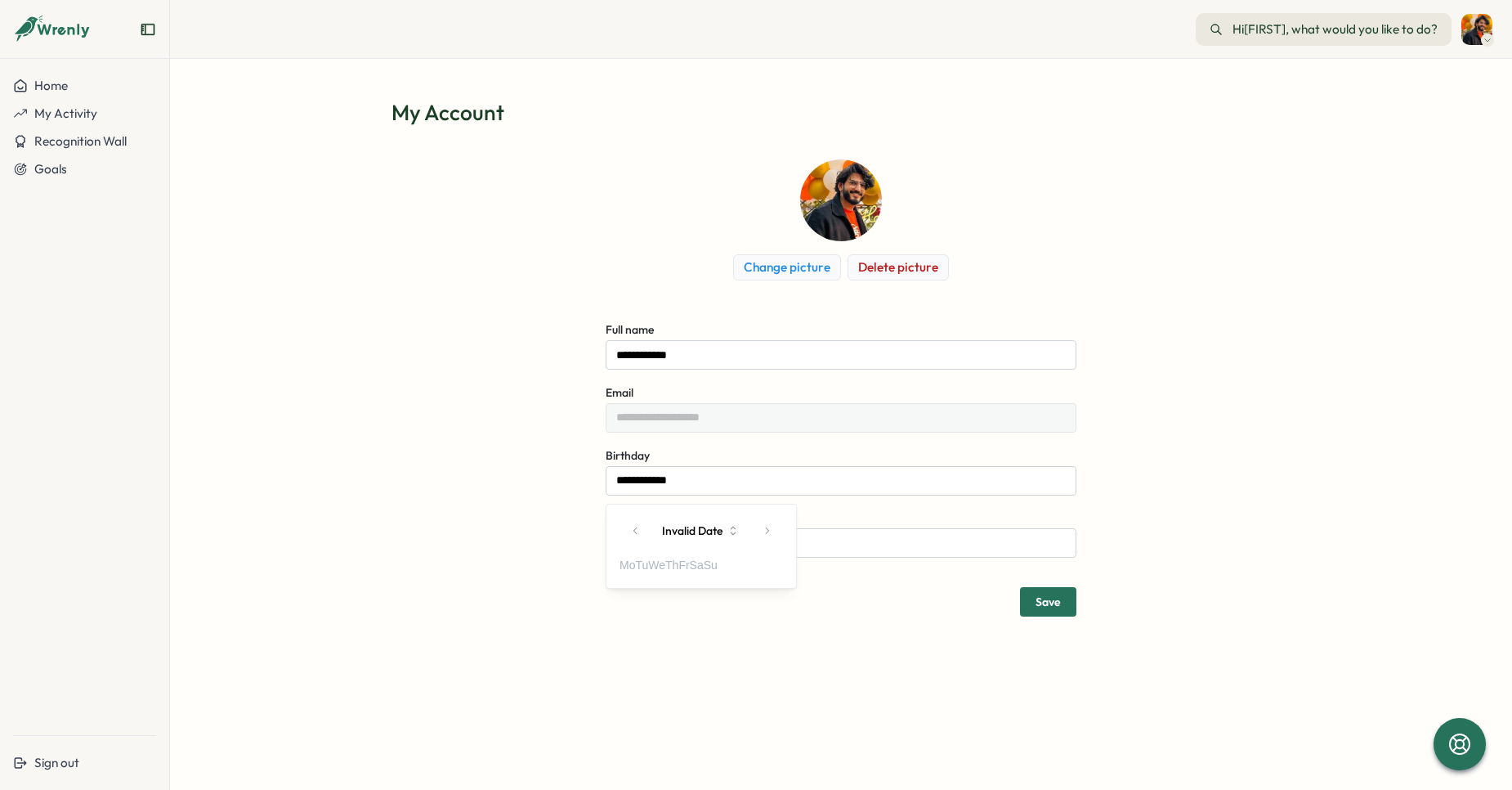 click on "Su" at bounding box center (710, 566) 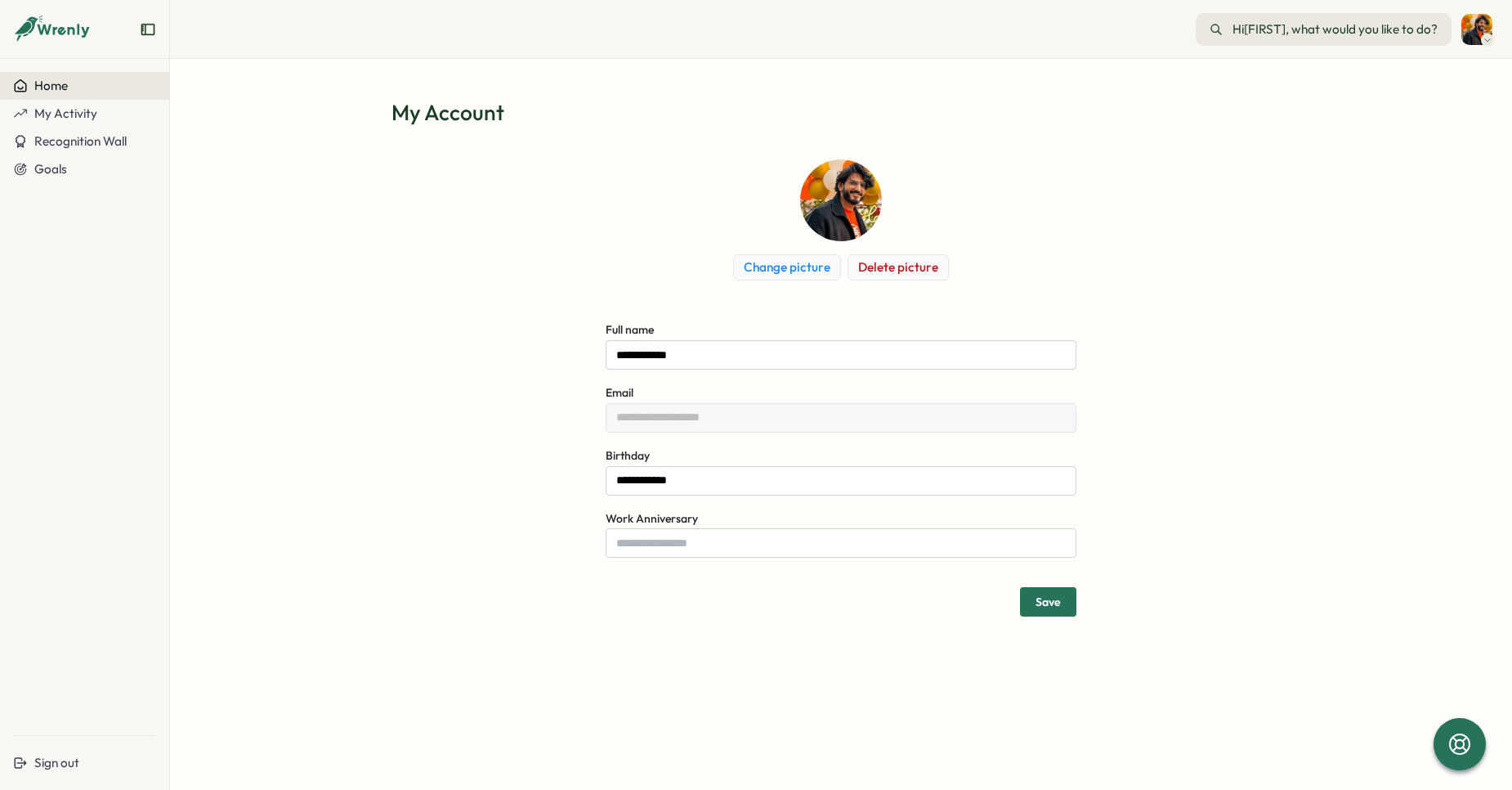 click on "Home" at bounding box center (51, 85) 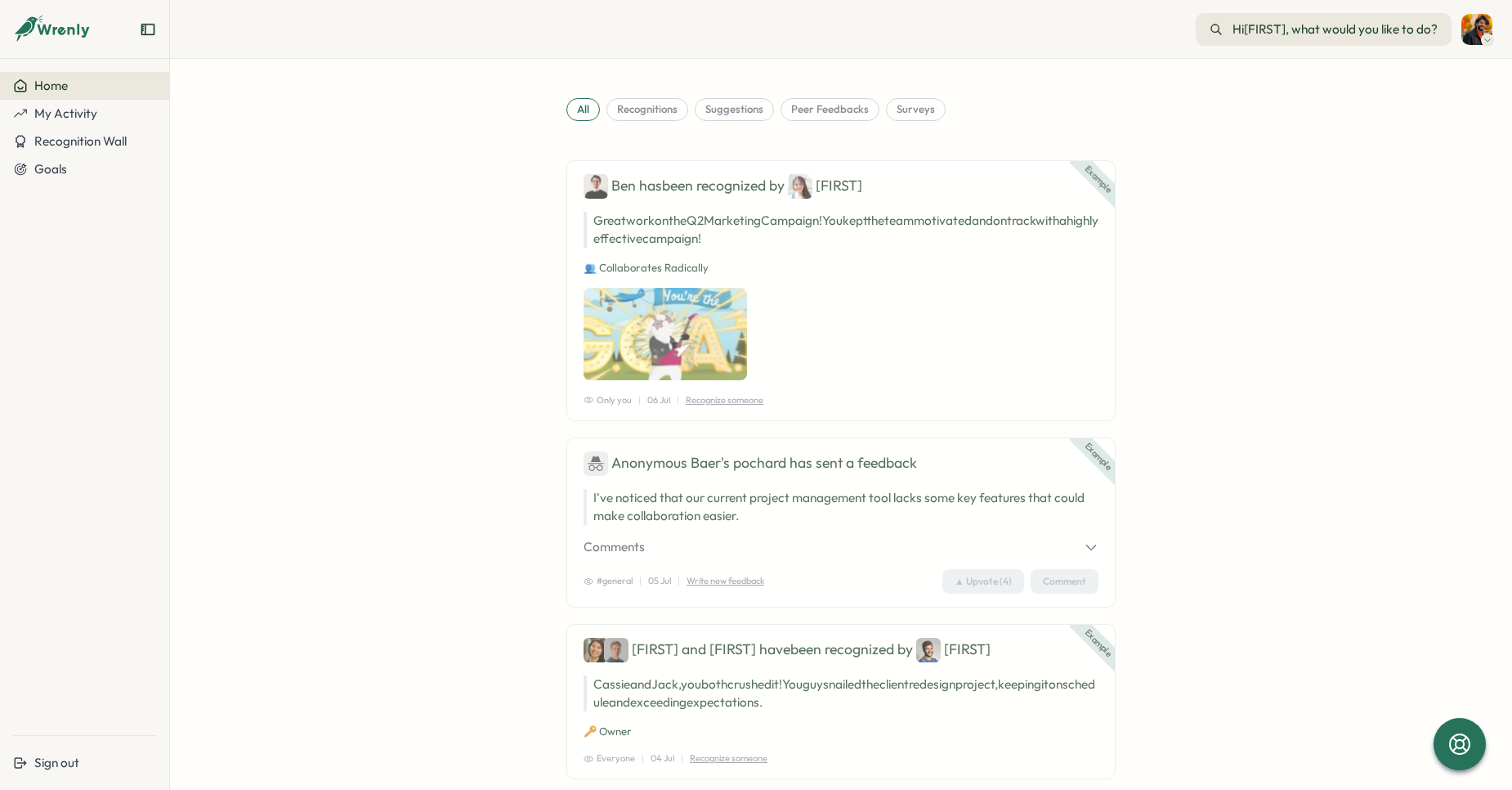 click at bounding box center [1477, 29] 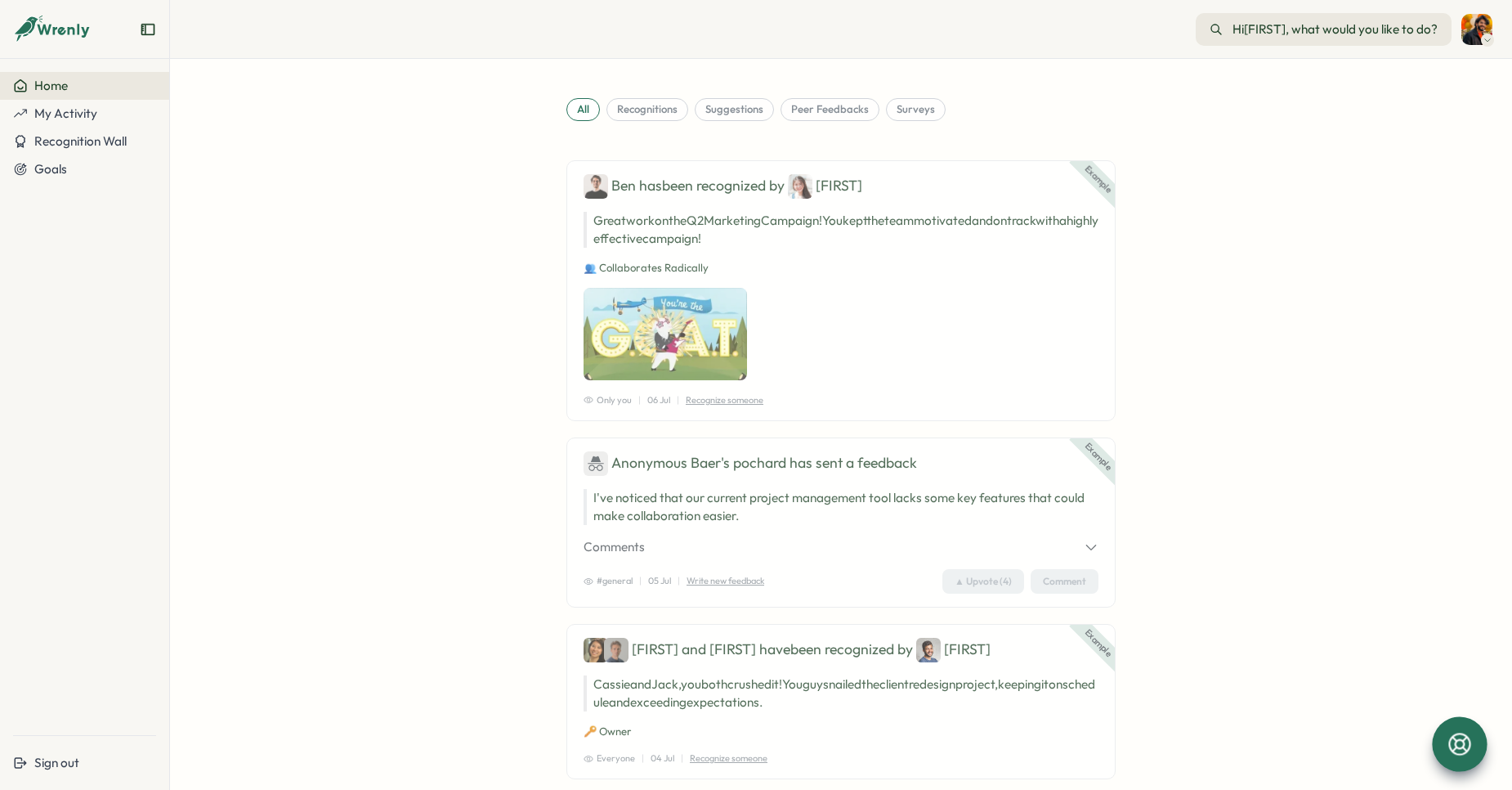 drag, startPoint x: 1459, startPoint y: 764, endPoint x: 1472, endPoint y: 726, distance: 40.162171 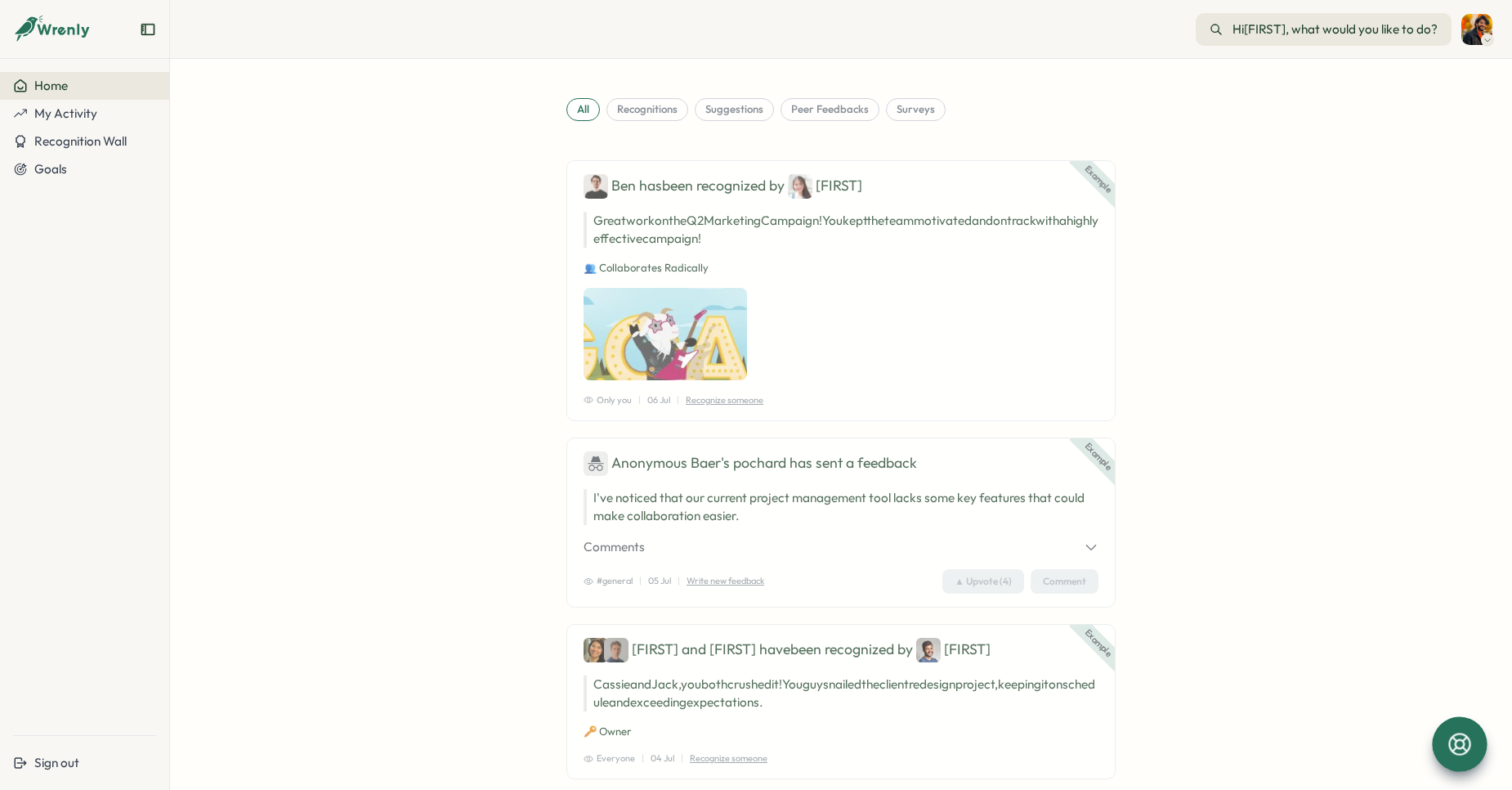 click at bounding box center (1459, 743) 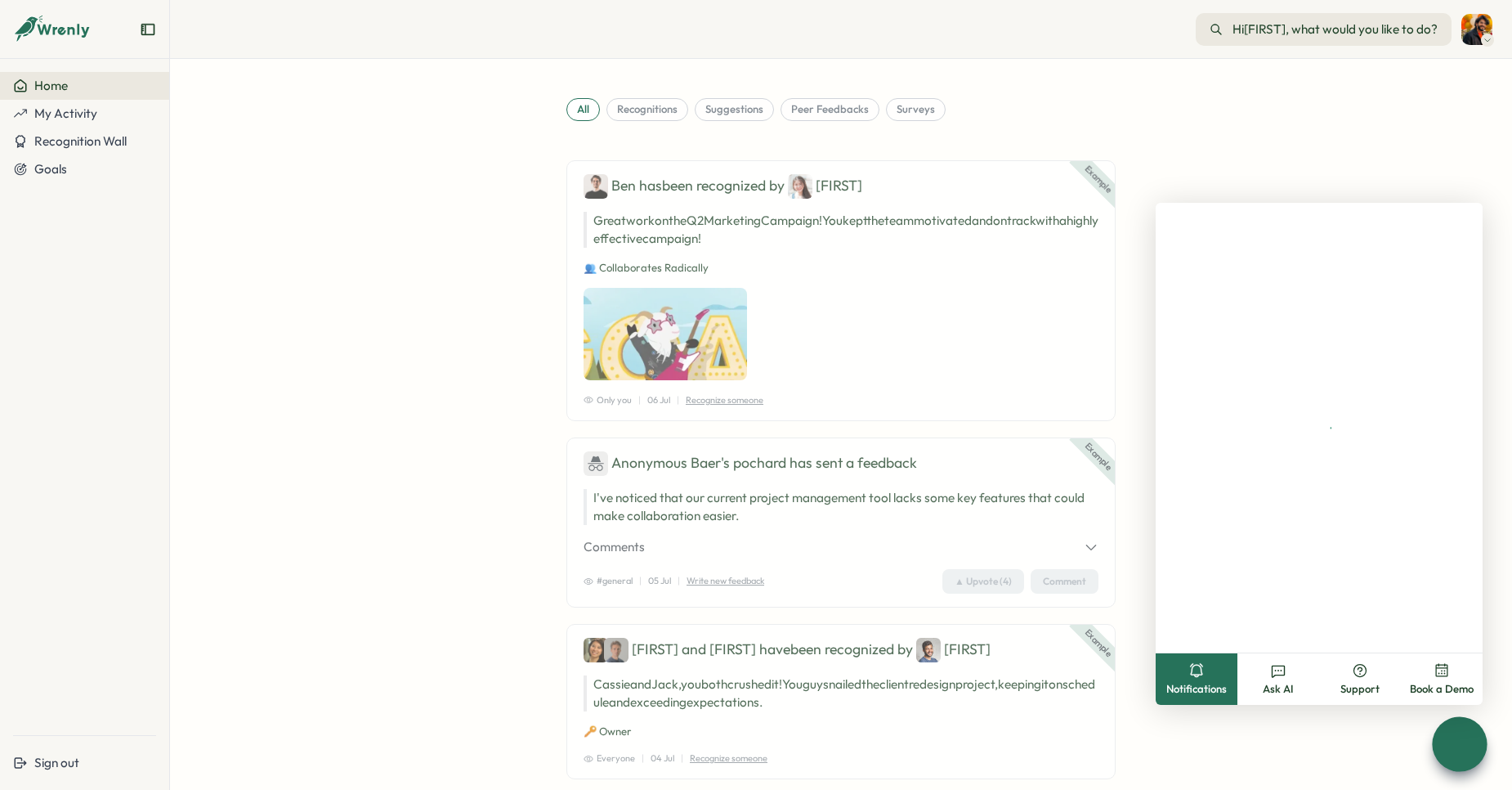 click at bounding box center [1459, 743] 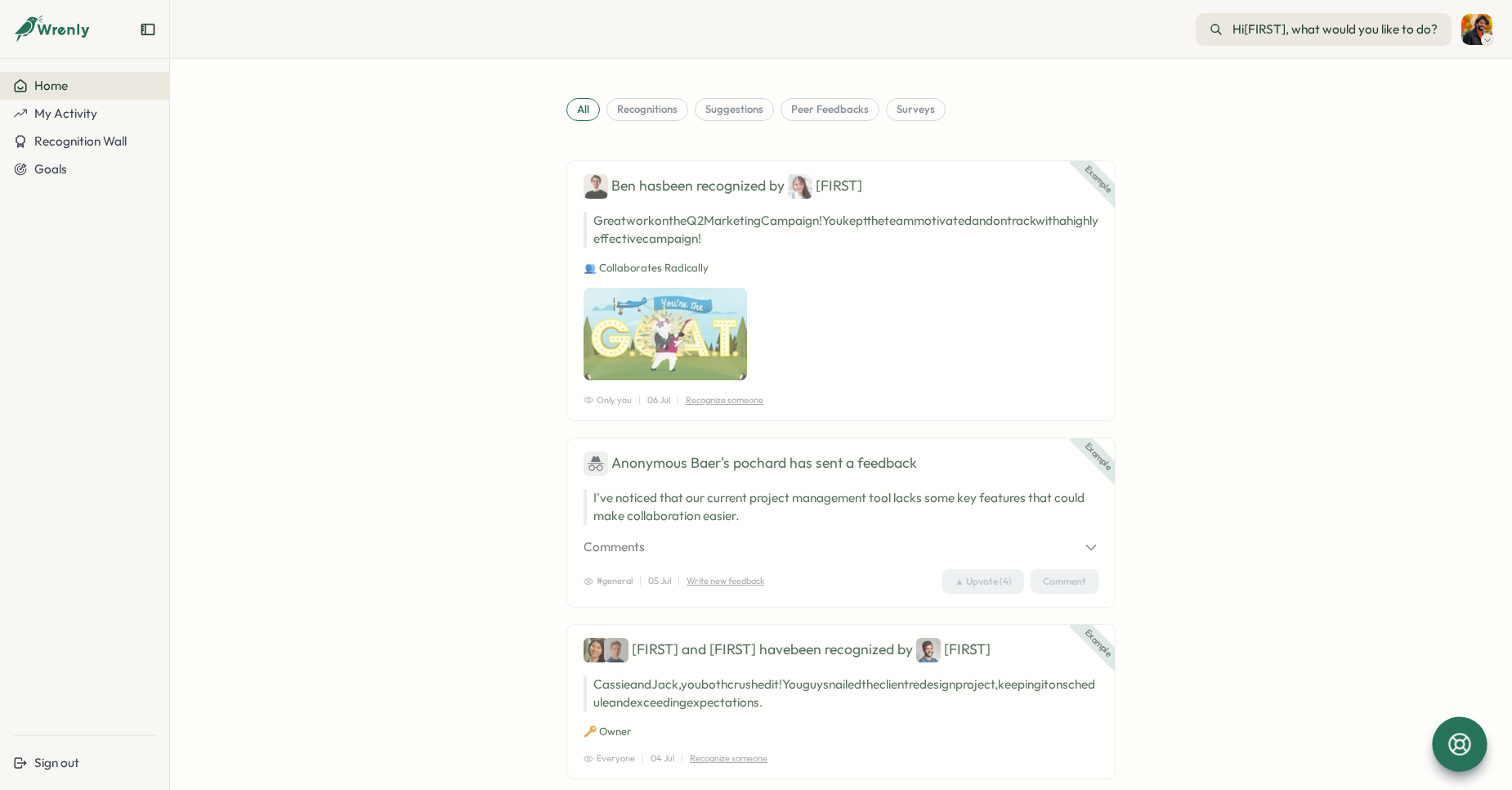 click on "Home" at bounding box center [84, 86] 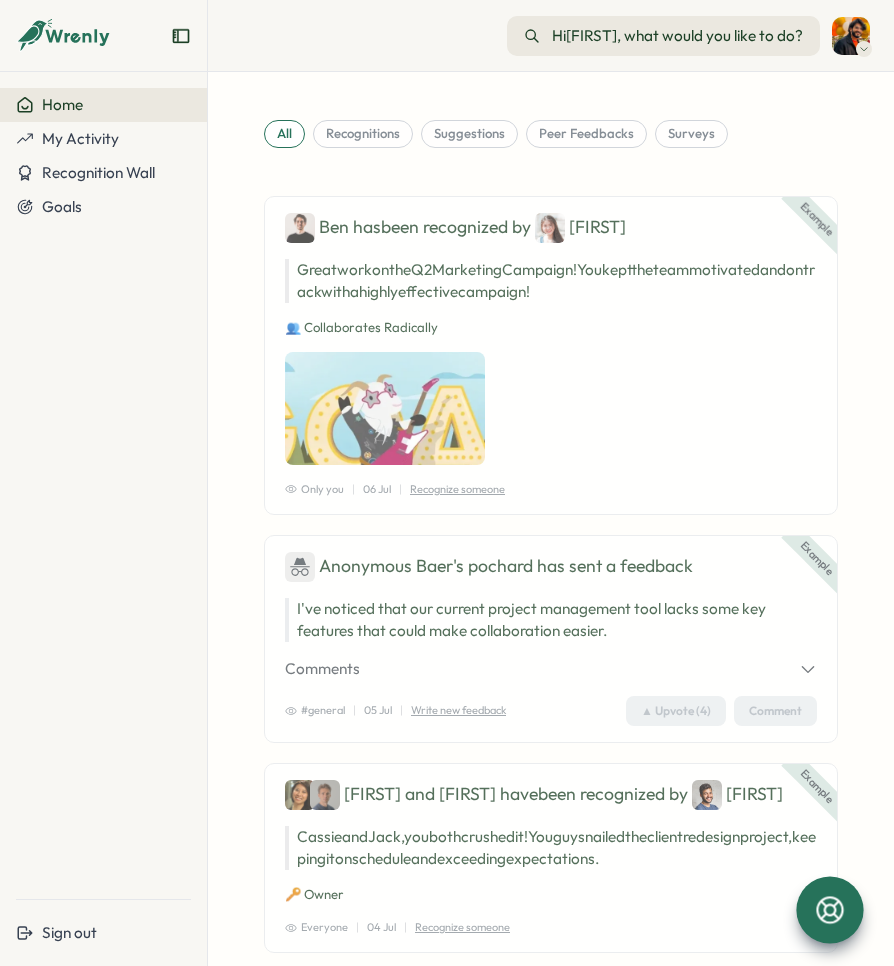 click on "[FIRST] [LAST] has been recognized by [FIRST] [LAST] work on the Q2 Marketing Campaign! You kept the team motivated and on track with a highly effective campaign! 👥 Collaborates Radically Only you | [NUMBER] [MONTH] | Recognize someone" at bounding box center (551, 355) 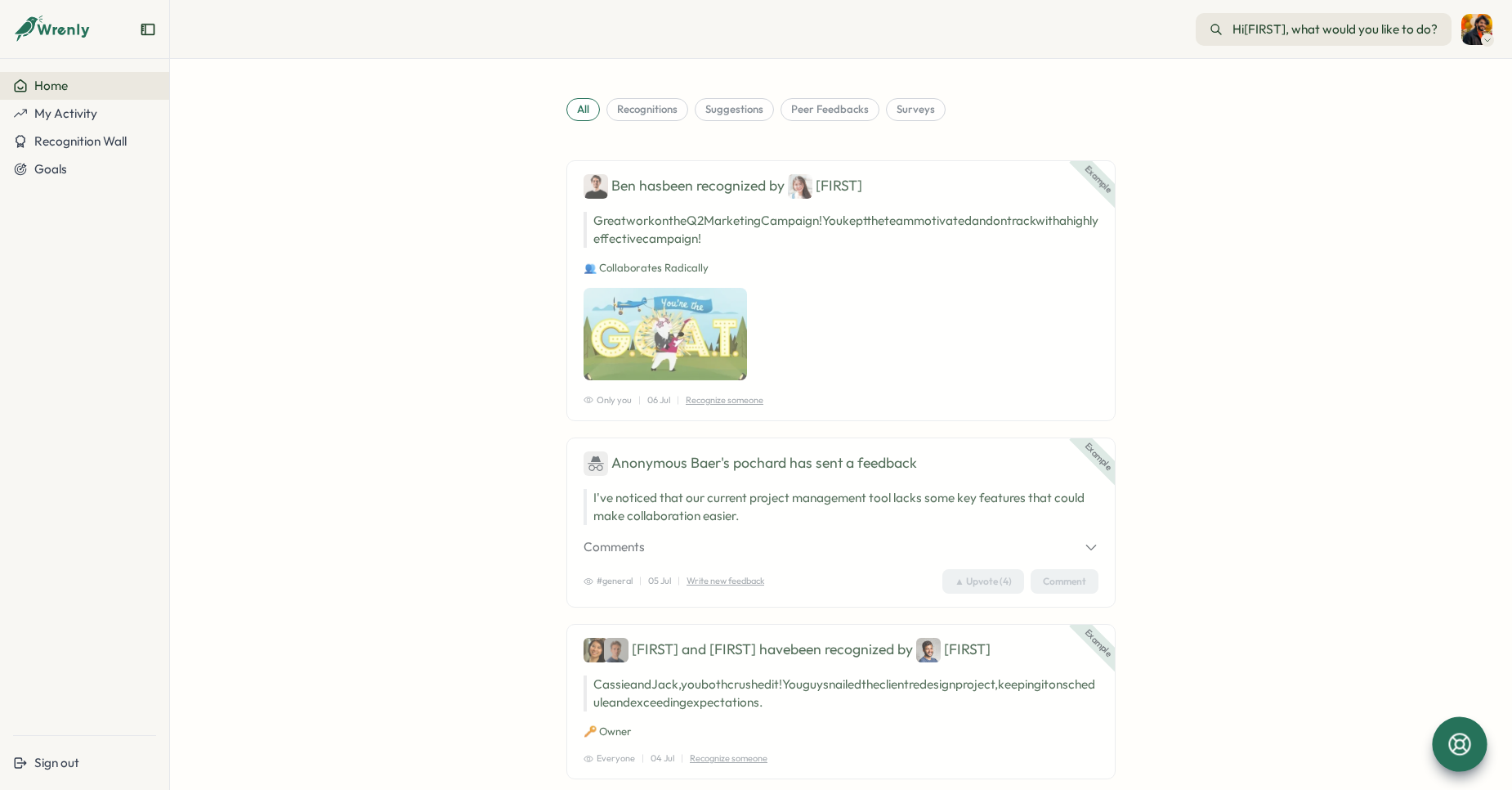 click 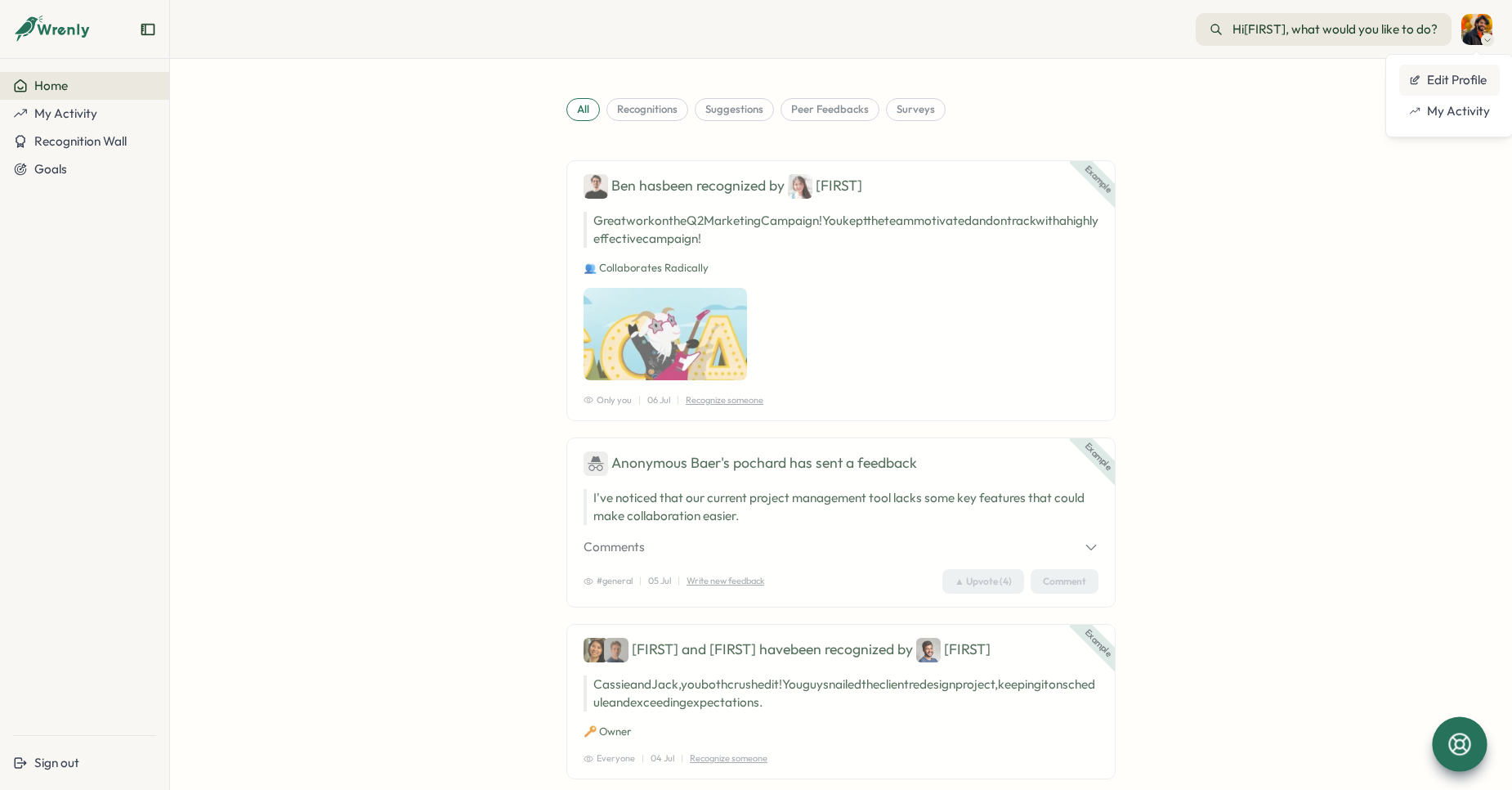 click on "Edit Profile" at bounding box center [1449, 80] 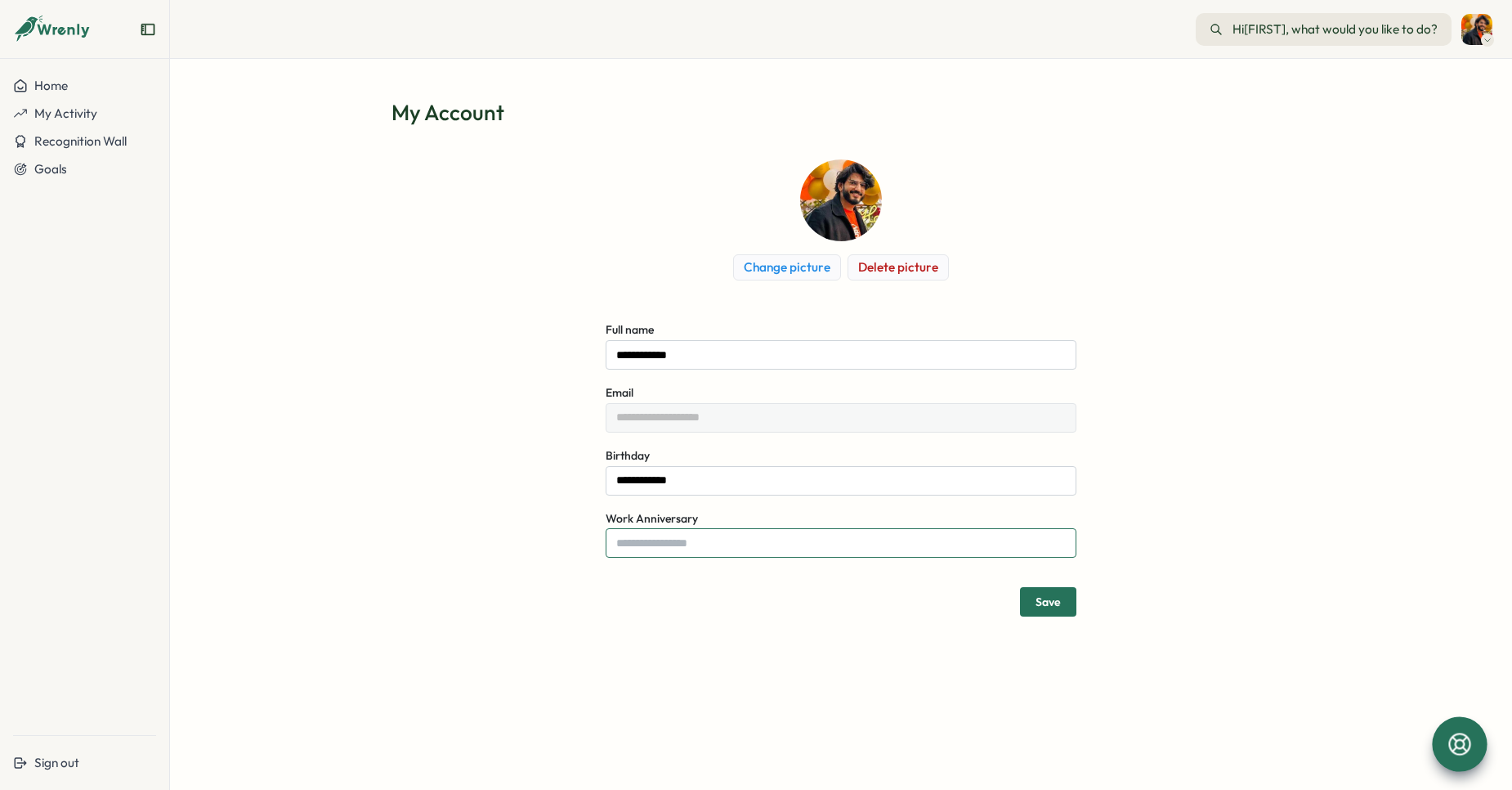 click on "Work Anniversary" at bounding box center (841, 543) 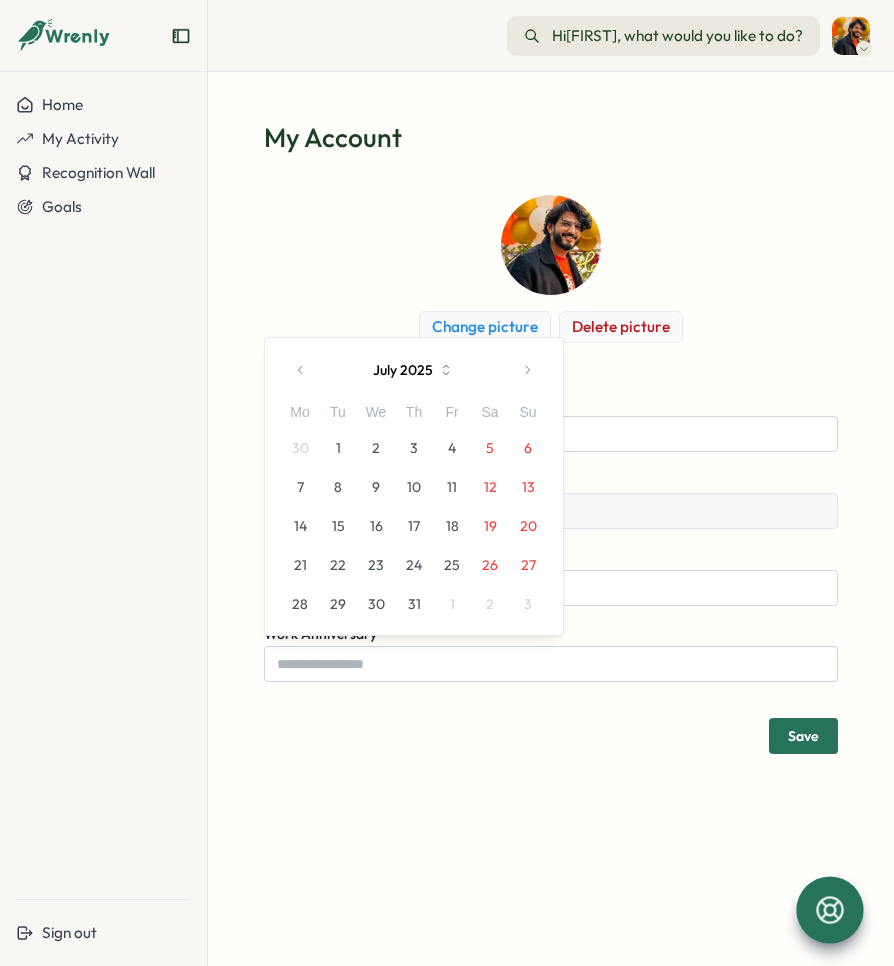 click 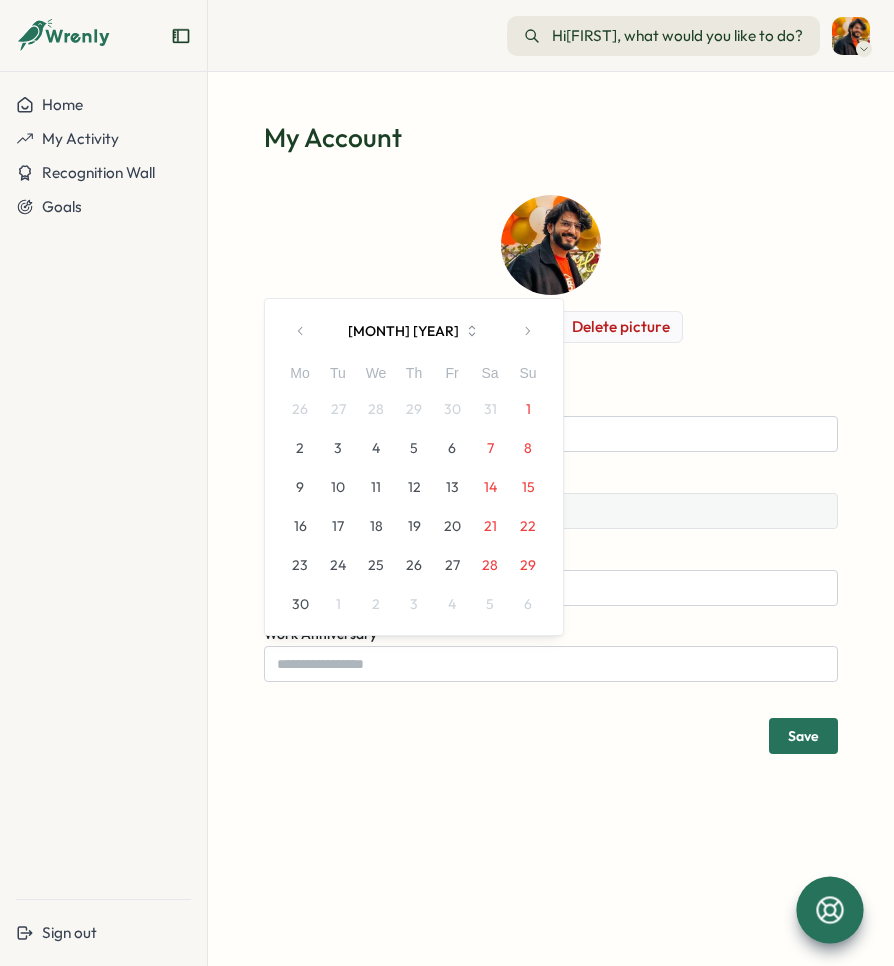 click at bounding box center [527, 331] 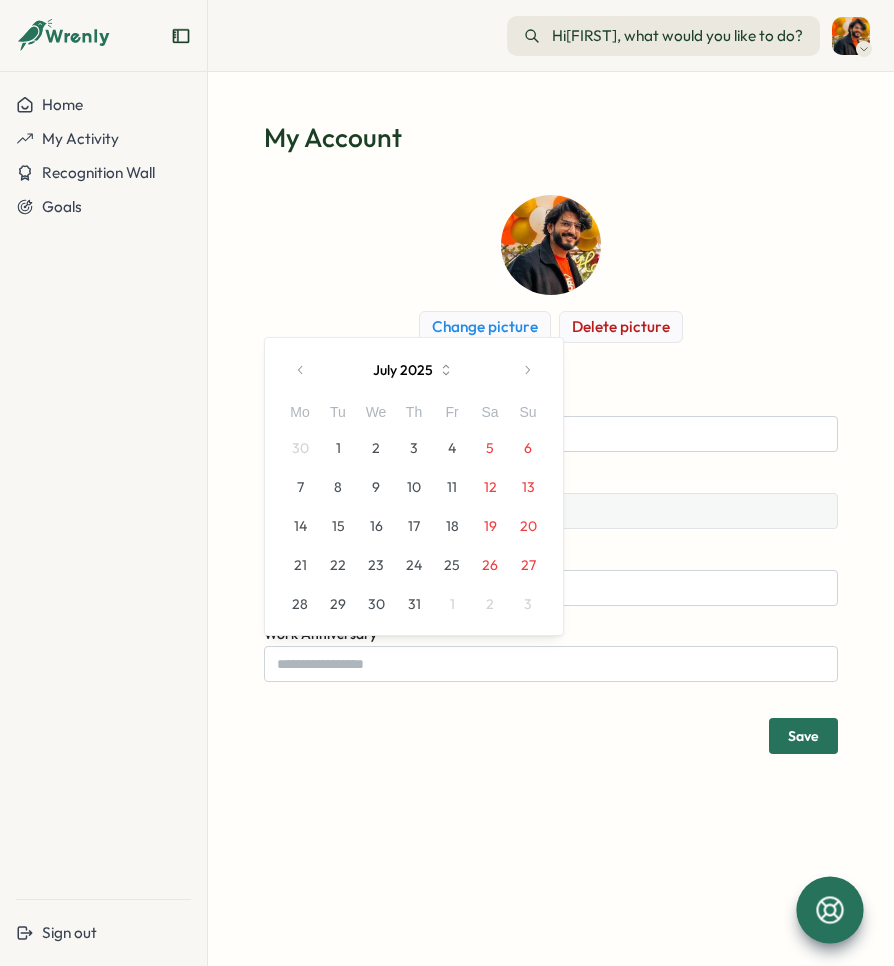 click on "July 2025" at bounding box center (414, 370) 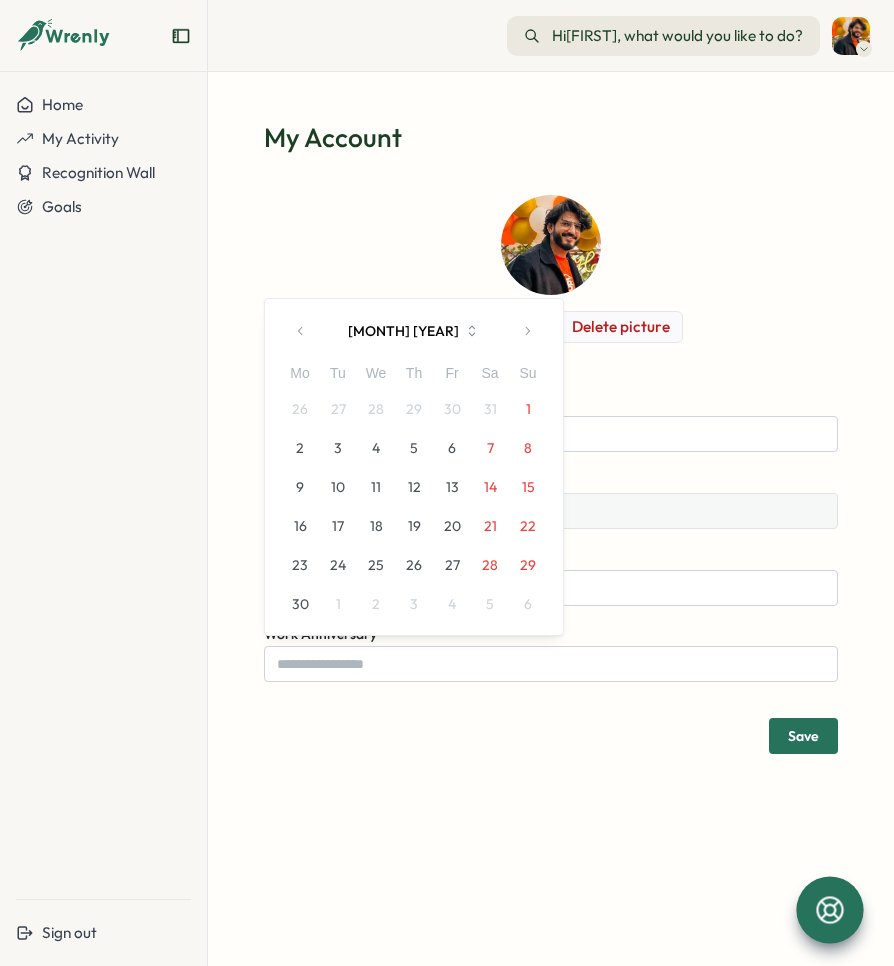 click on "[MONTH] [YEAR] Mo Tu We Th Fr Sa Su 26 27 28 29 30 31 1 2 3 4 5 6 7 8 9 10 11 12 13 14 15 16 17 18 19 20 21 22 23 24 25 26 27 28 29 30 1 2 3 4 5 6" at bounding box center [414, 467] 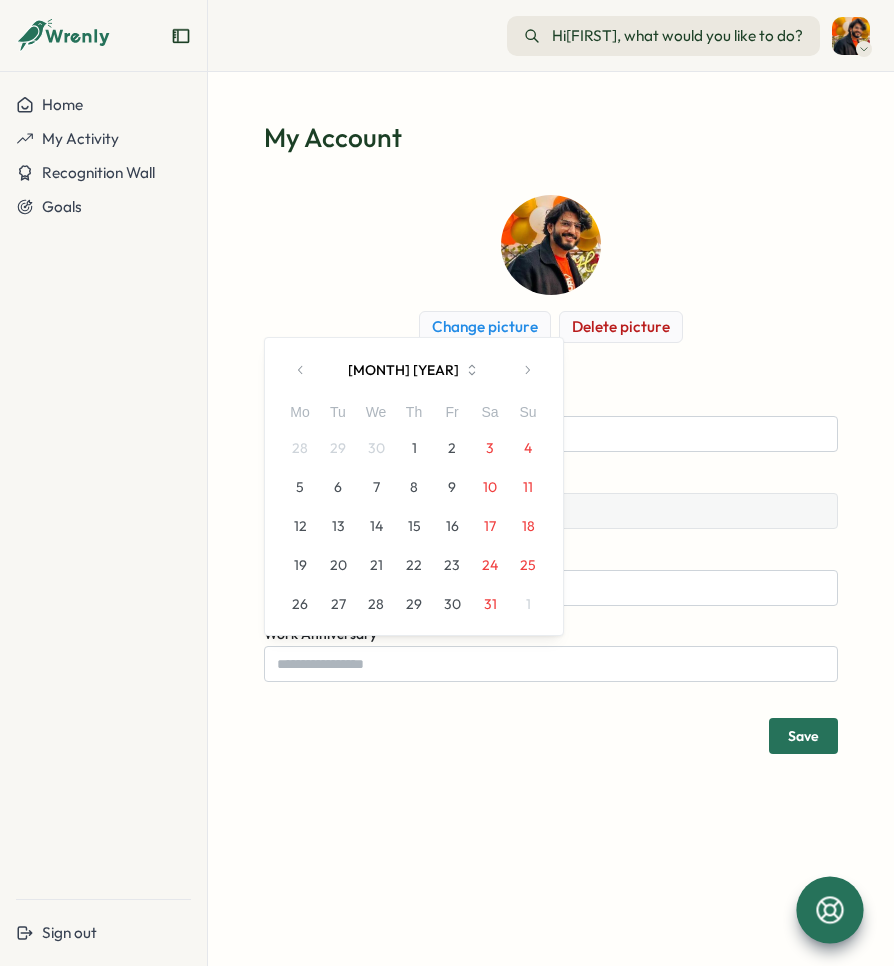 click on "[MONTH] [YEAR] Mo Tu We Th Fr Sa Su 28 29 30 1 2 3 4 5 6 7 8 9 10 11 12 13 14 15 16 17 18 19 20 21 22 23 24 25 26 27 28 29 30 31 1" at bounding box center [414, 487] 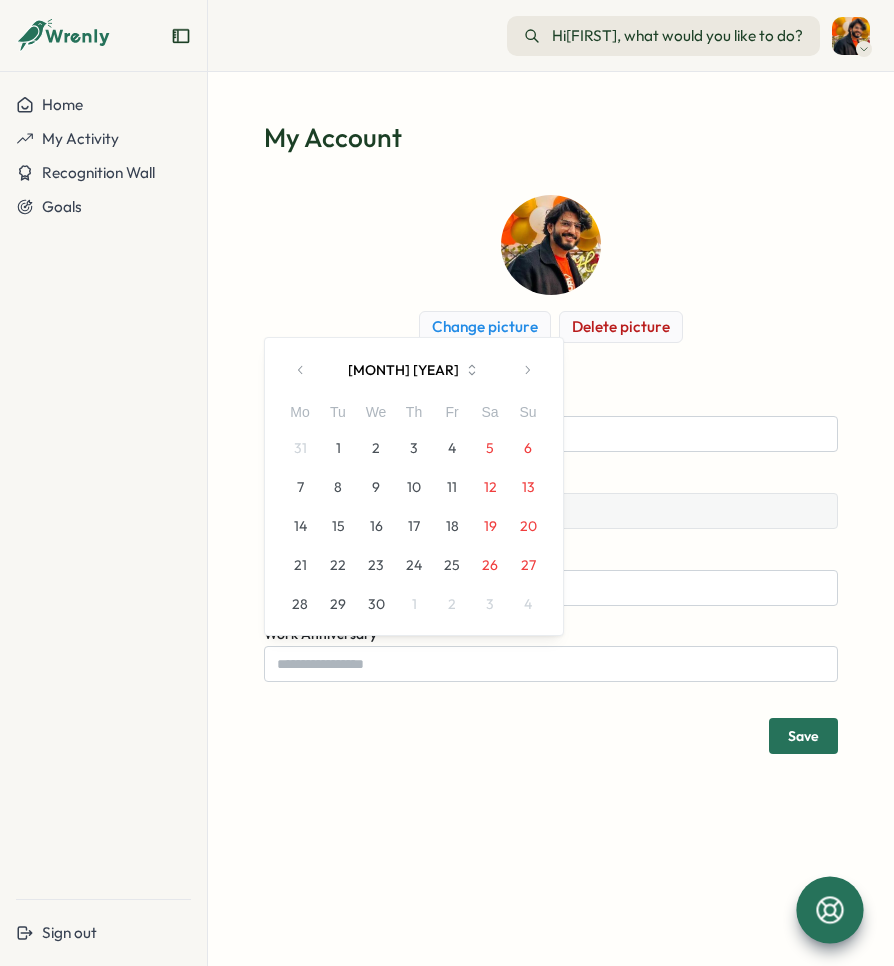 click at bounding box center (301, 370) 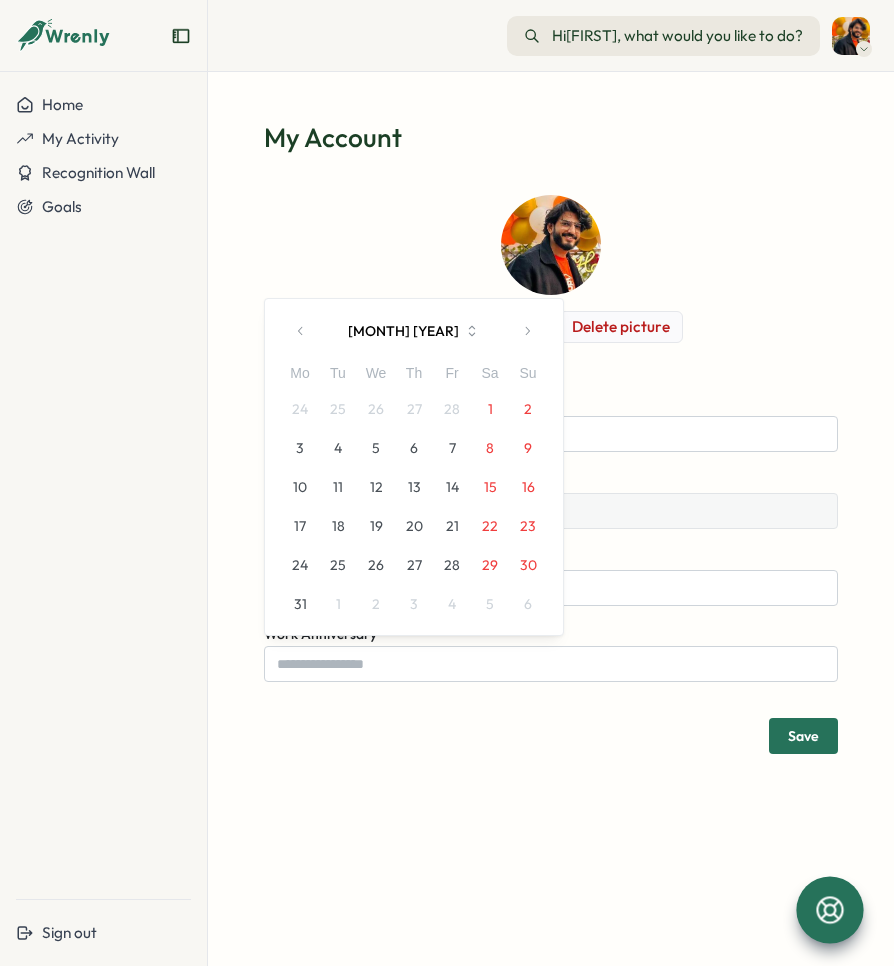 click at bounding box center (301, 331) 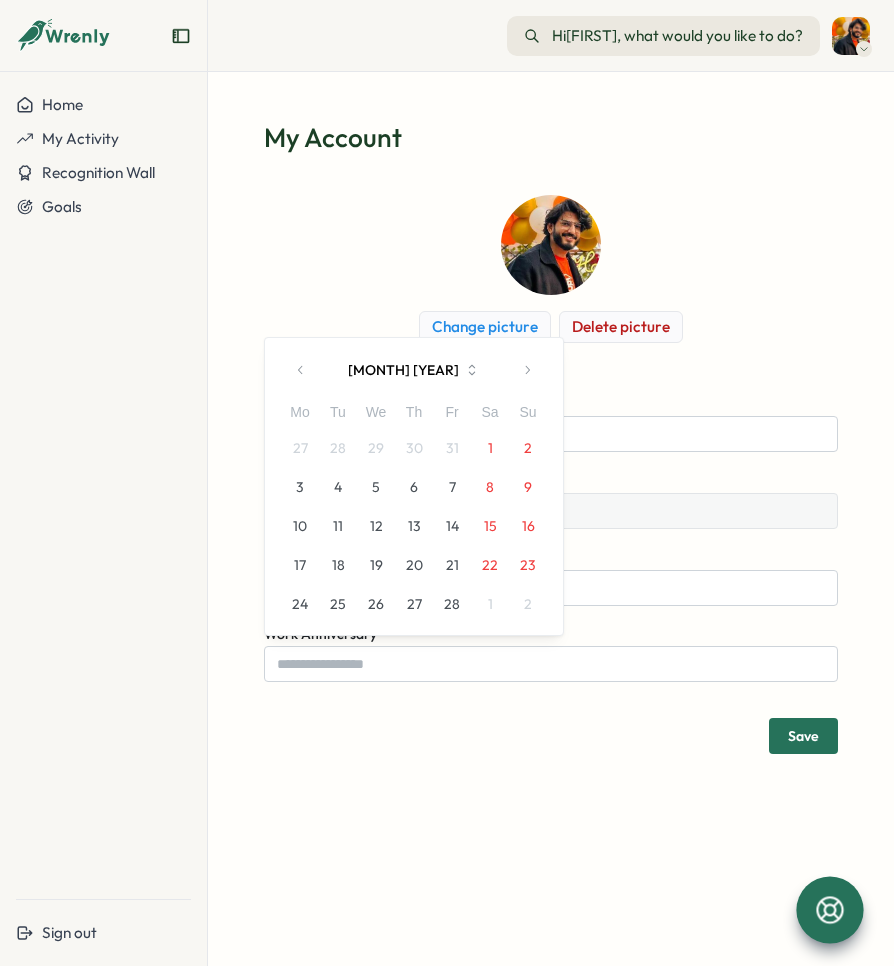 drag, startPoint x: 297, startPoint y: 390, endPoint x: 301, endPoint y: 376, distance: 14.56022 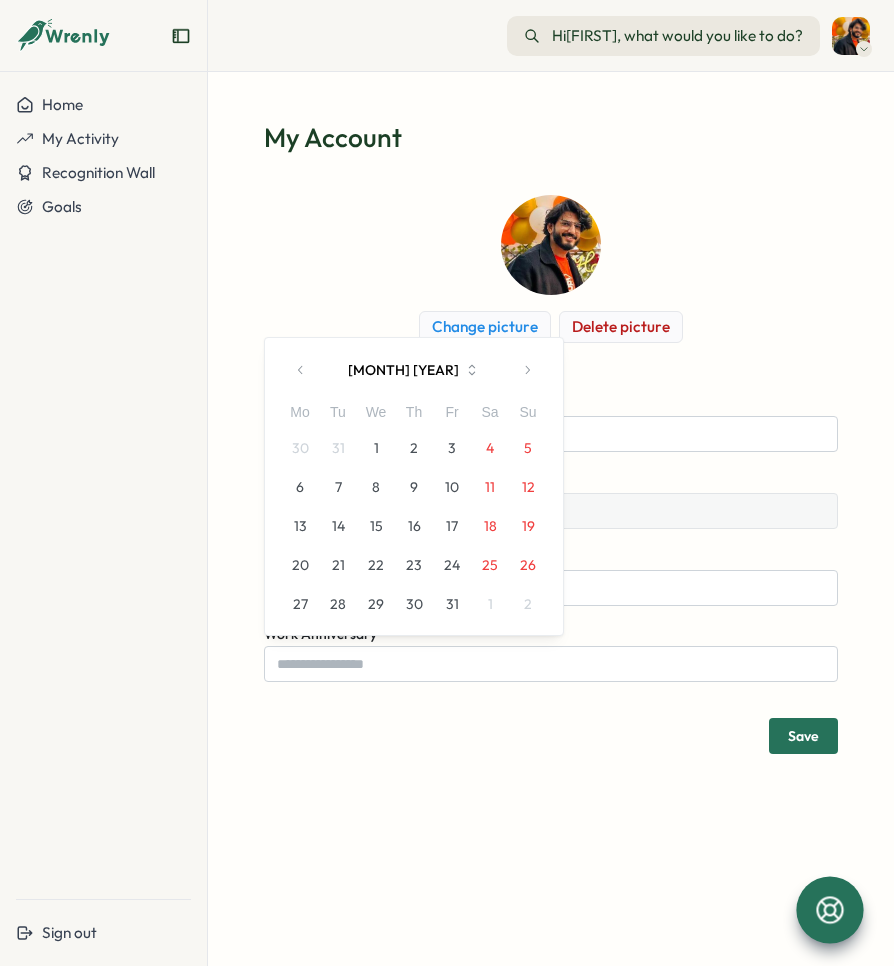click 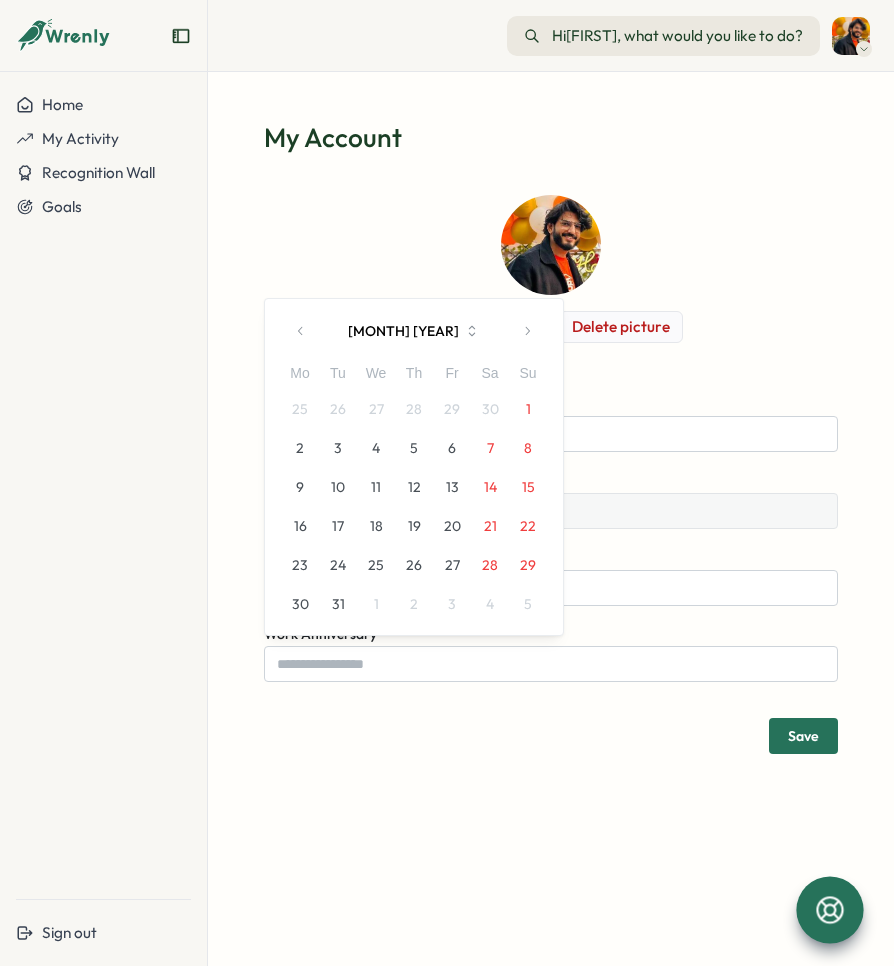 click at bounding box center (301, 331) 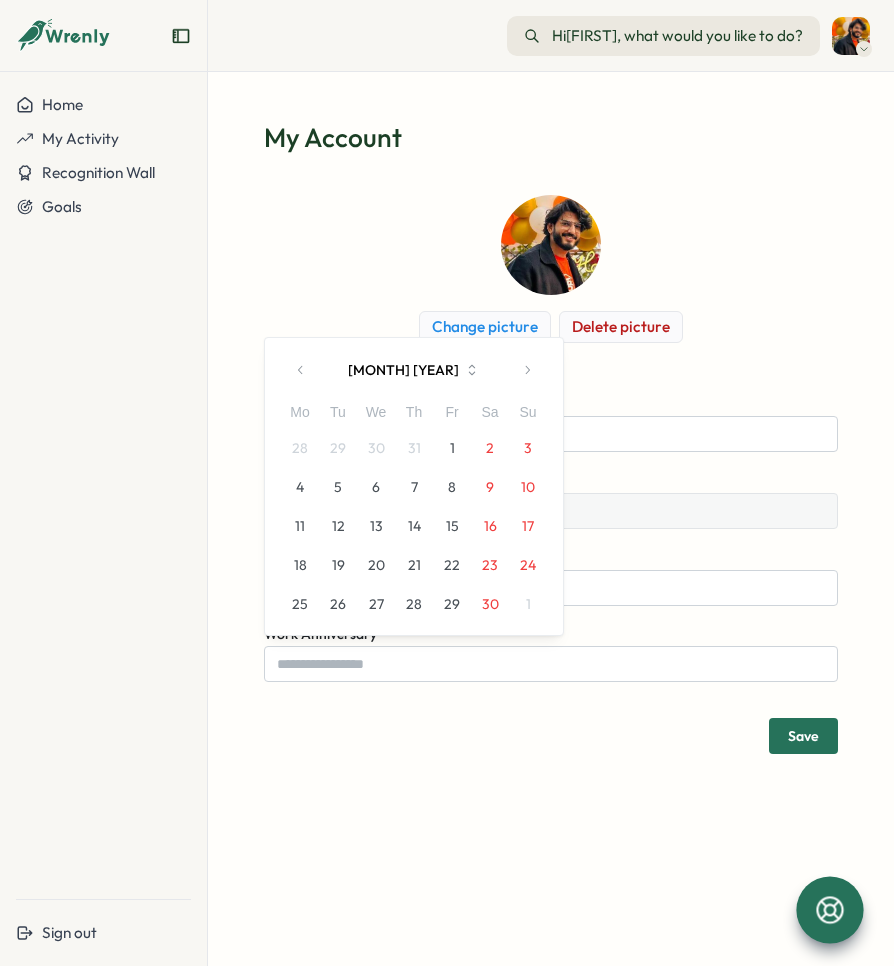 click 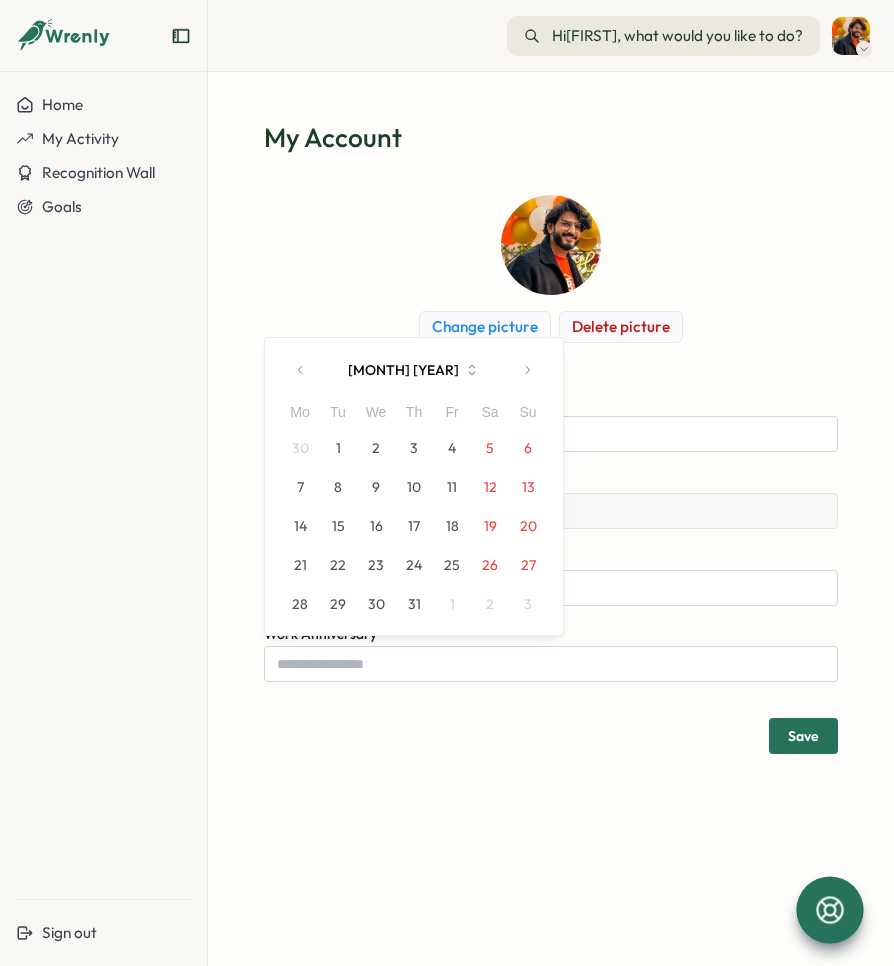 click 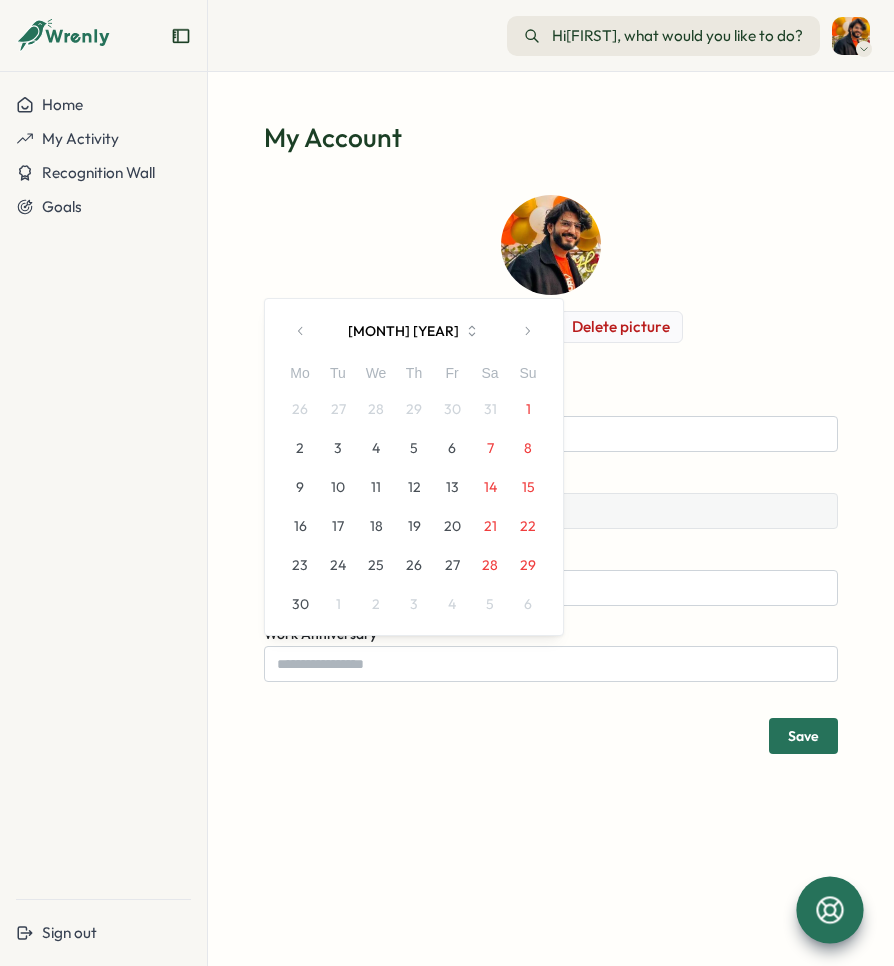 click 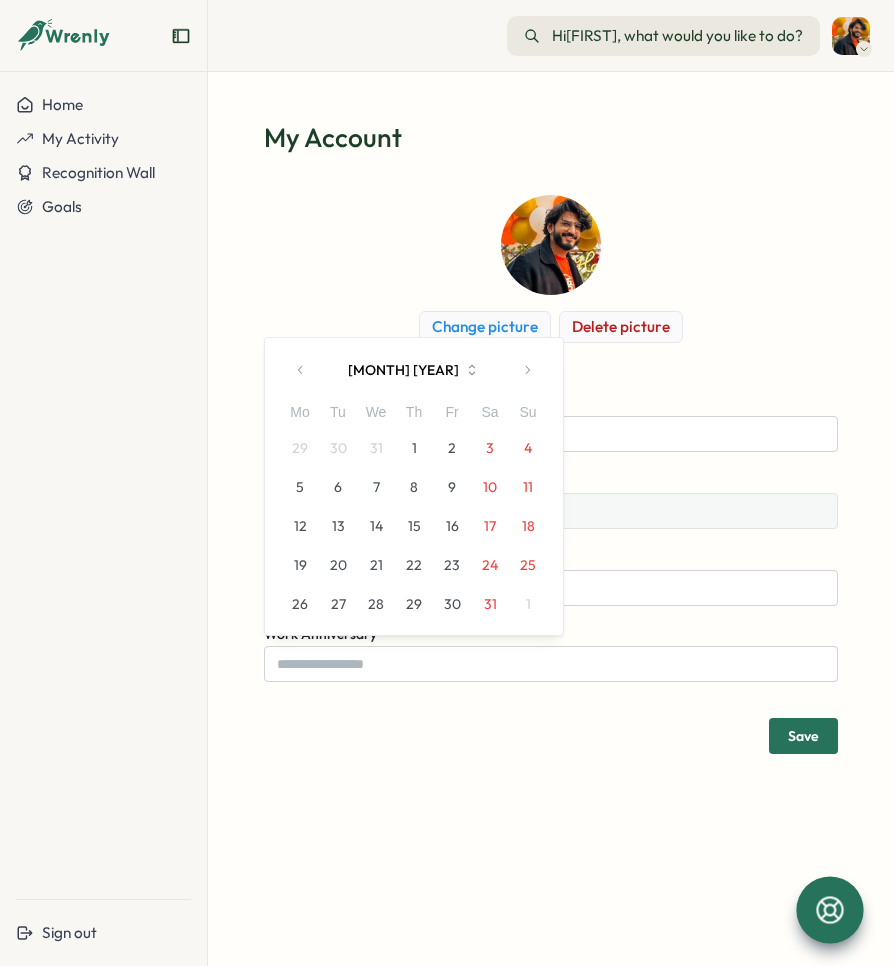 click 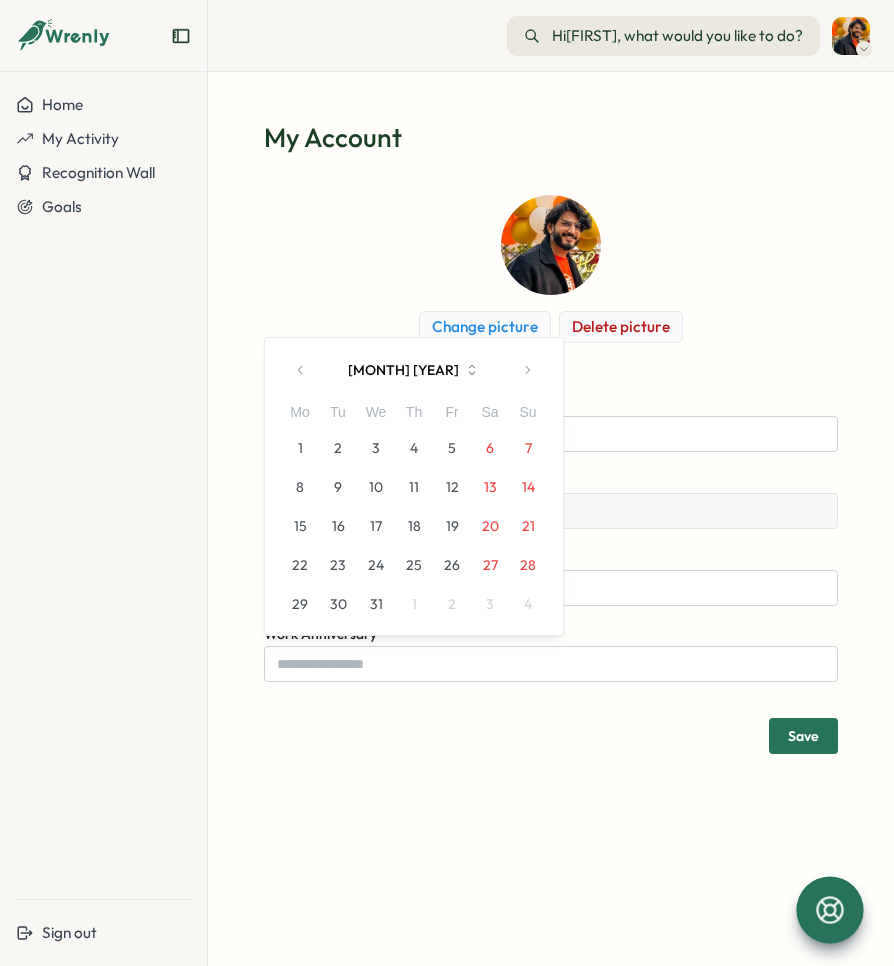 click 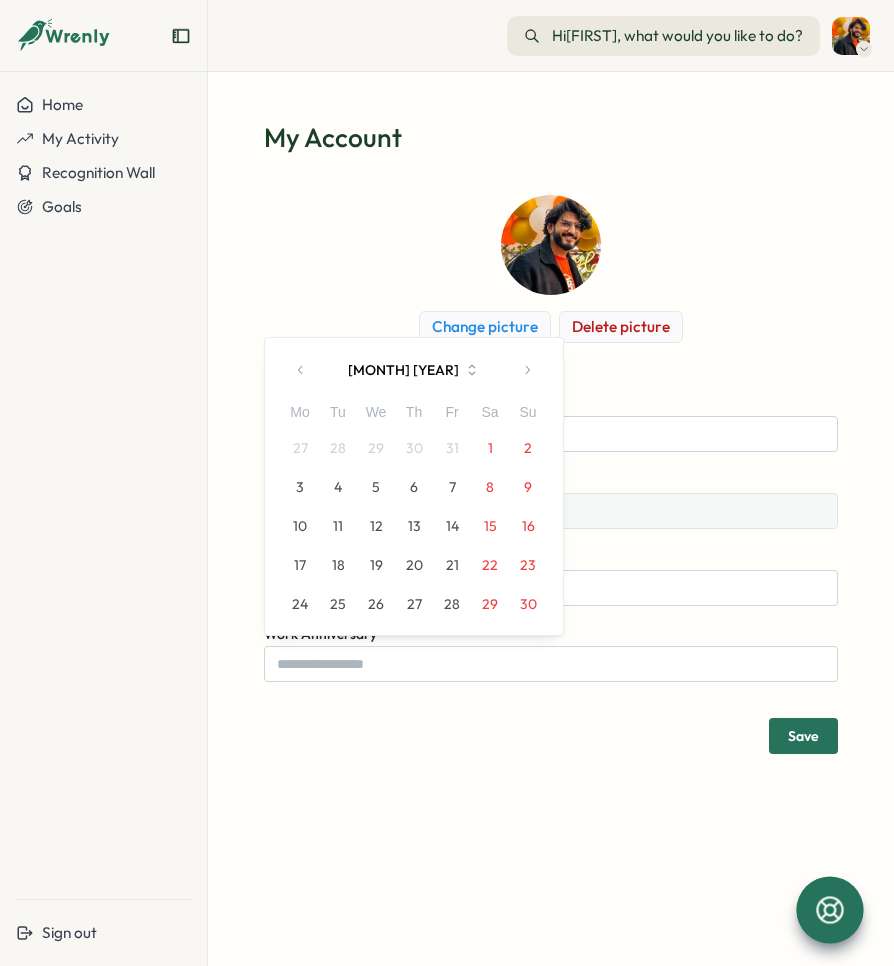 click at bounding box center (527, 370) 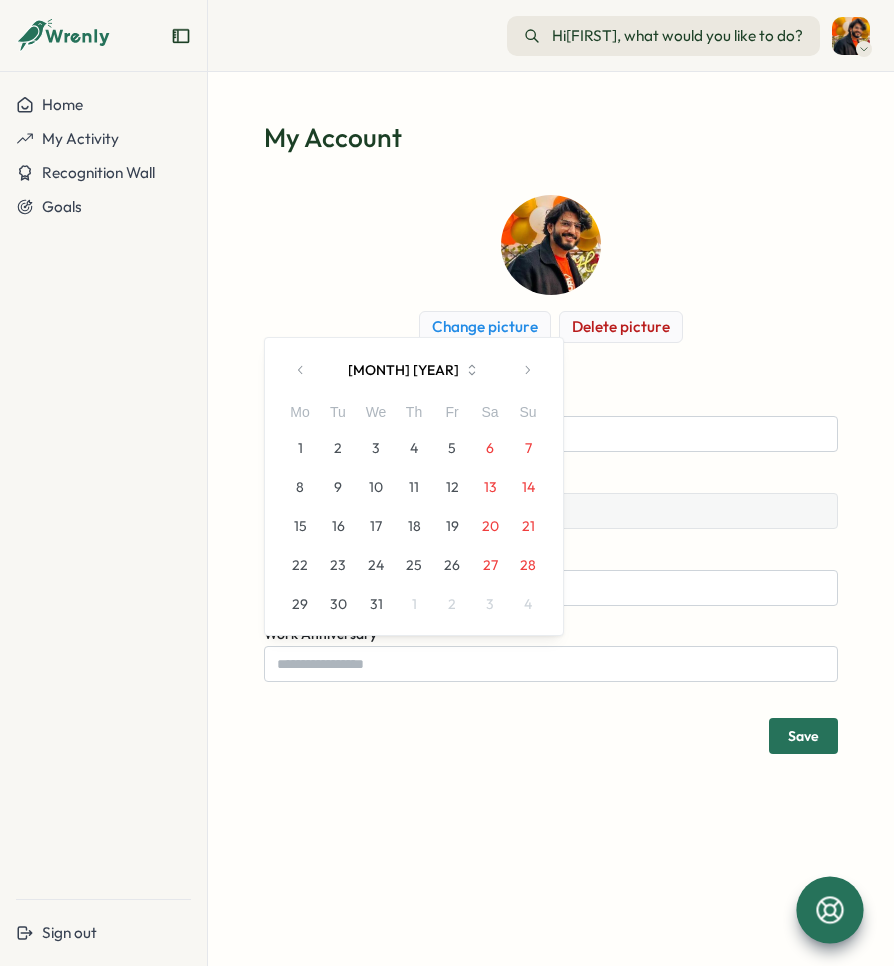 click on "9" at bounding box center [338, 487] 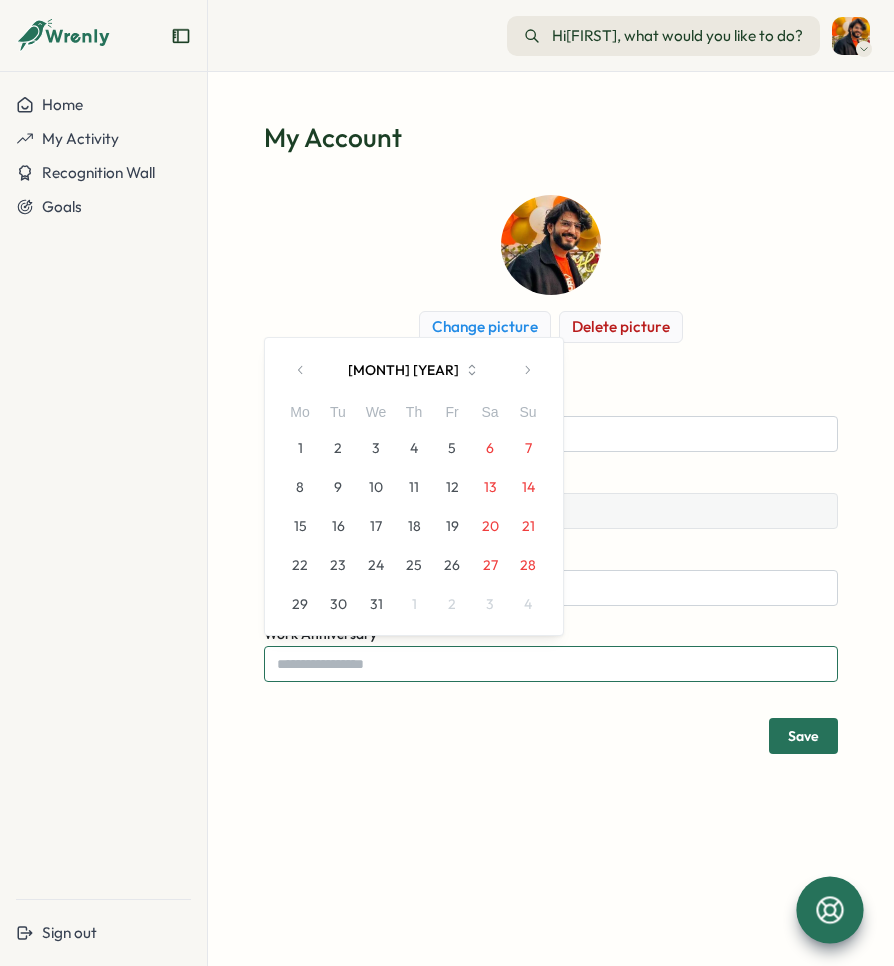 type on "**********" 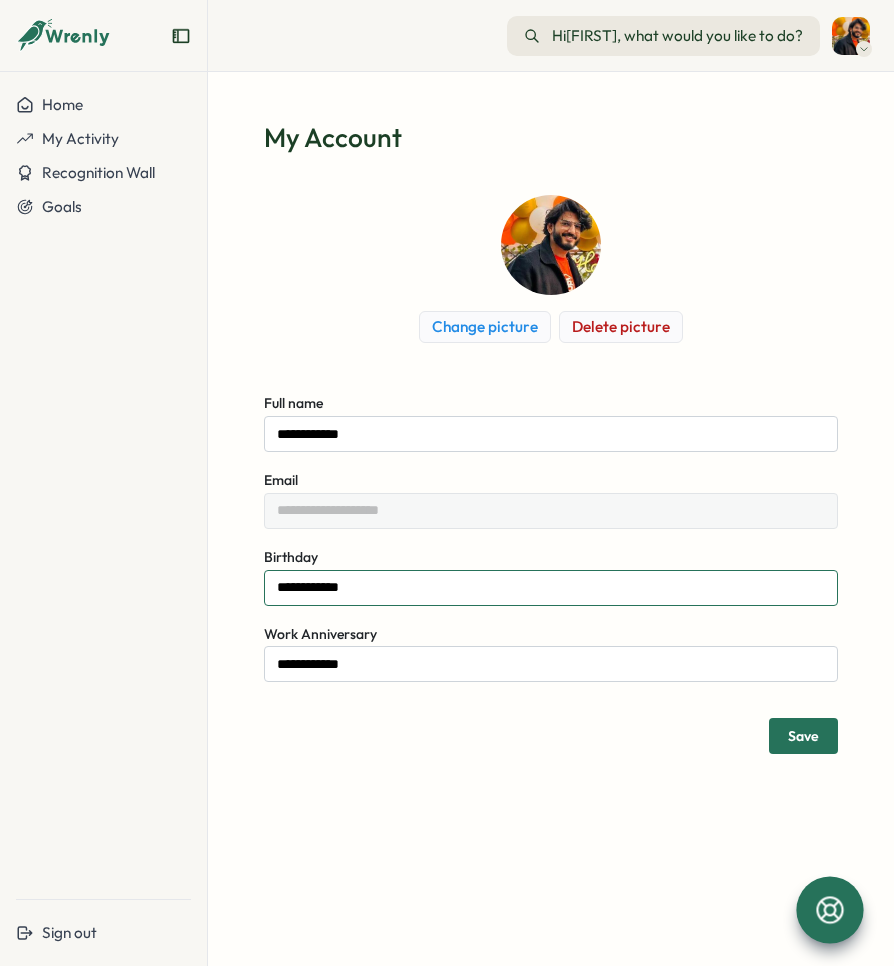 click on "**********" at bounding box center [551, 588] 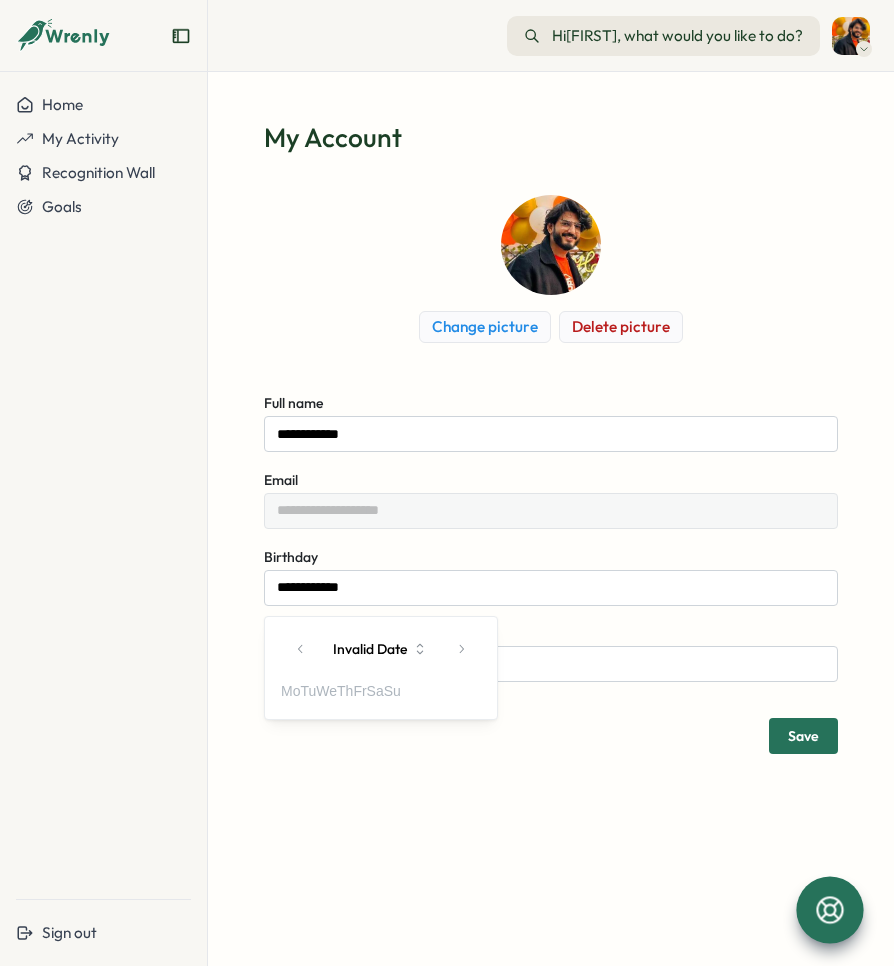 click 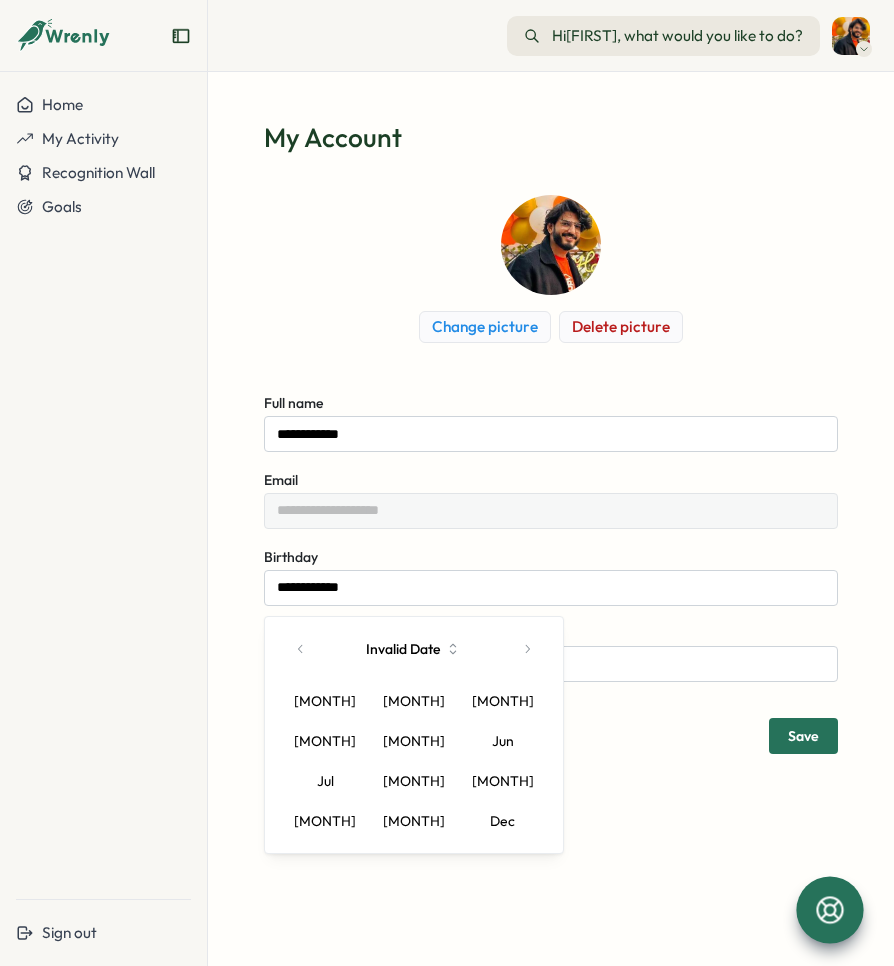 click on "[MONTH]" at bounding box center [414, 701] 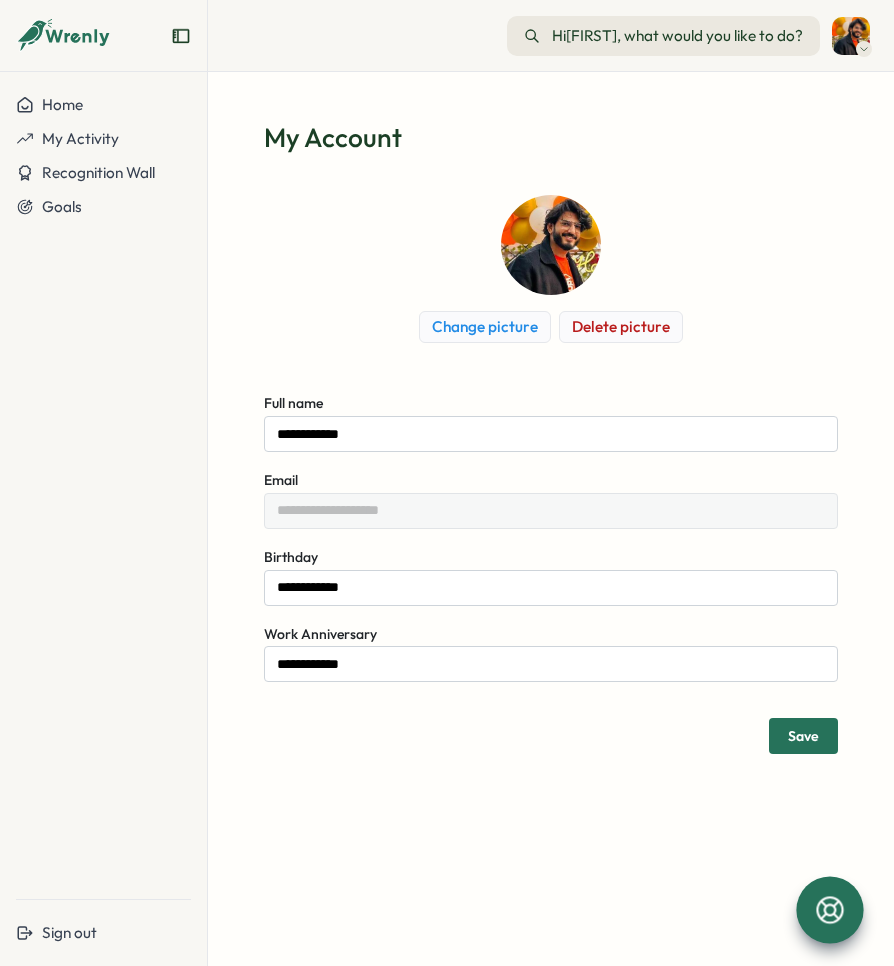 click on "Save" at bounding box center [803, 736] 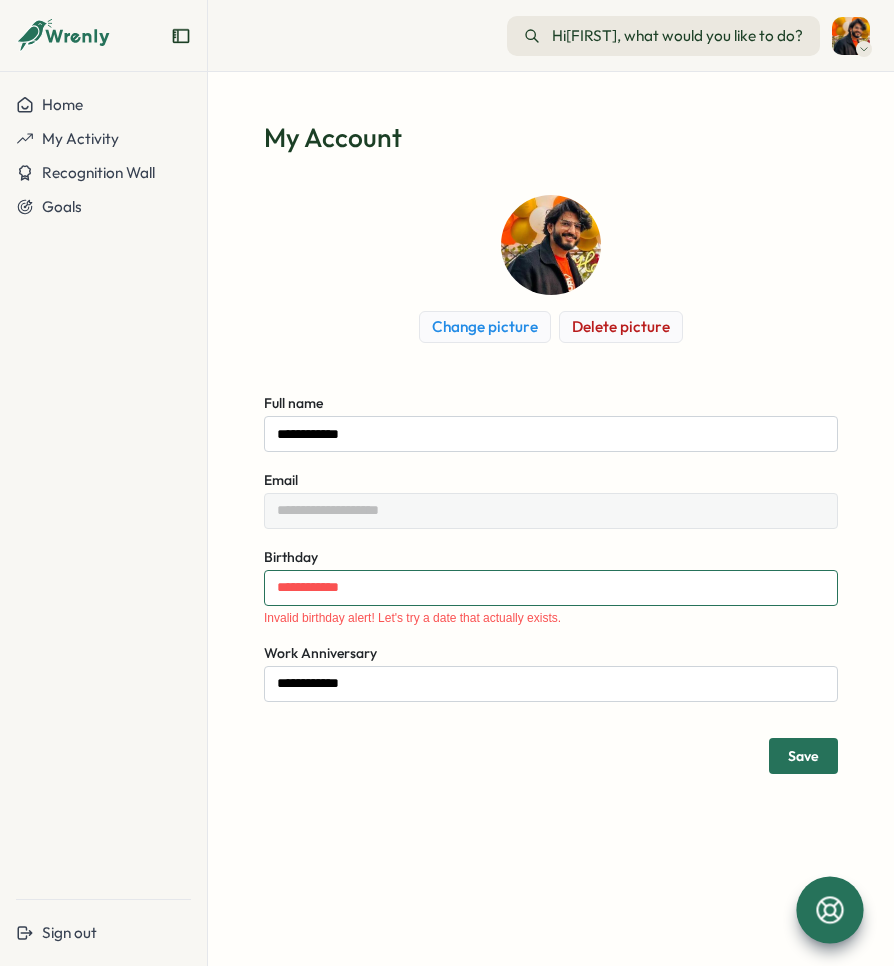 click on "**********" at bounding box center [551, 588] 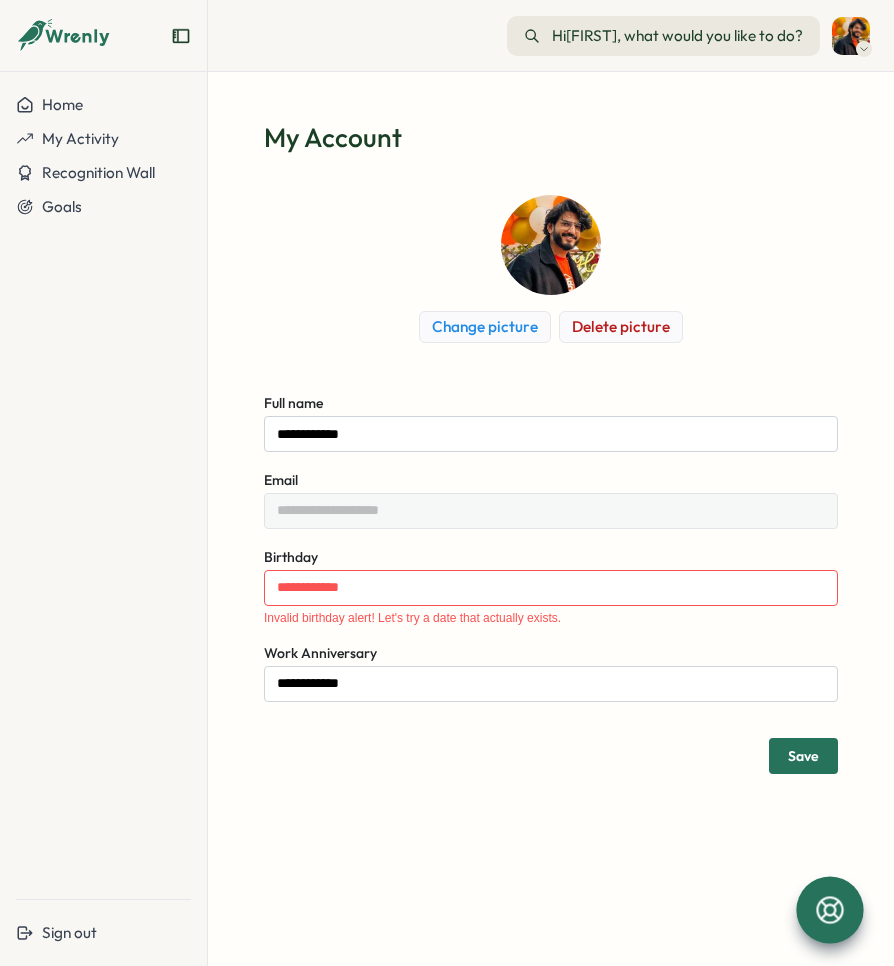 click on "**********" at bounding box center [551, 588] 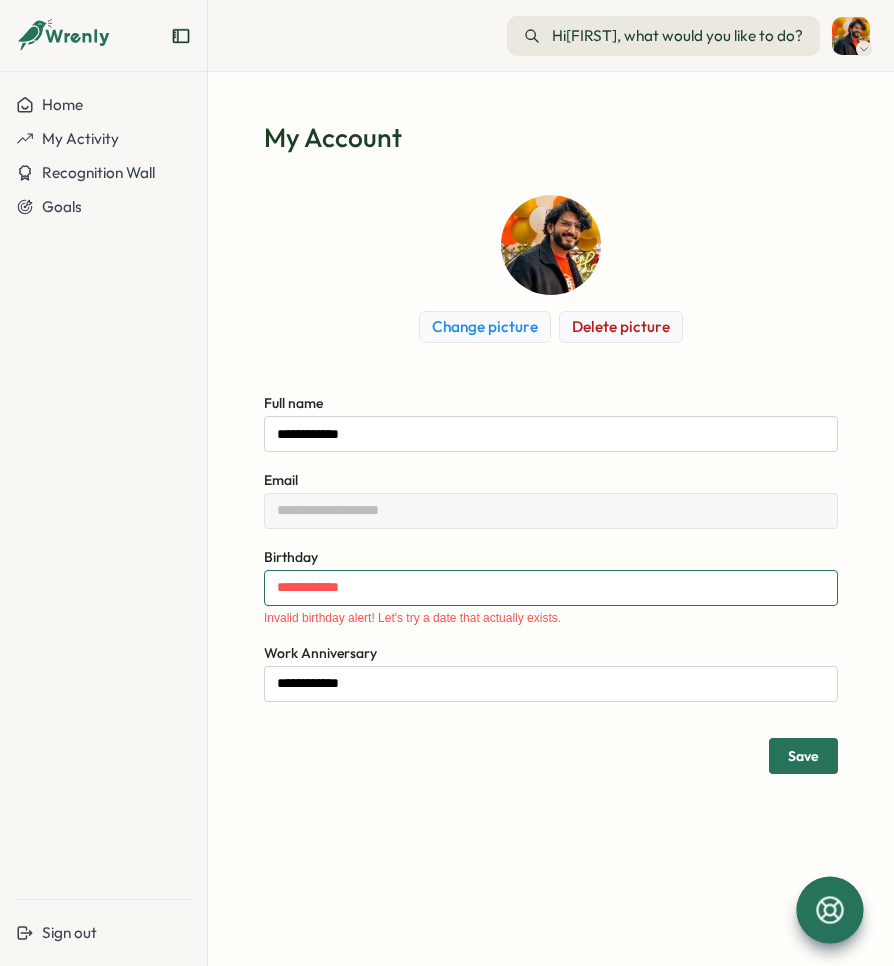 click on "**********" at bounding box center (551, 588) 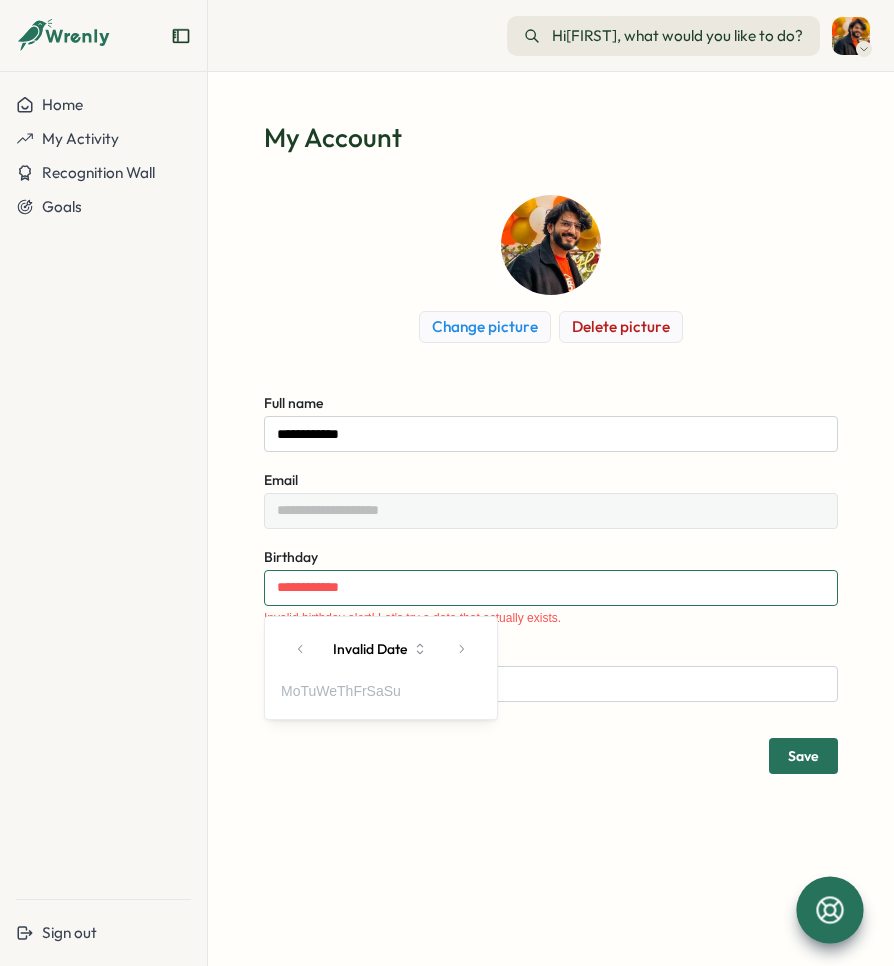 click on "**********" at bounding box center (551, 588) 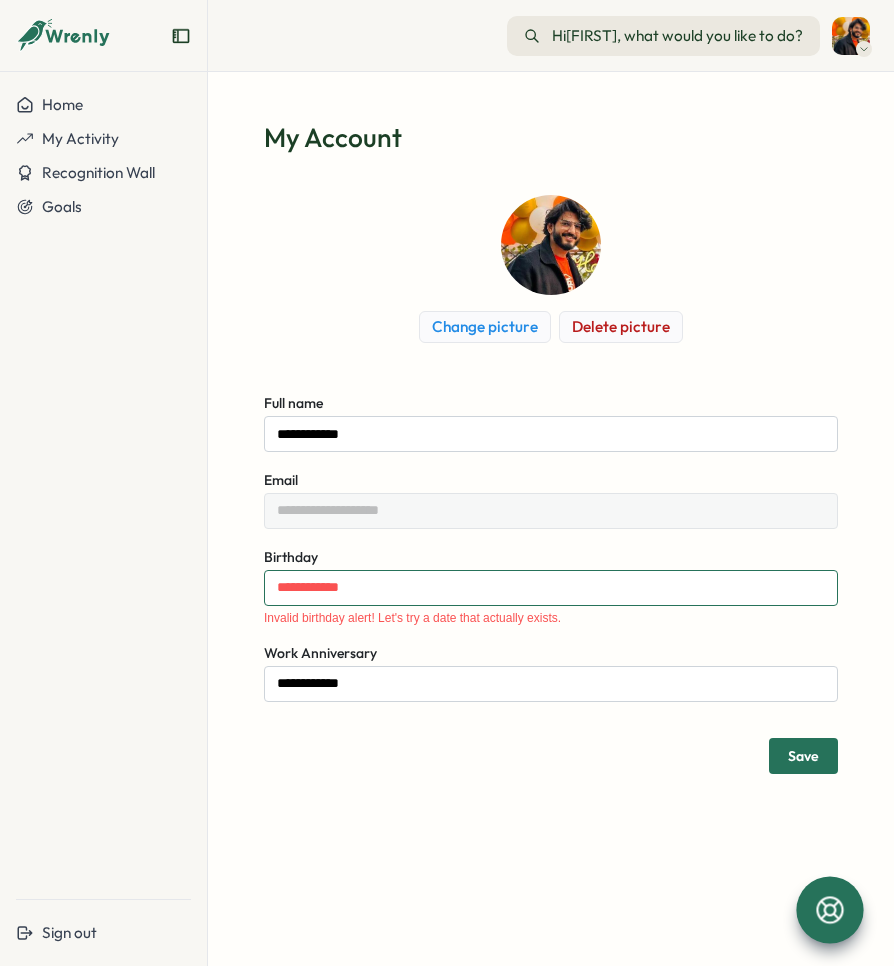 click on "**********" at bounding box center (551, 585) 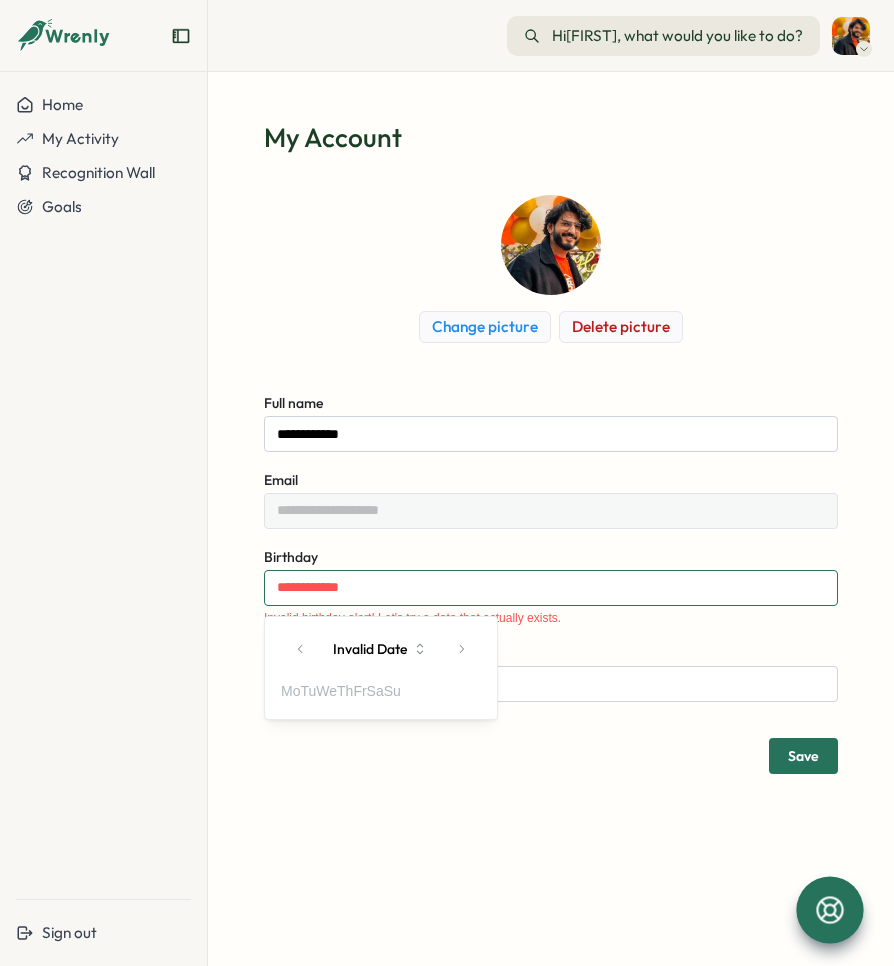 click on "**********" at bounding box center (551, 588) 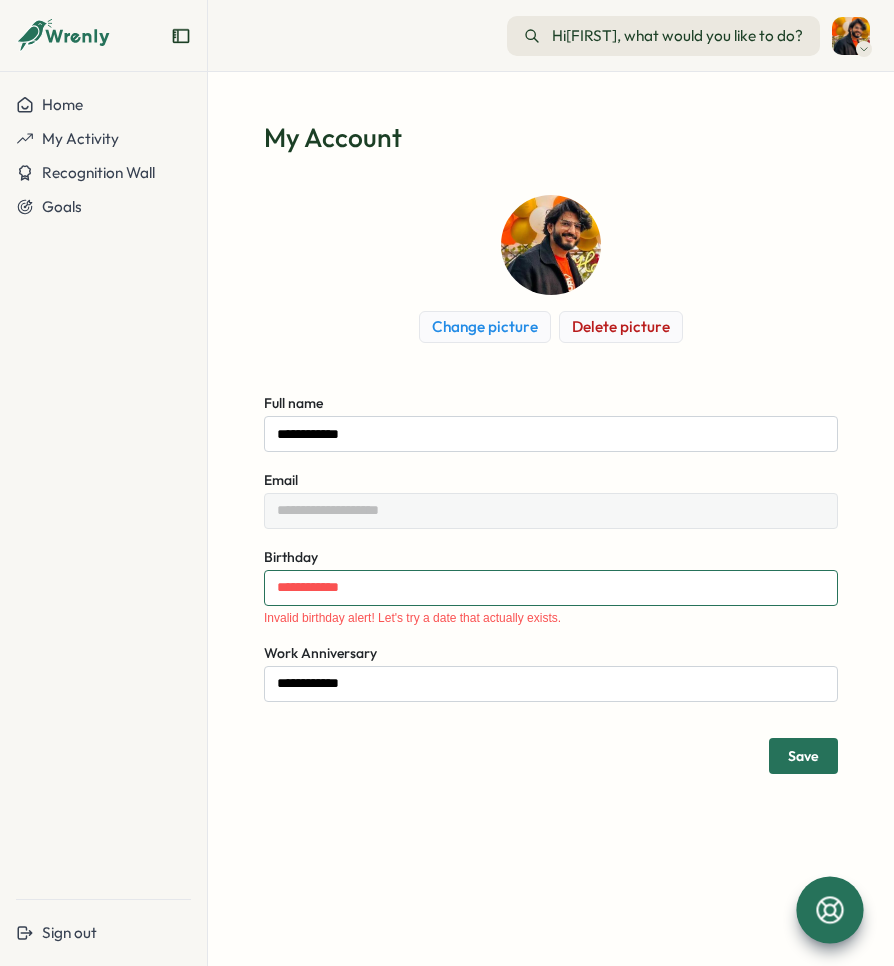 click on "**********" at bounding box center (551, 585) 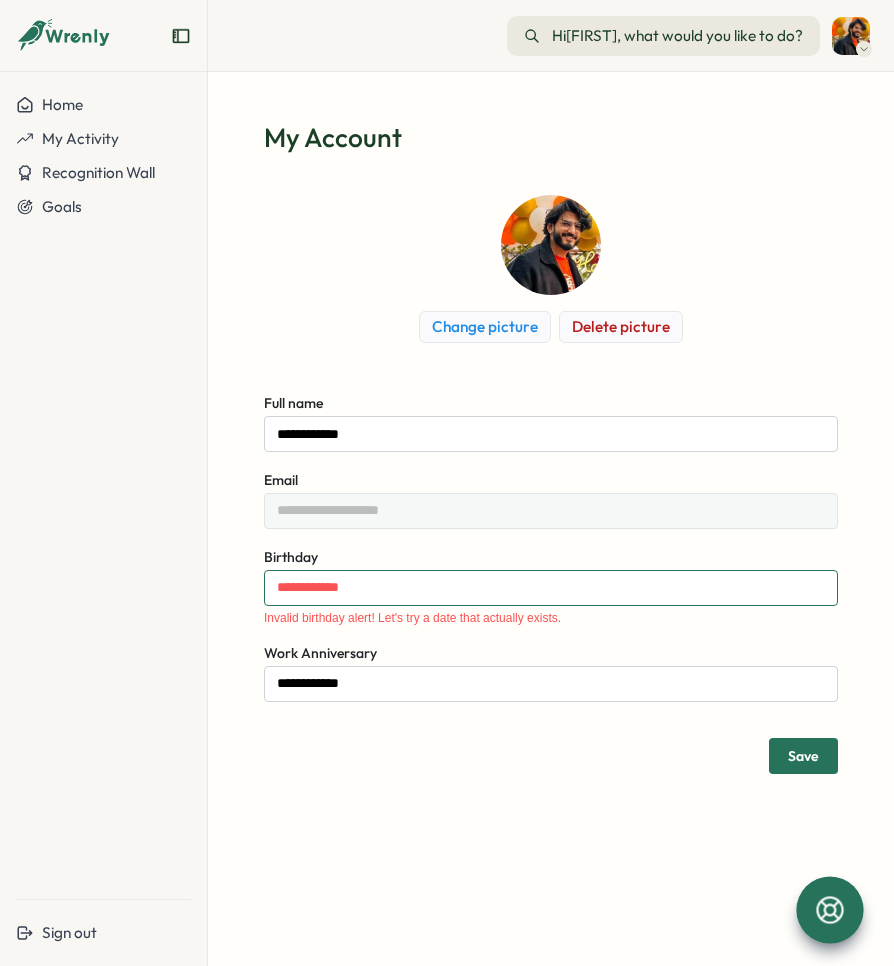 click on "**********" at bounding box center (551, 588) 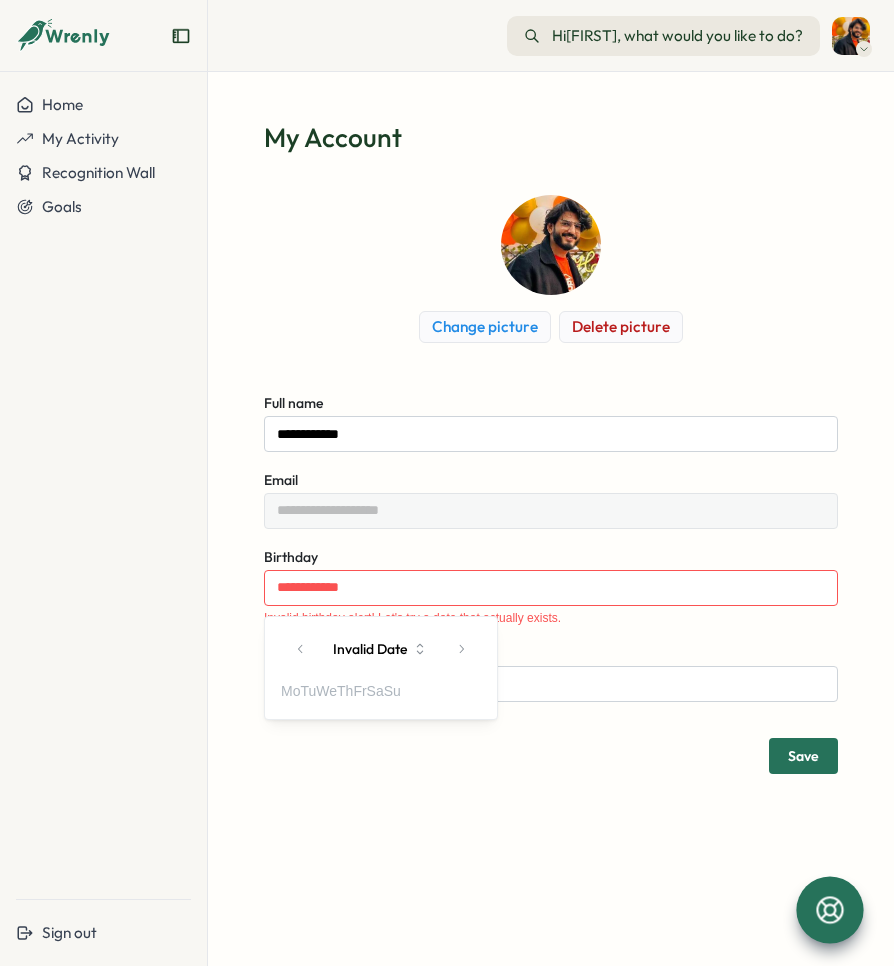 click on "Th" at bounding box center (345, 692) 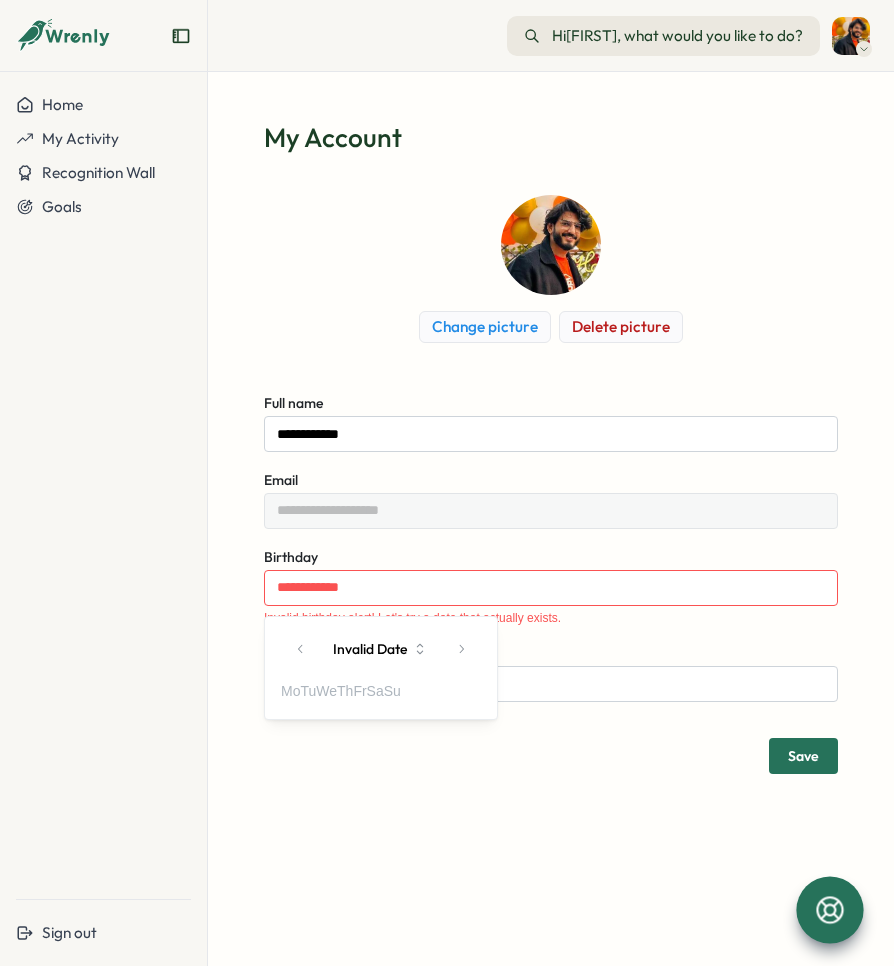 drag, startPoint x: 345, startPoint y: 689, endPoint x: 364, endPoint y: 592, distance: 98.84331 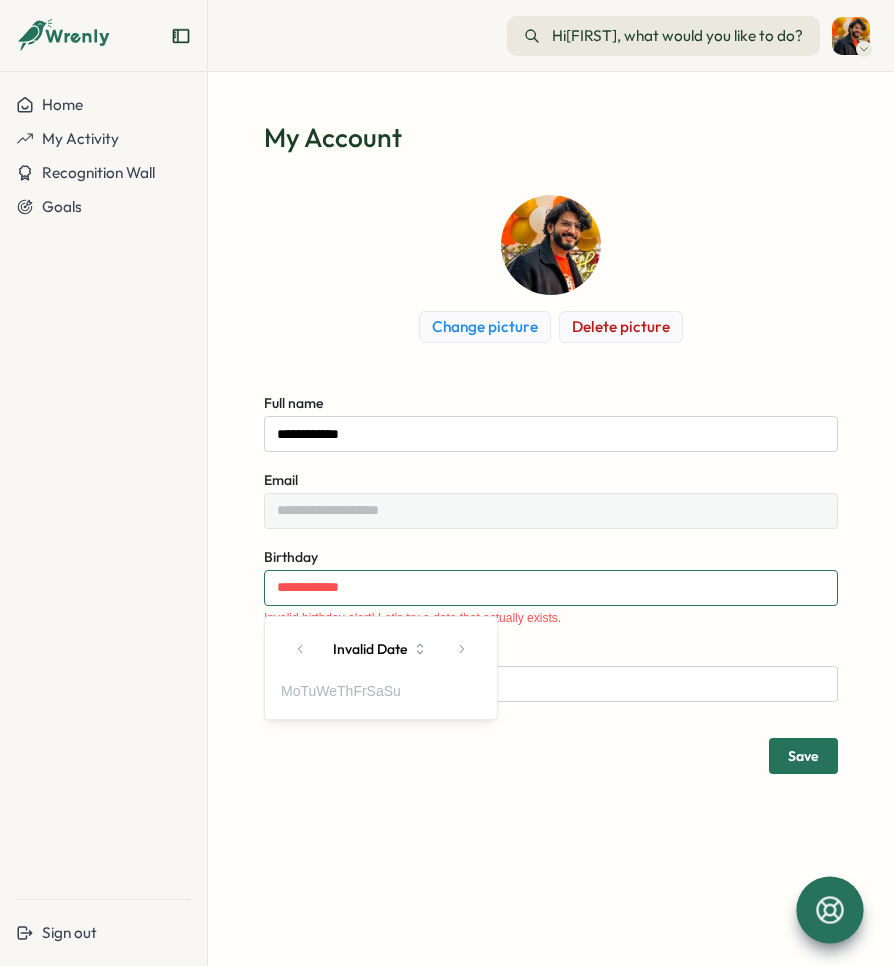 drag, startPoint x: 364, startPoint y: 592, endPoint x: 278, endPoint y: 592, distance: 86 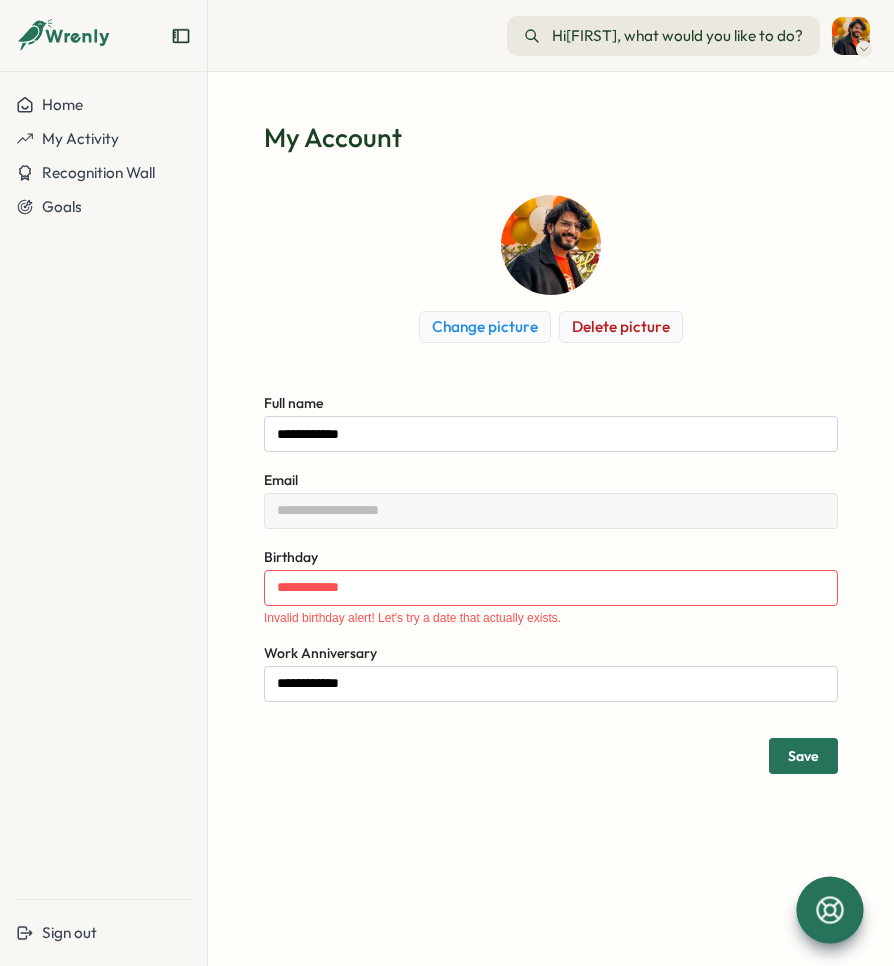 click at bounding box center (551, 245) 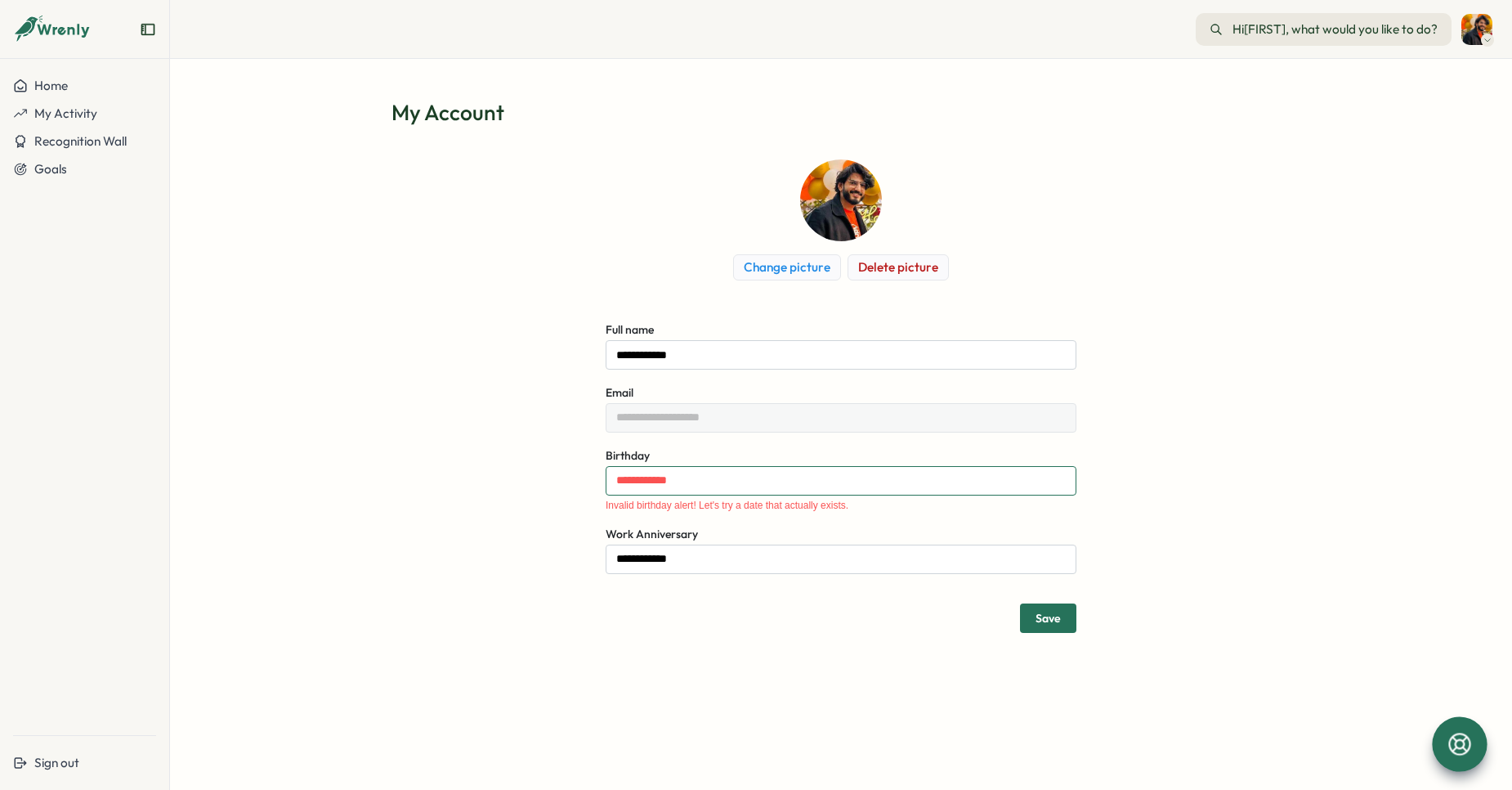 click on "**********" at bounding box center [841, 481] 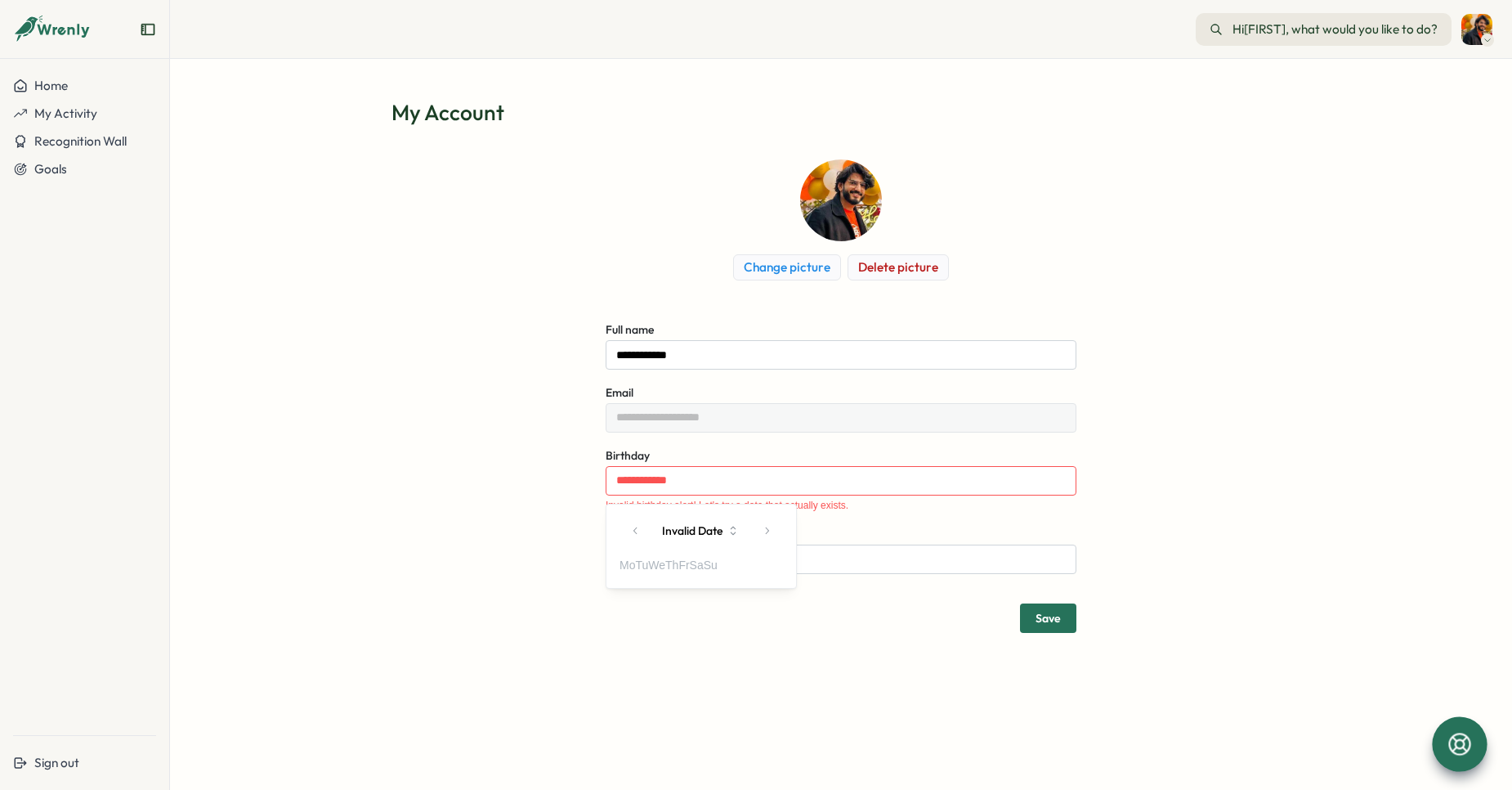 click on "**********" at bounding box center [841, 481] 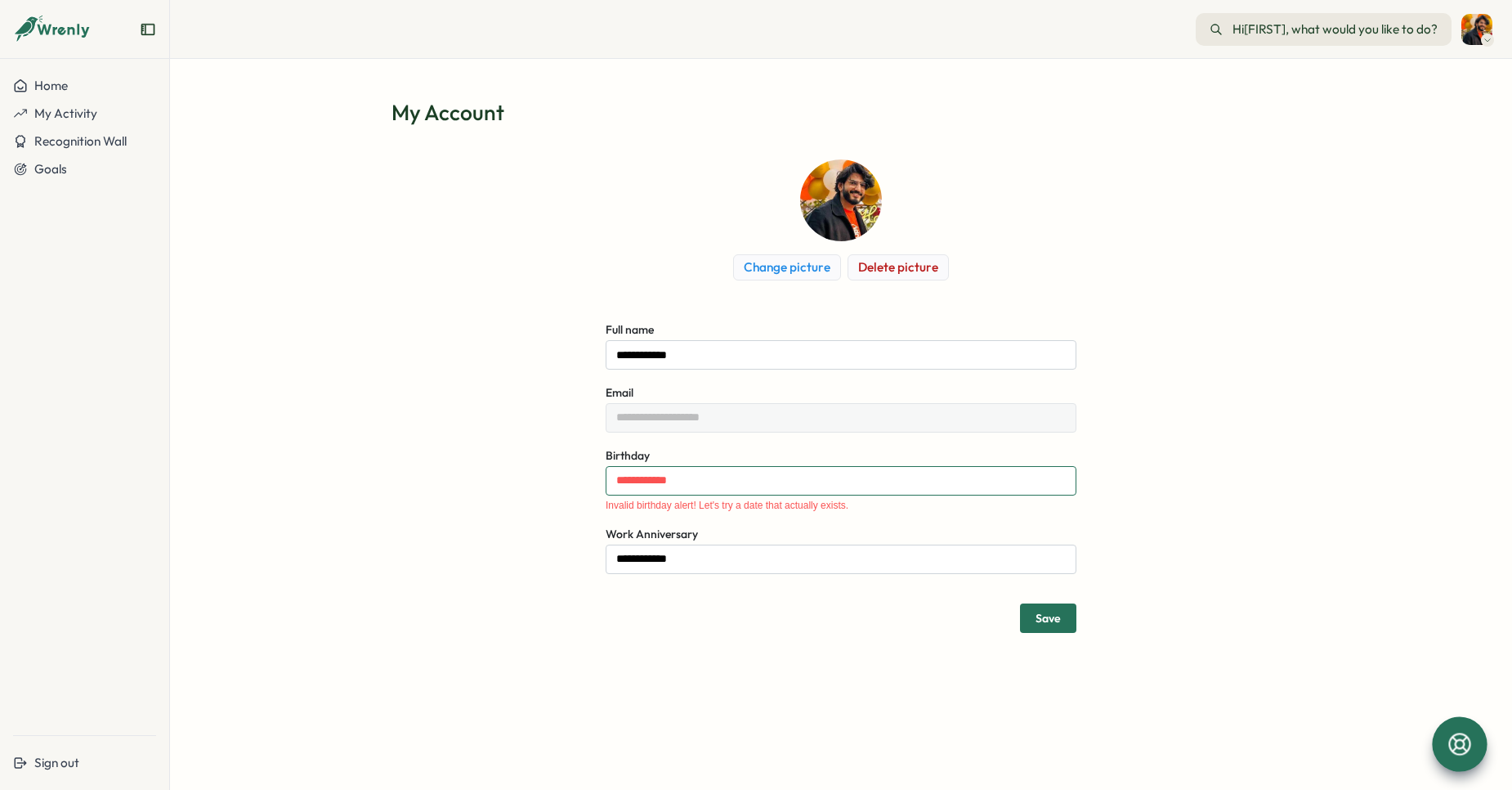 click on "**********" at bounding box center (841, 481) 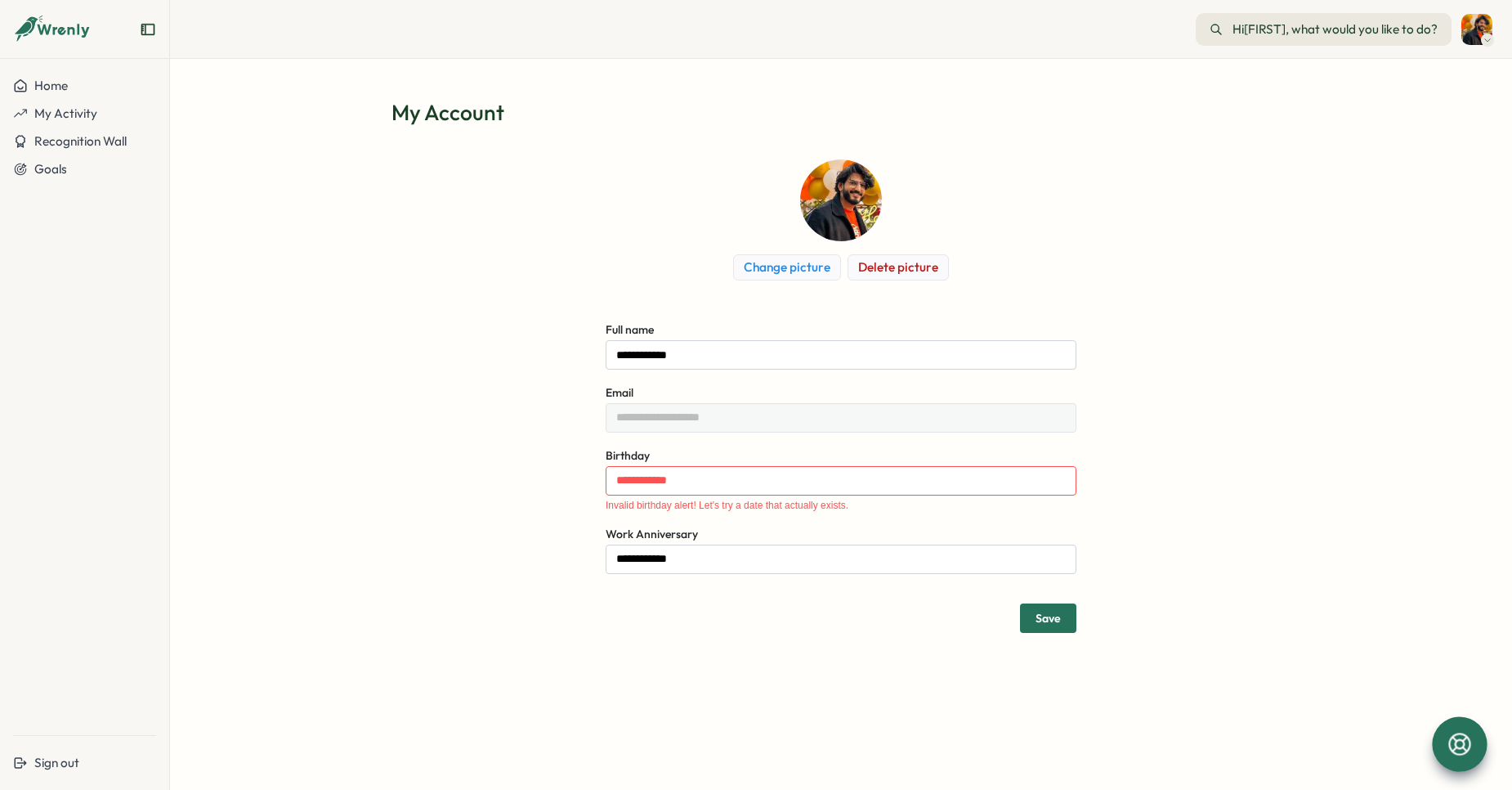 click on "**********" at bounding box center [841, 481] 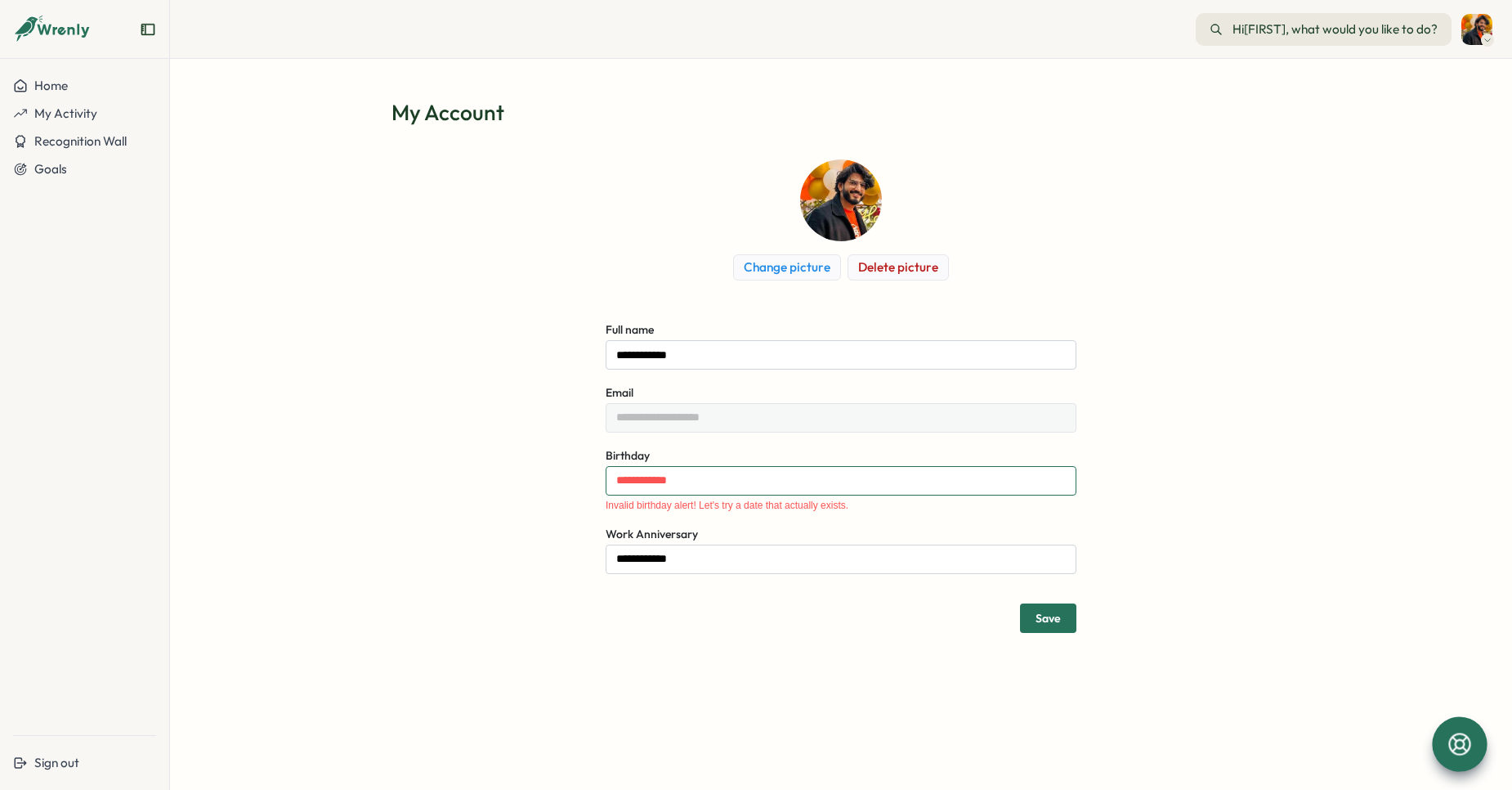 click on "**********" at bounding box center [841, 481] 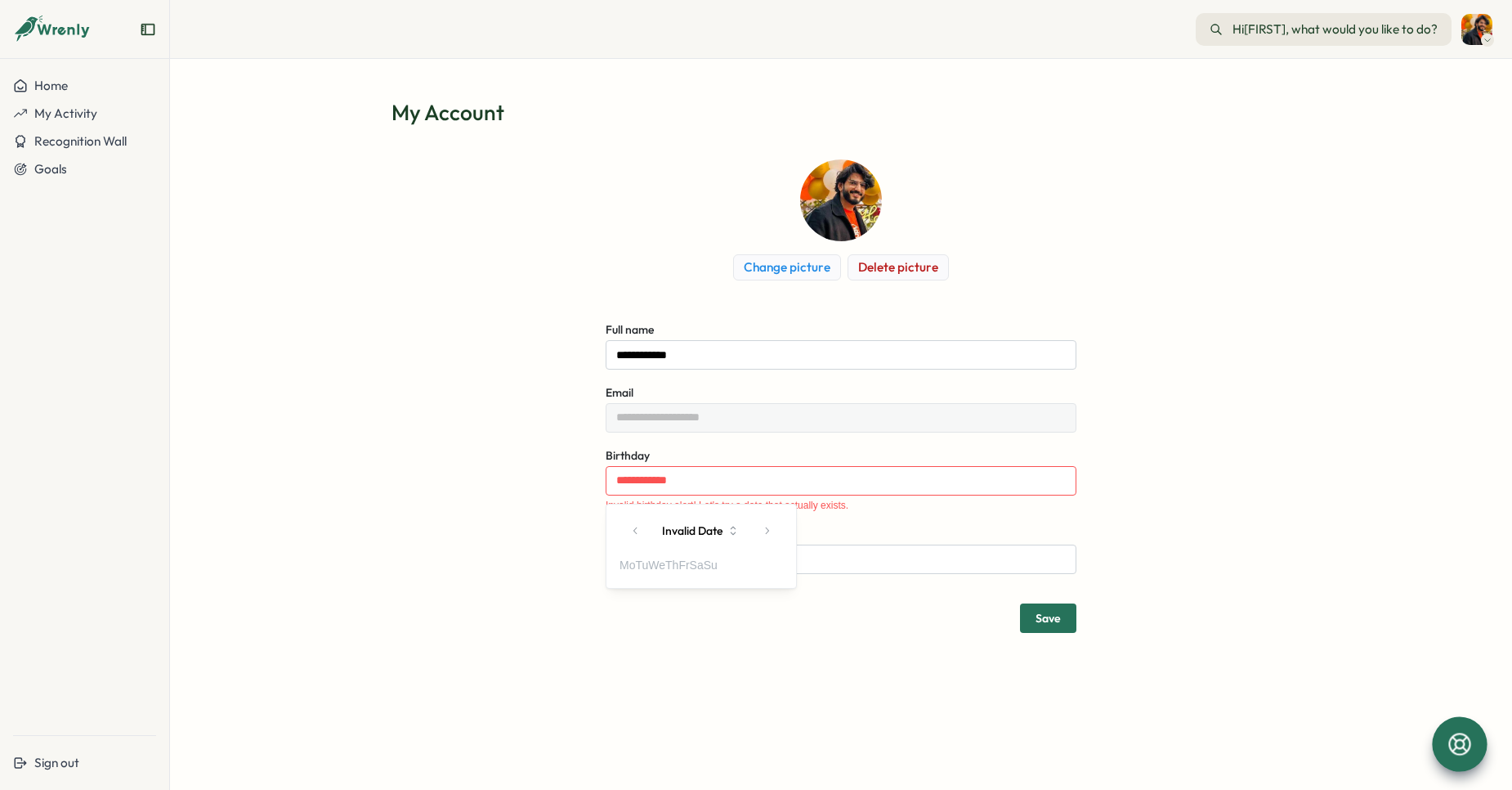 click on "**********" at bounding box center [841, 481] 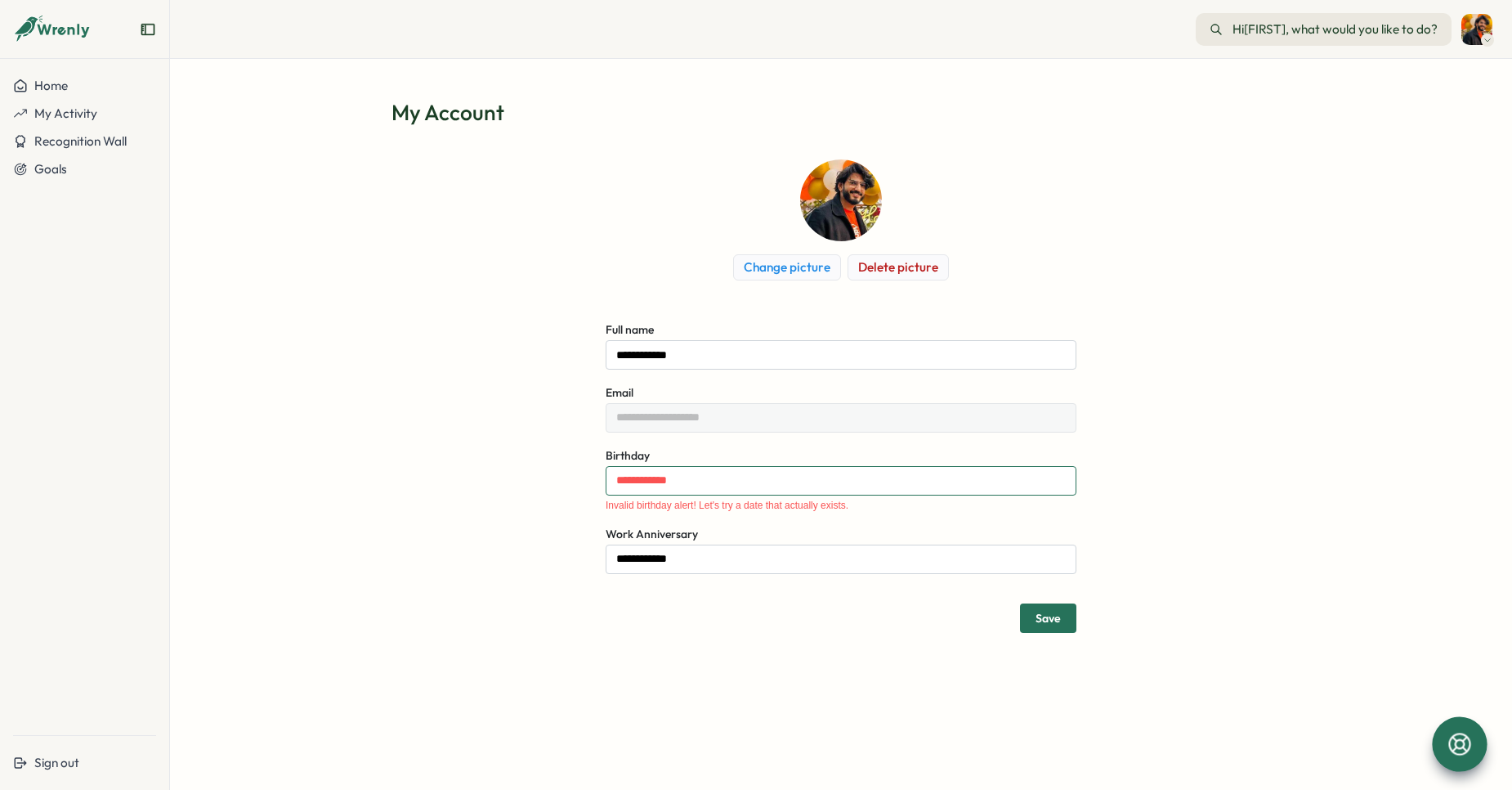 click on "**********" at bounding box center [841, 481] 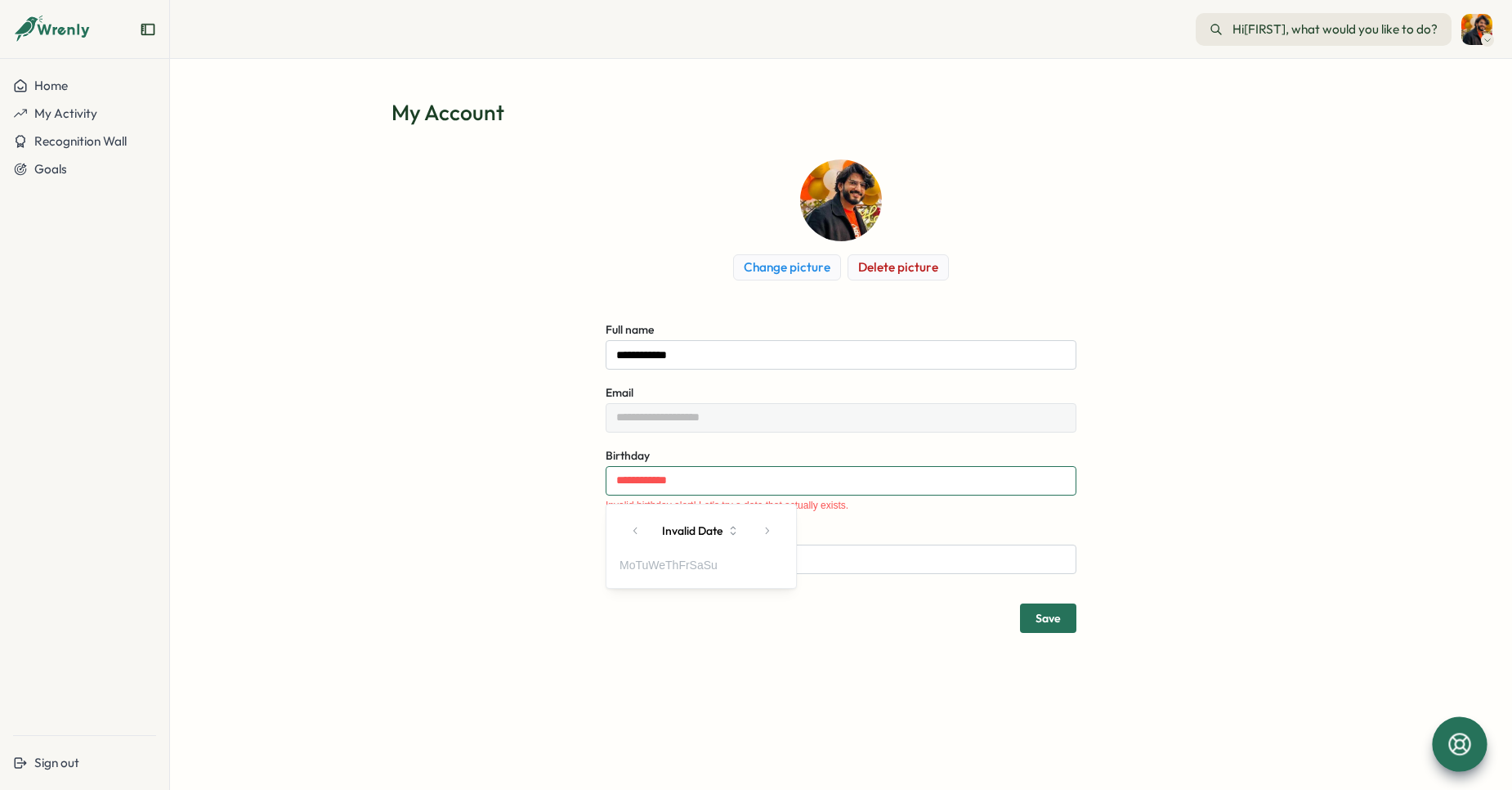 click on "**********" at bounding box center (841, 481) 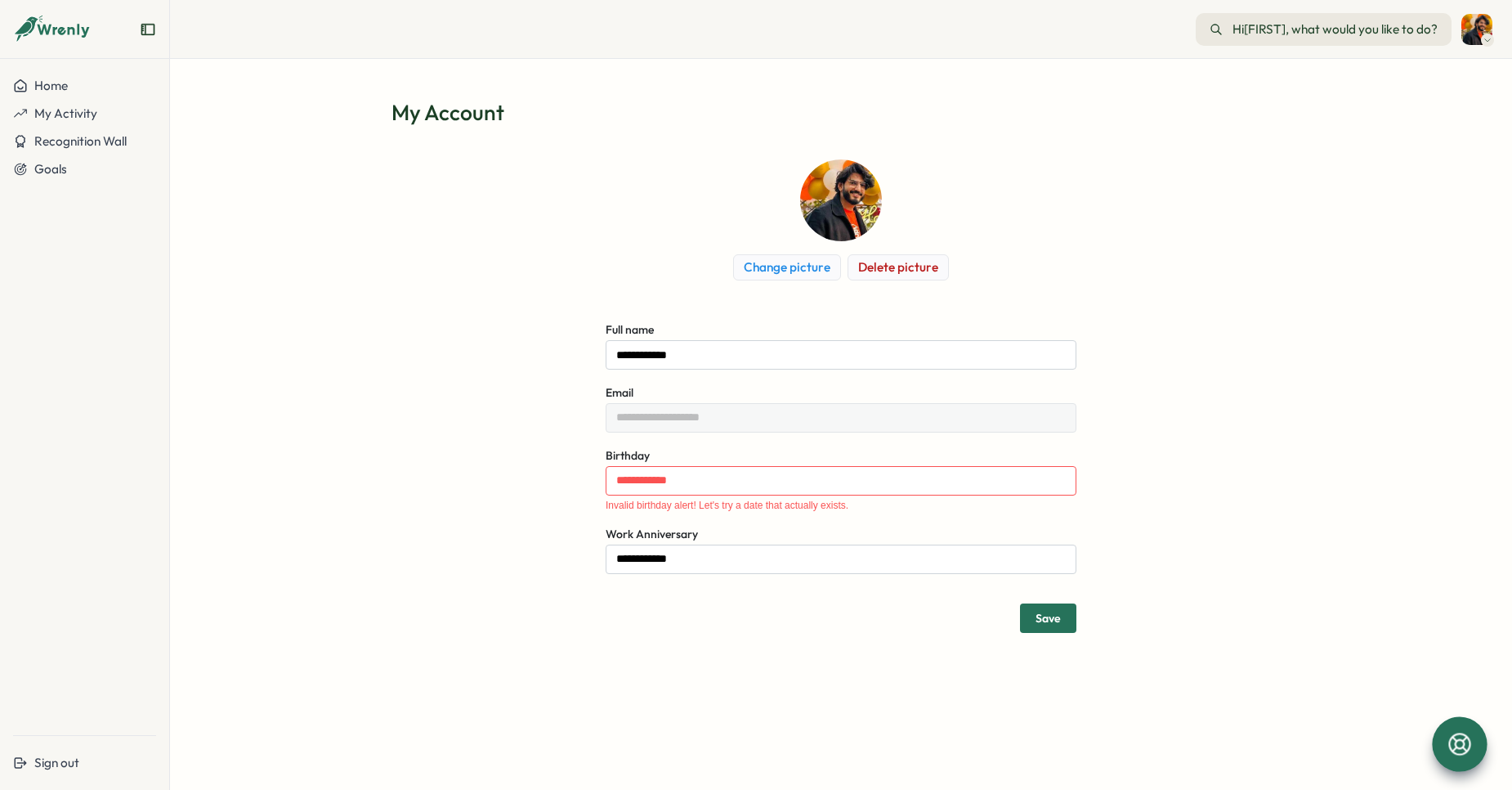 click on "**********" at bounding box center [841, 478] 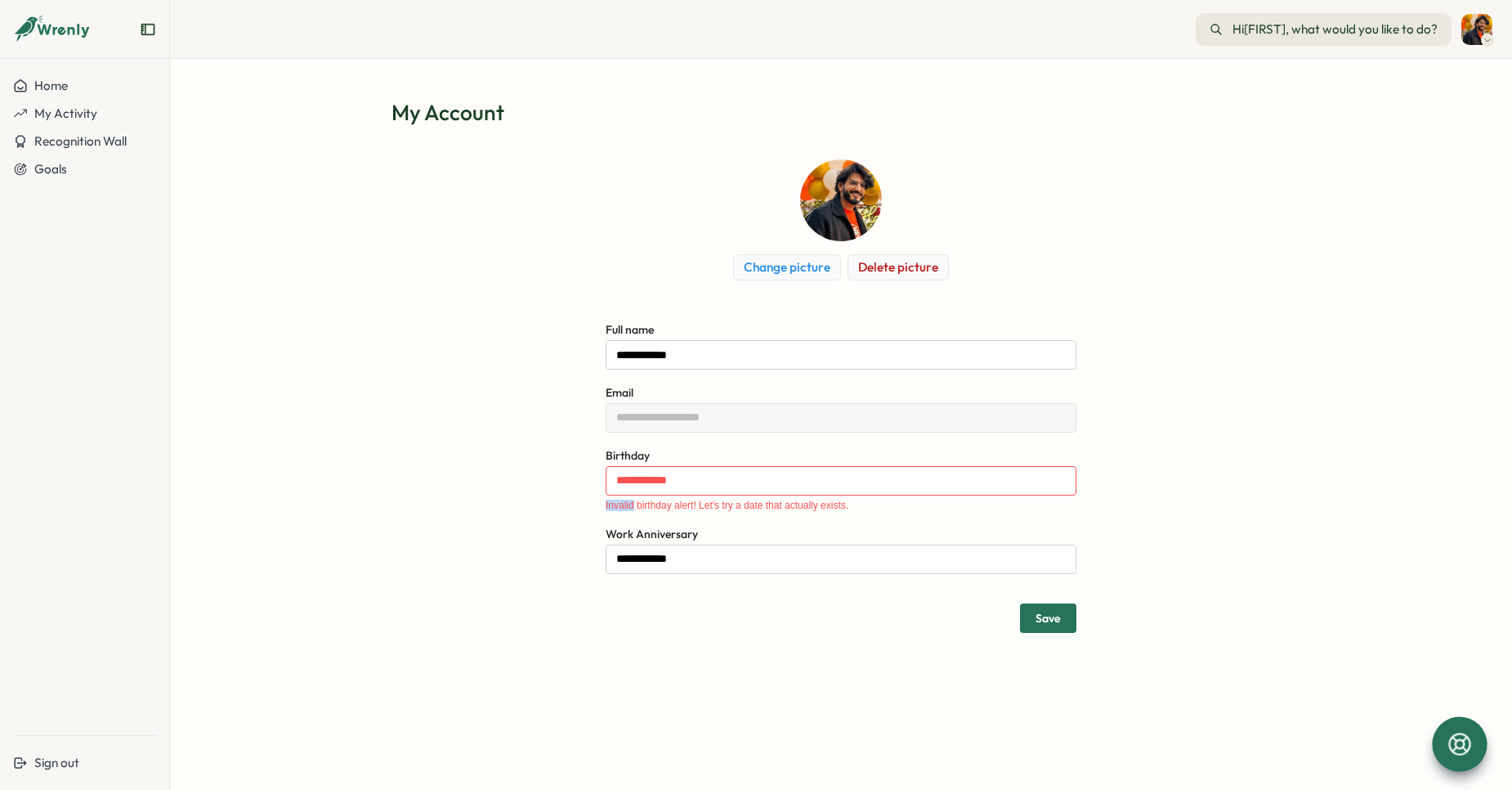 click on "**********" at bounding box center [841, 478] 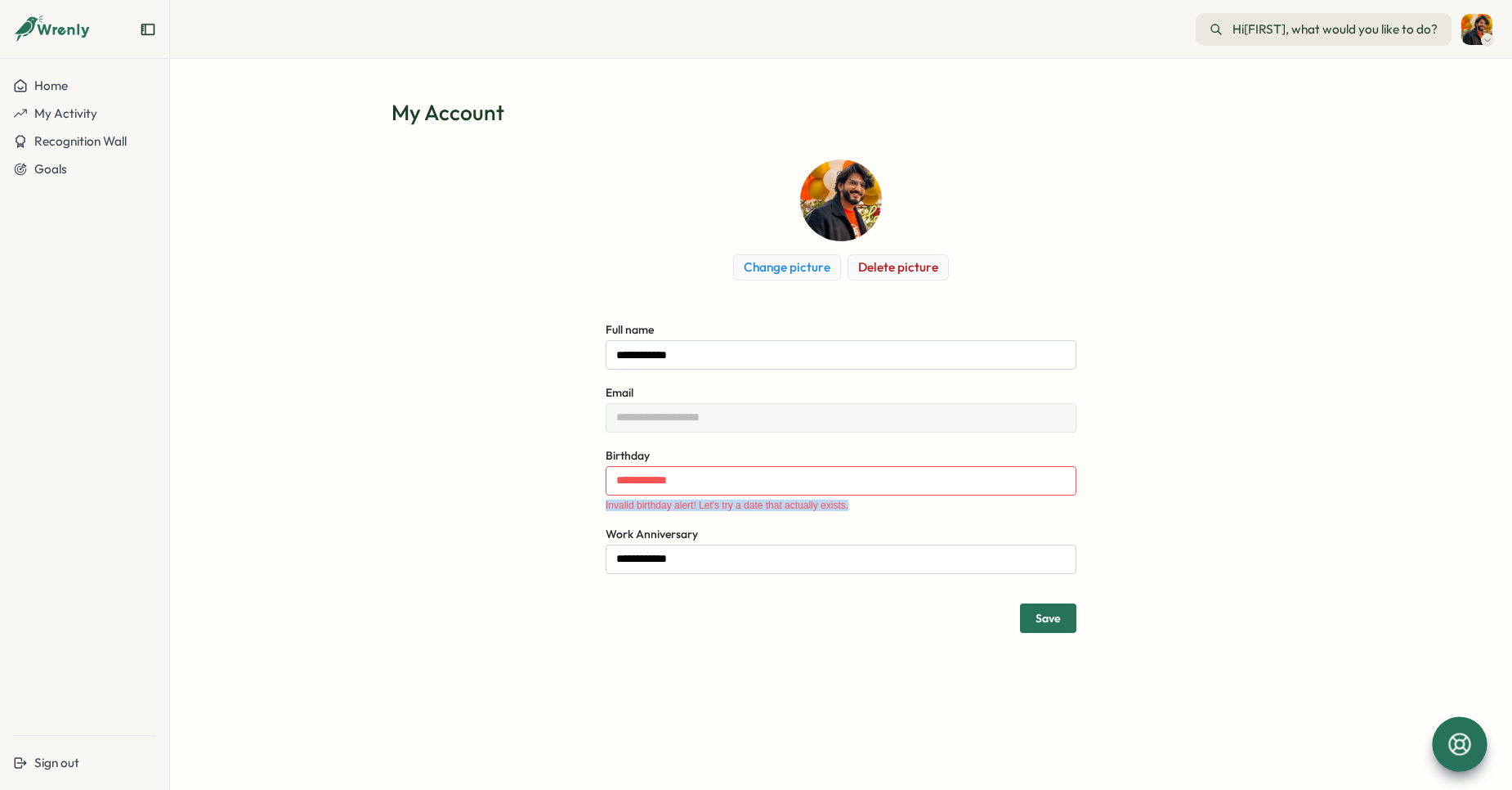 click on "**********" at bounding box center [841, 478] 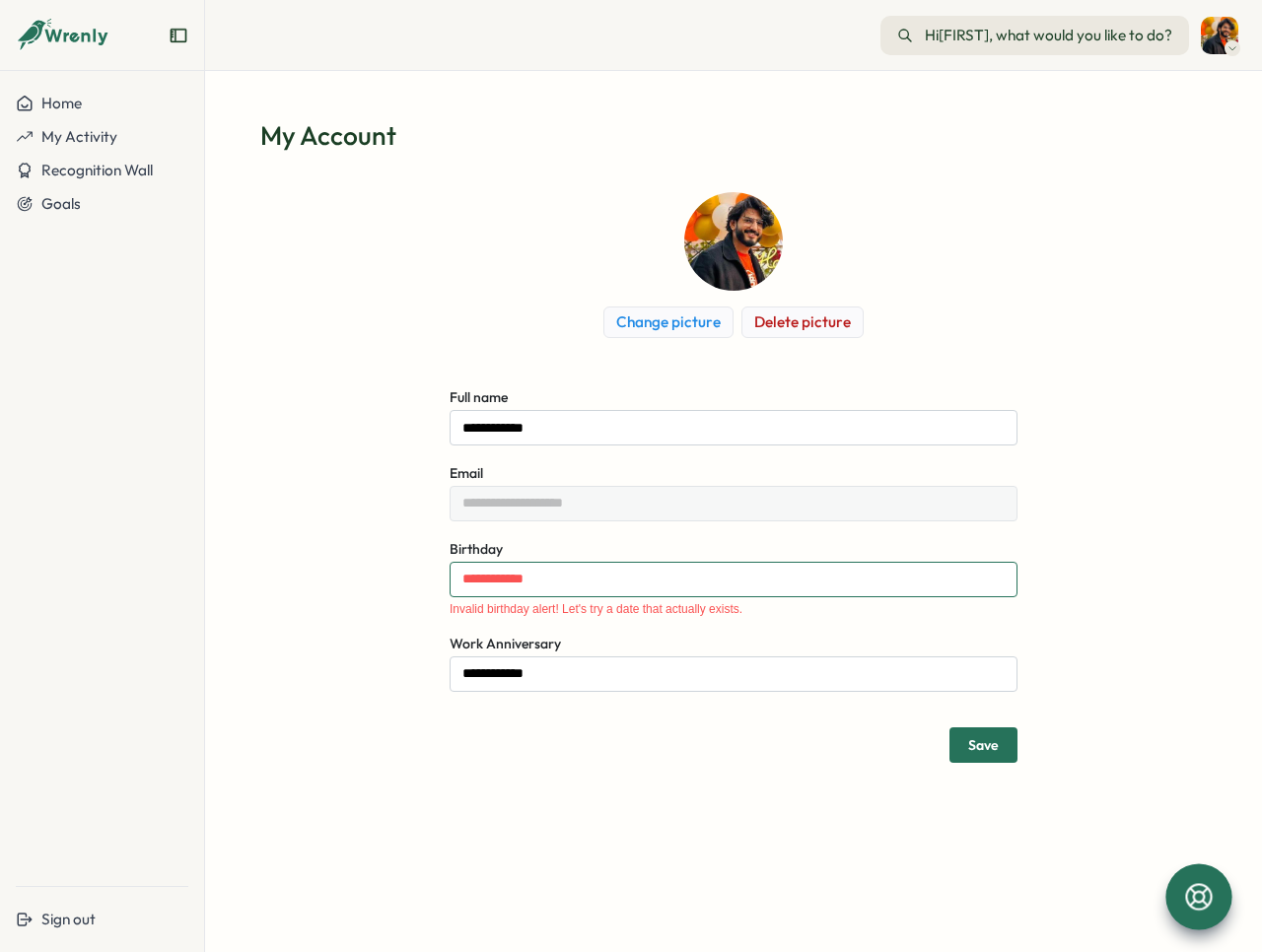 click on "**********" at bounding box center (734, 579) 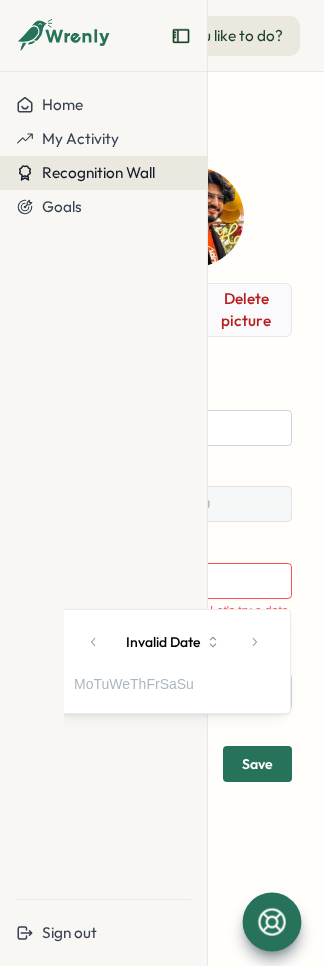type 